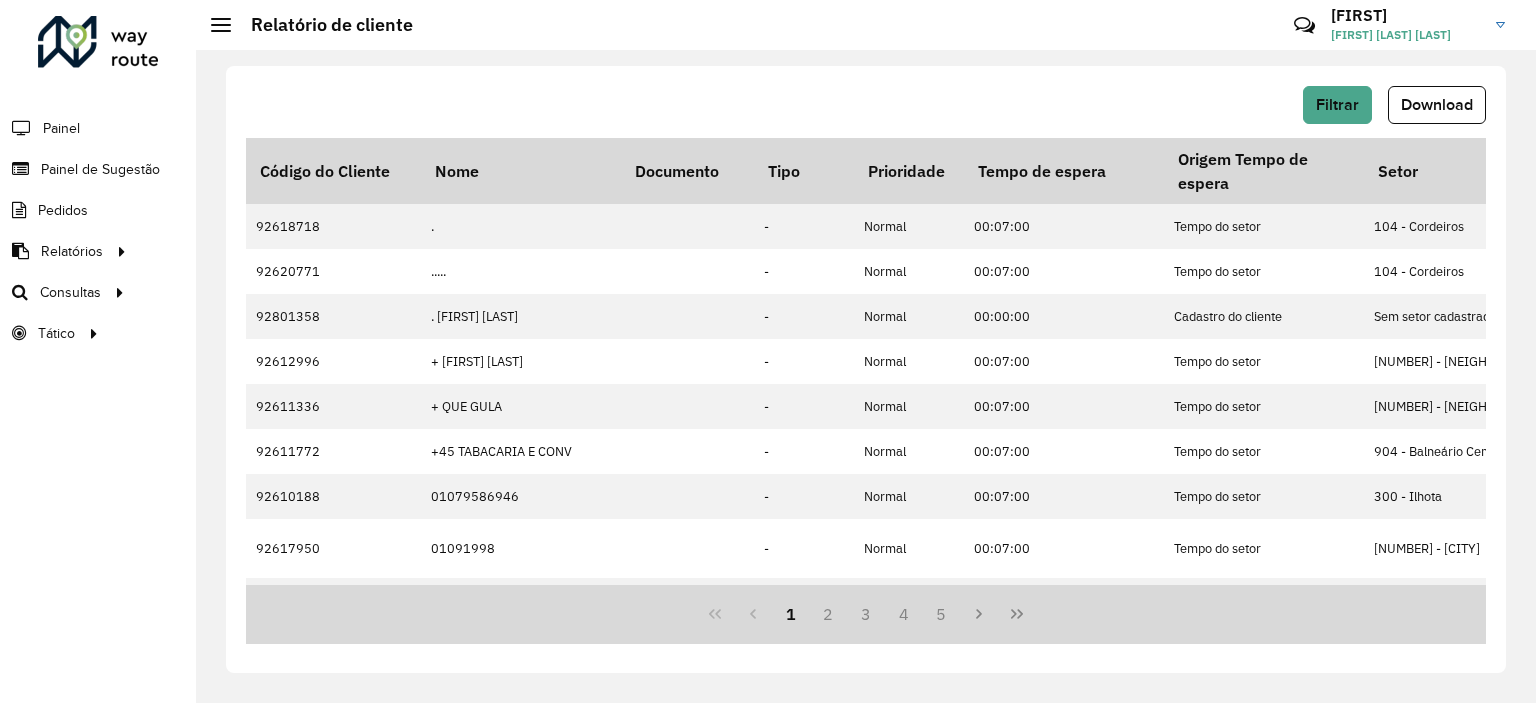 scroll, scrollTop: 0, scrollLeft: 0, axis: both 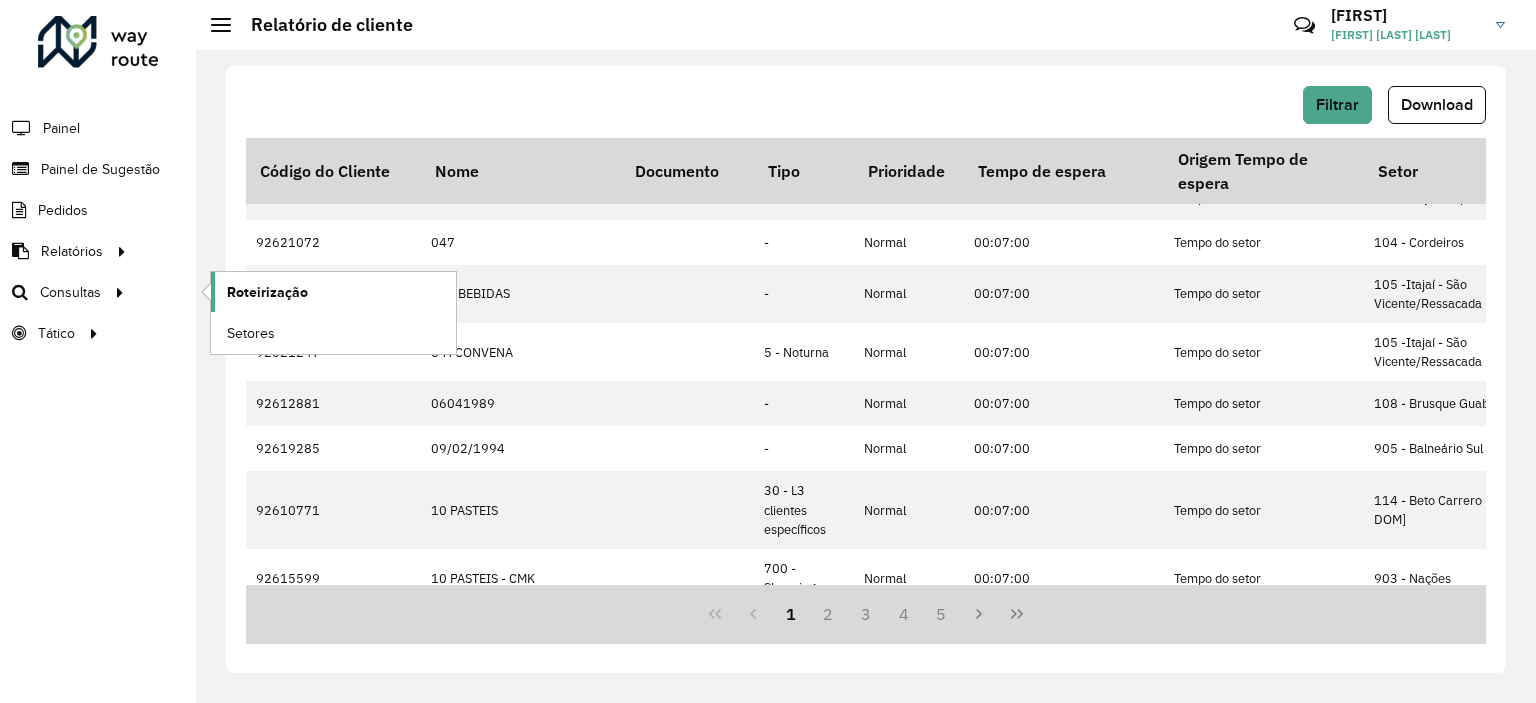 click on "Roteirização" 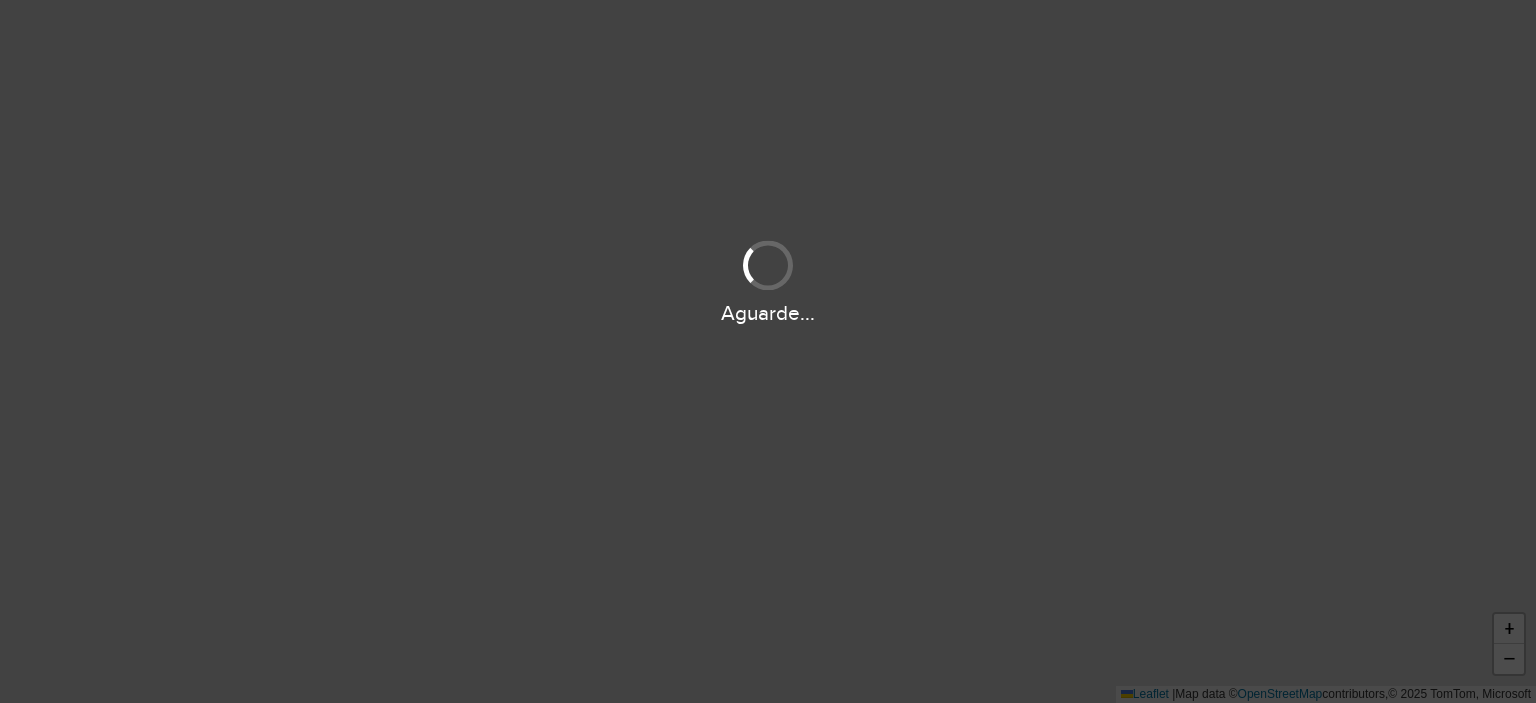 scroll, scrollTop: 0, scrollLeft: 0, axis: both 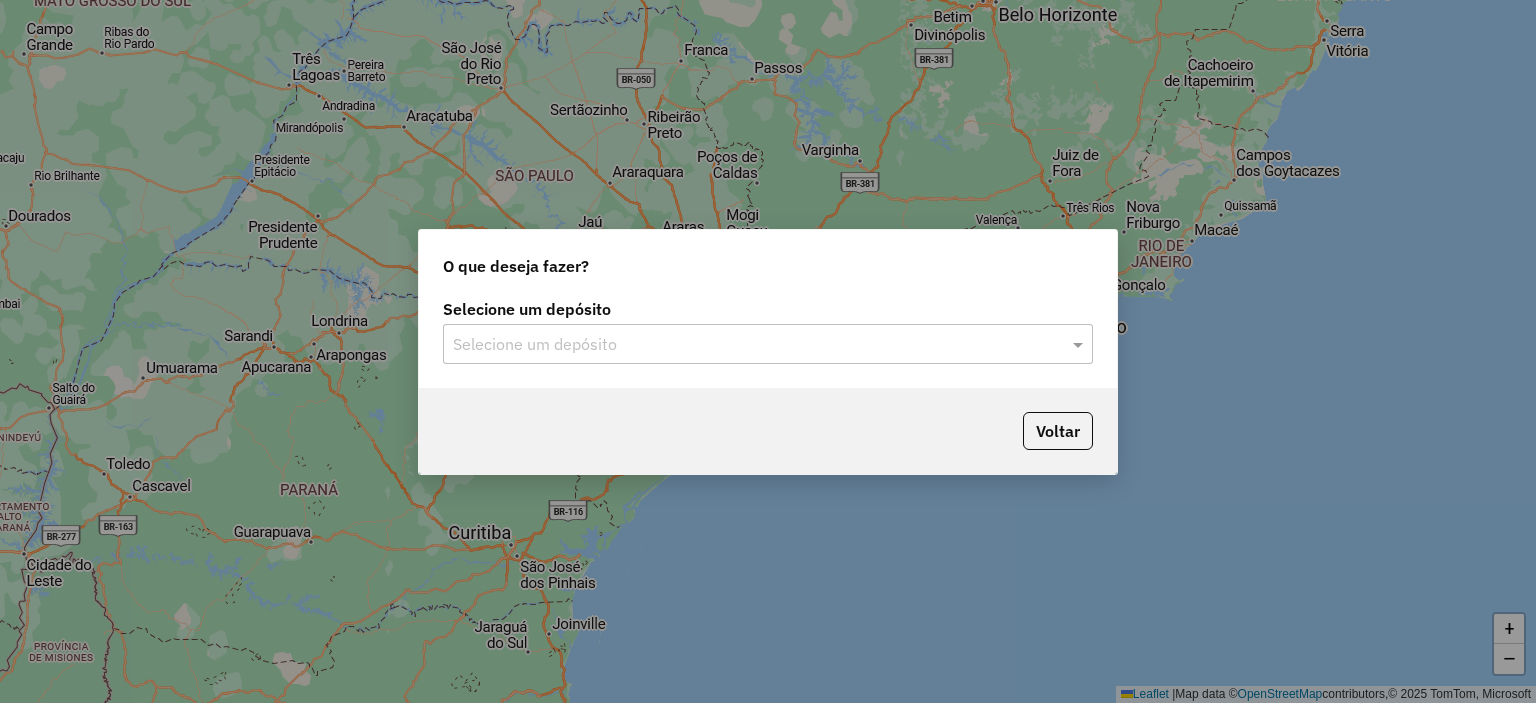 click 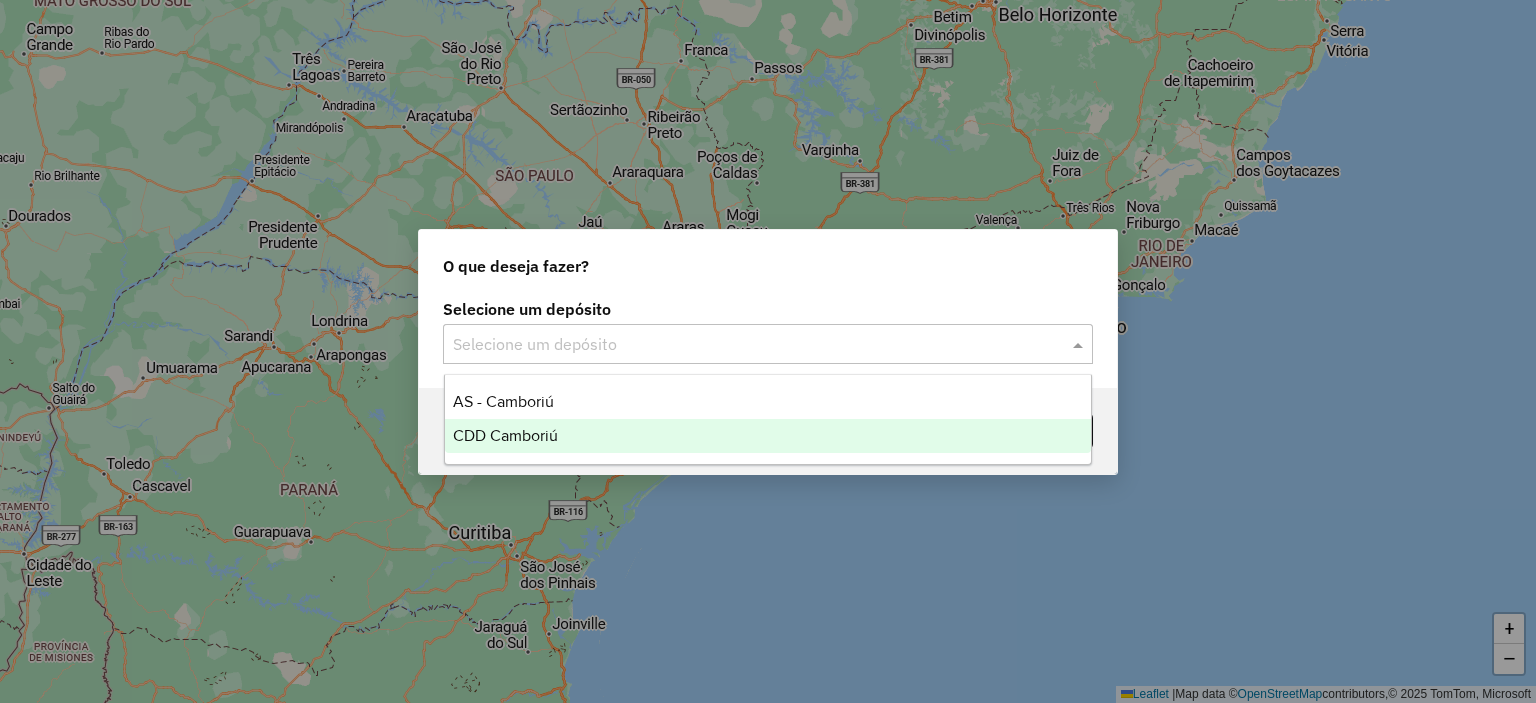 click on "CDD Camboriú" at bounding box center (768, 436) 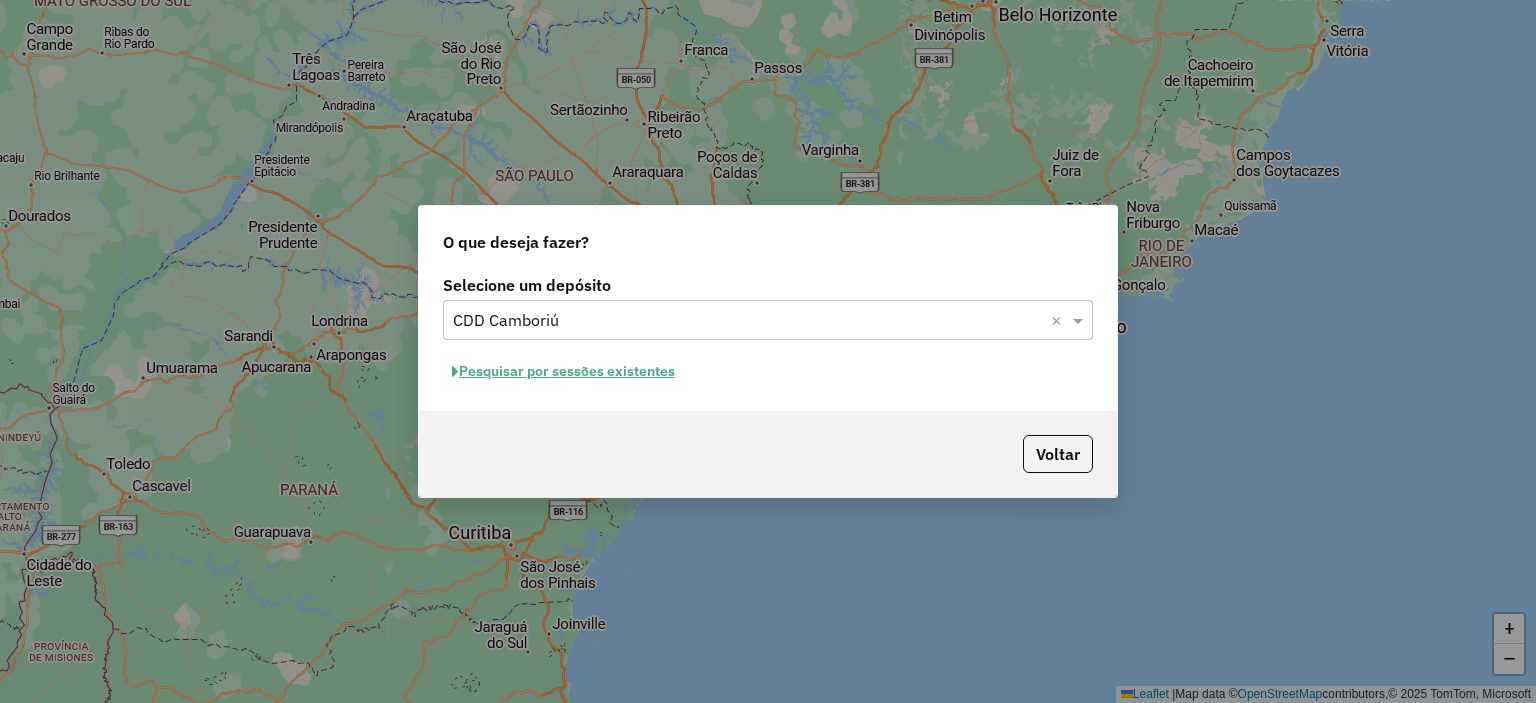 click on "Pesquisar por sessões existentes" 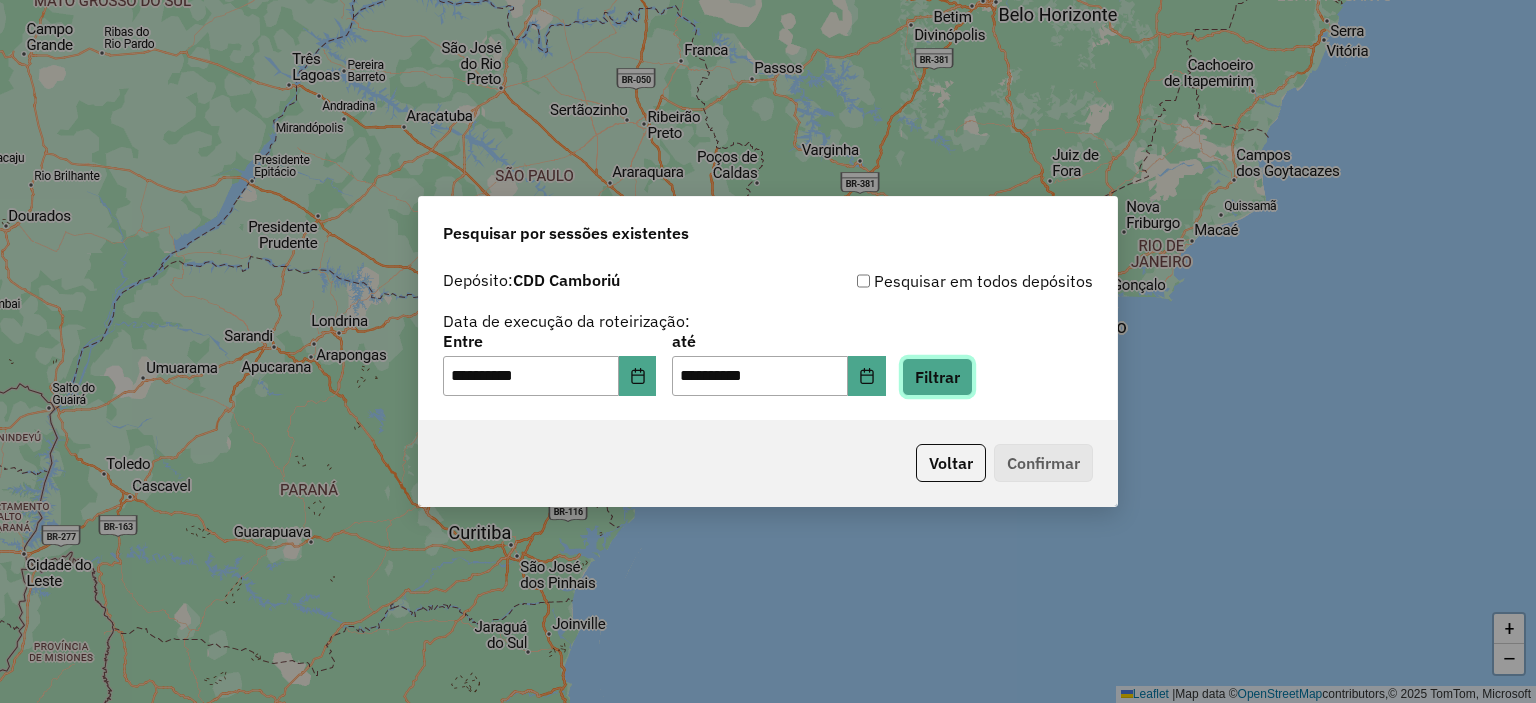 click on "Filtrar" 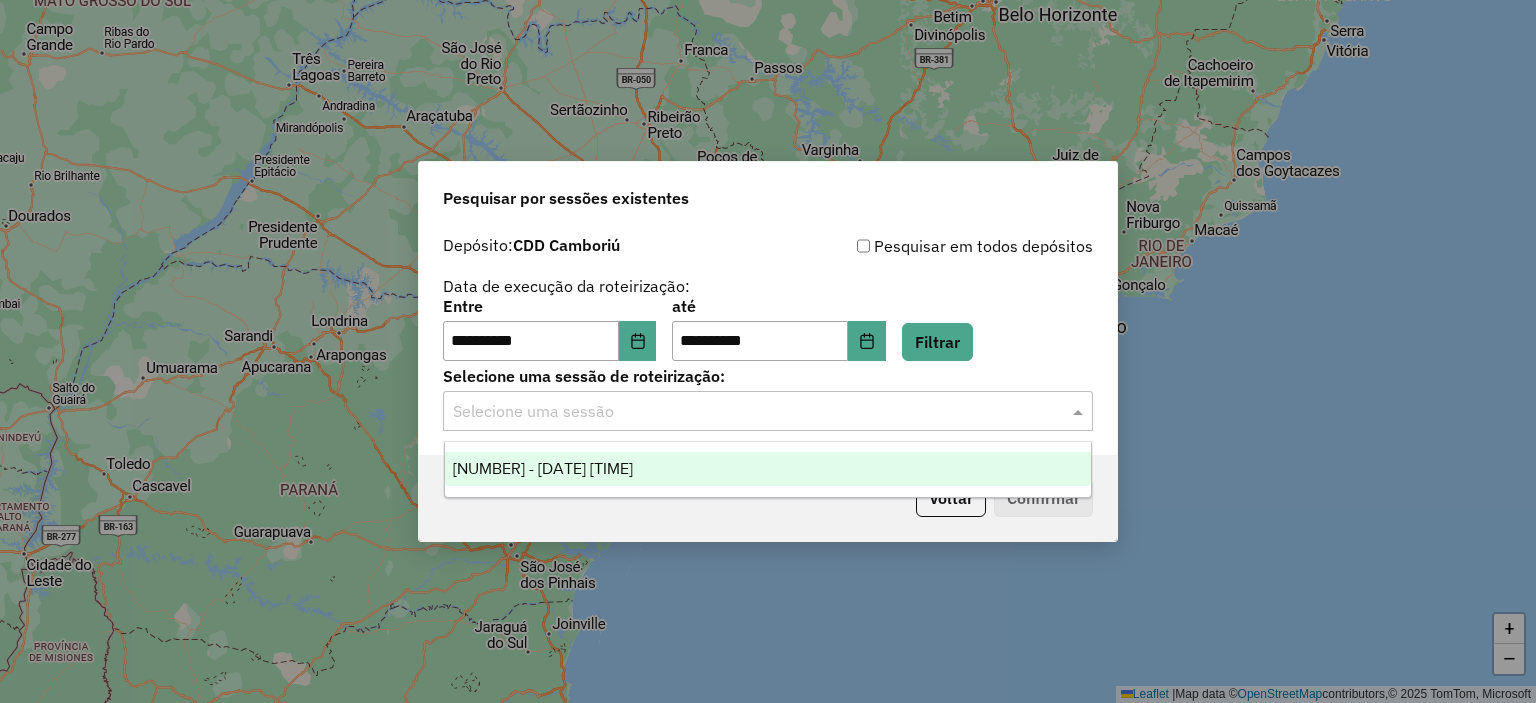 click 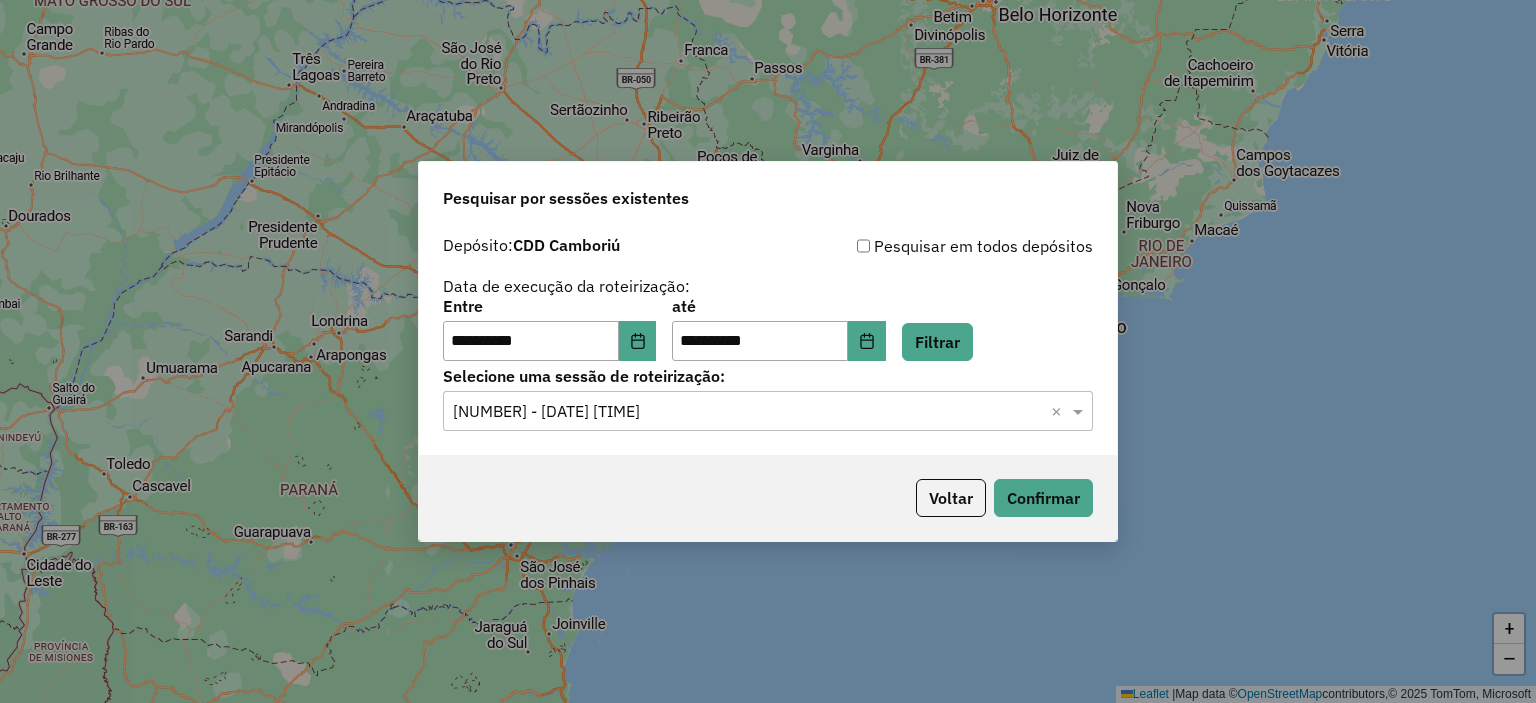 click on "Voltar   Confirmar" 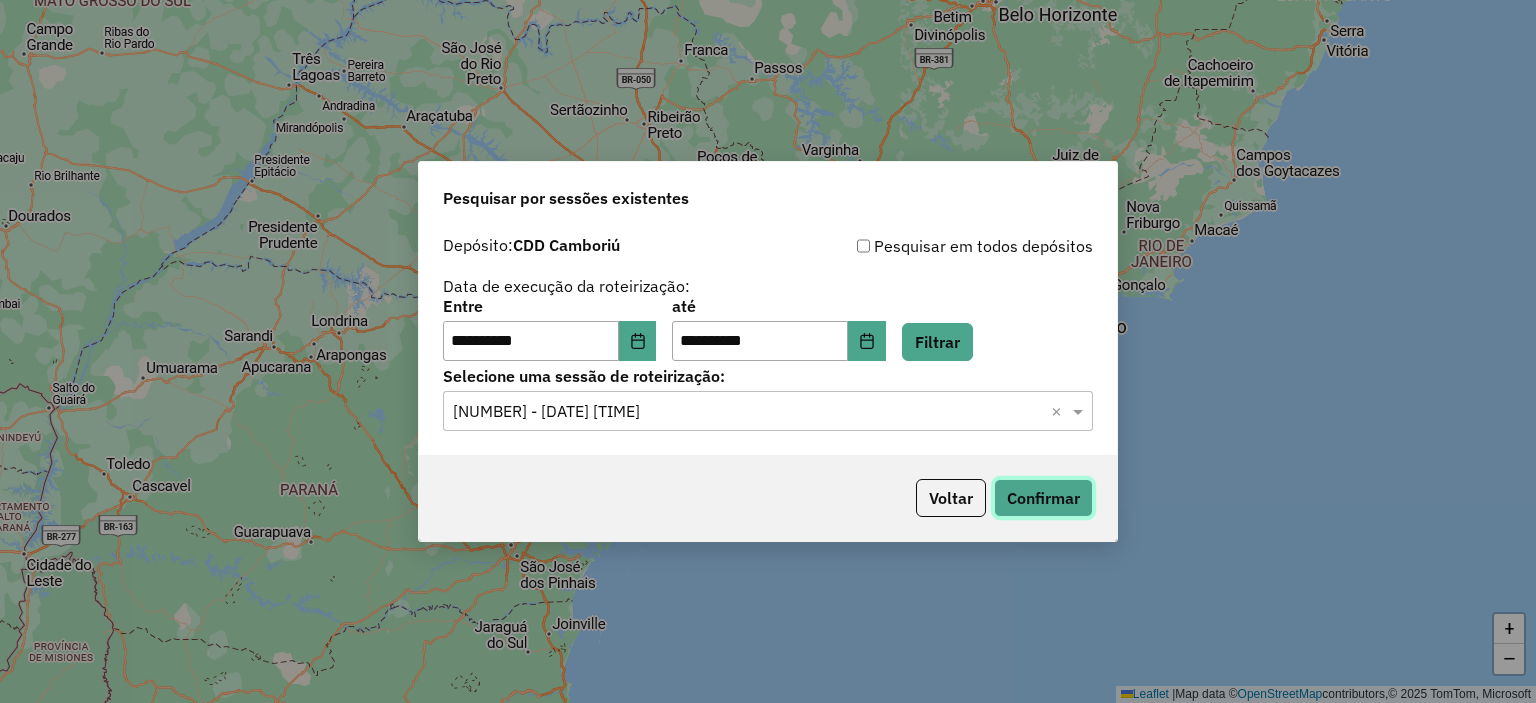 click on "Confirmar" 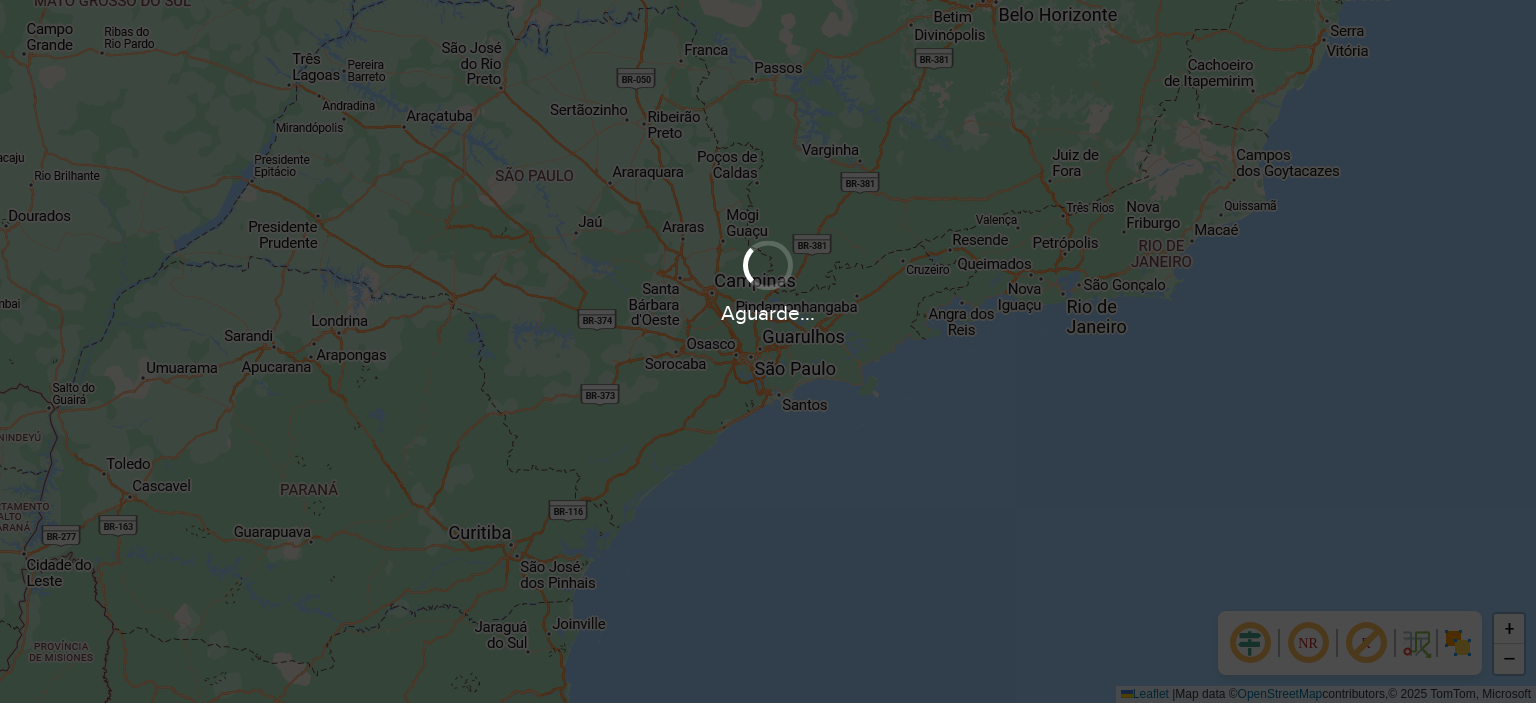 scroll, scrollTop: 0, scrollLeft: 0, axis: both 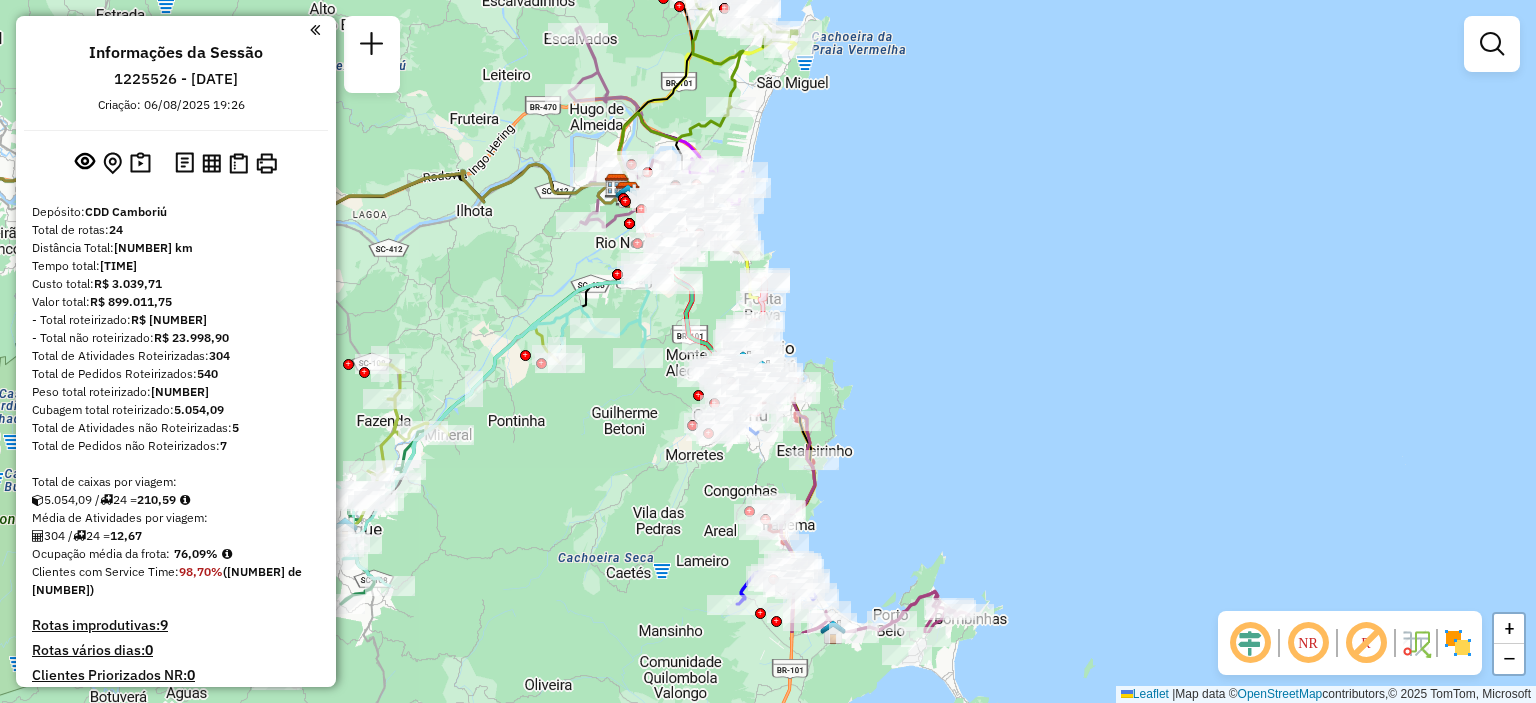 drag, startPoint x: 841, startPoint y: 335, endPoint x: 818, endPoint y: 251, distance: 87.0919 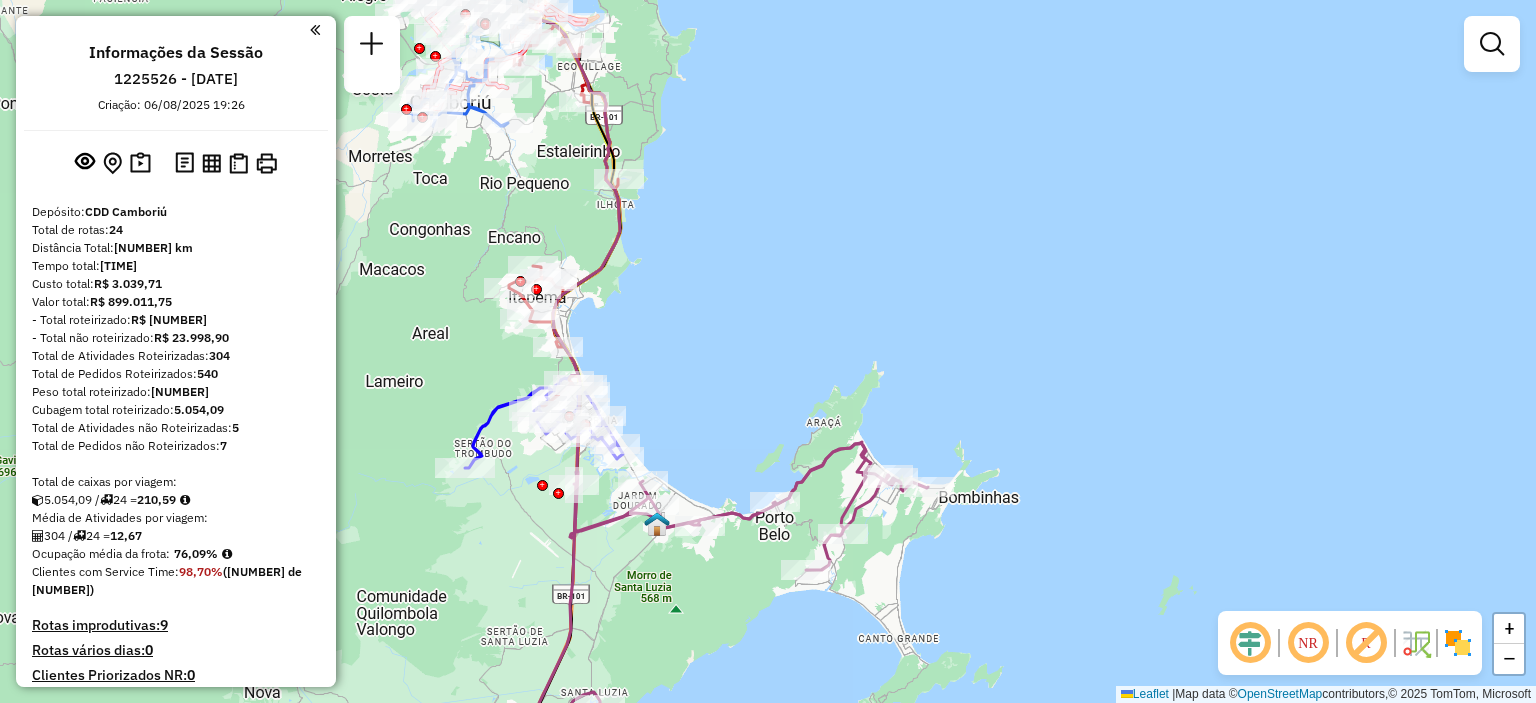 drag, startPoint x: 949, startPoint y: 509, endPoint x: 1004, endPoint y: 516, distance: 55.443665 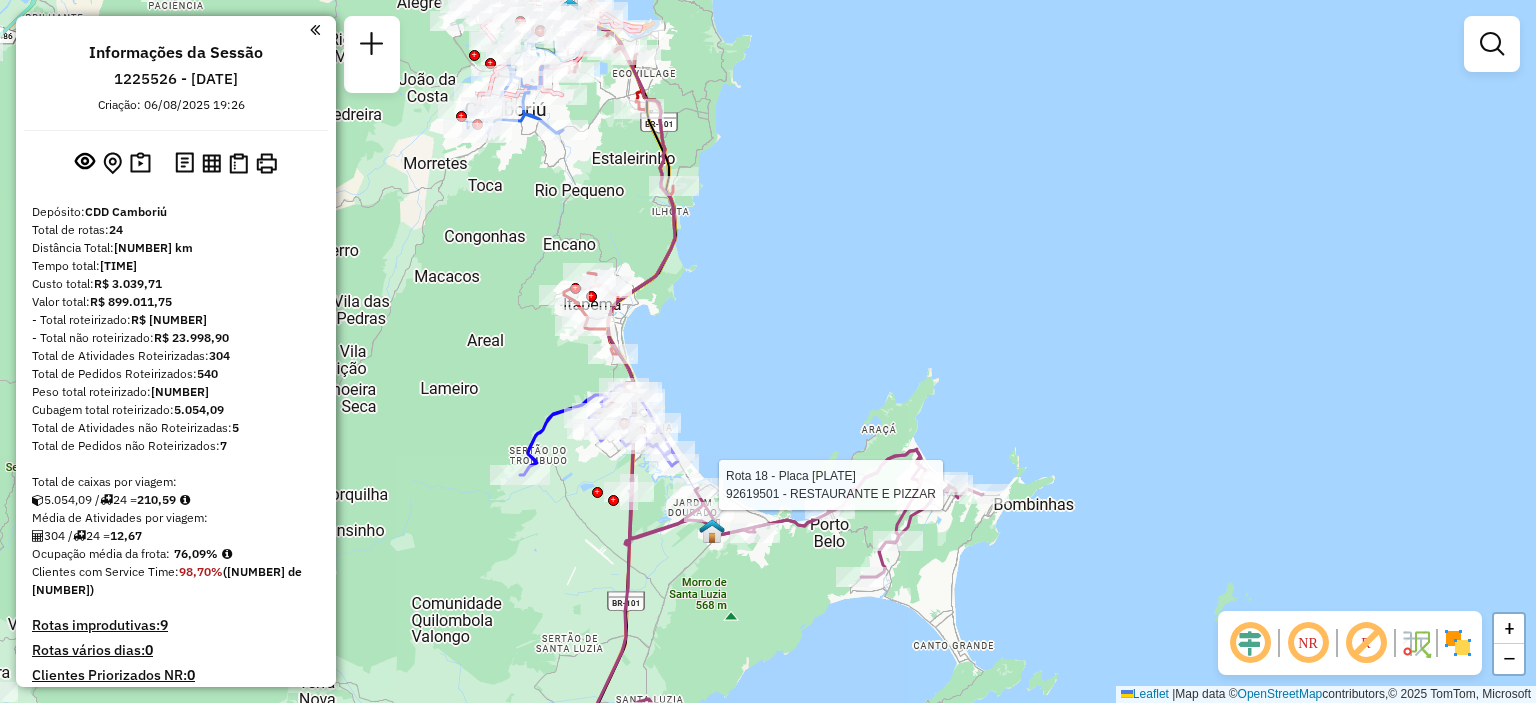 select on "**********" 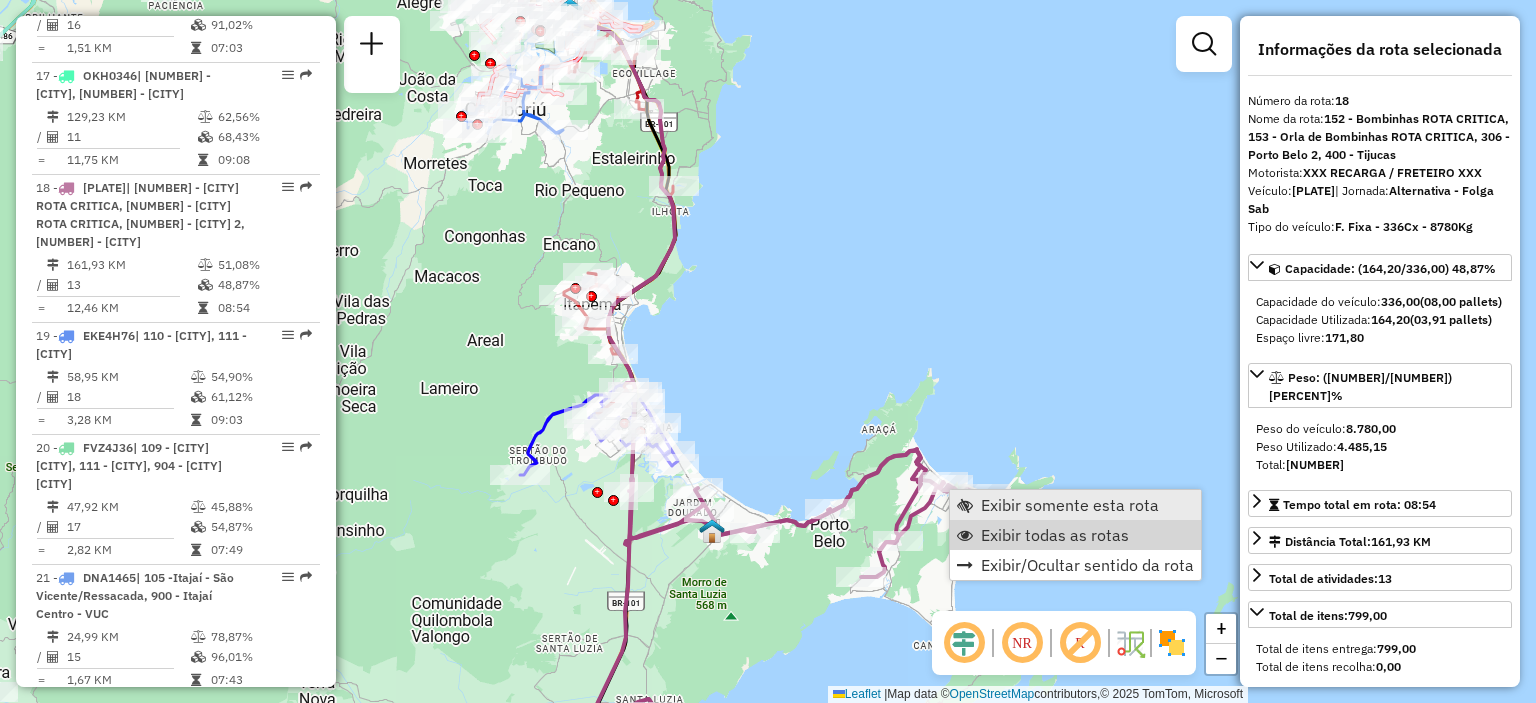 scroll, scrollTop: 2748, scrollLeft: 0, axis: vertical 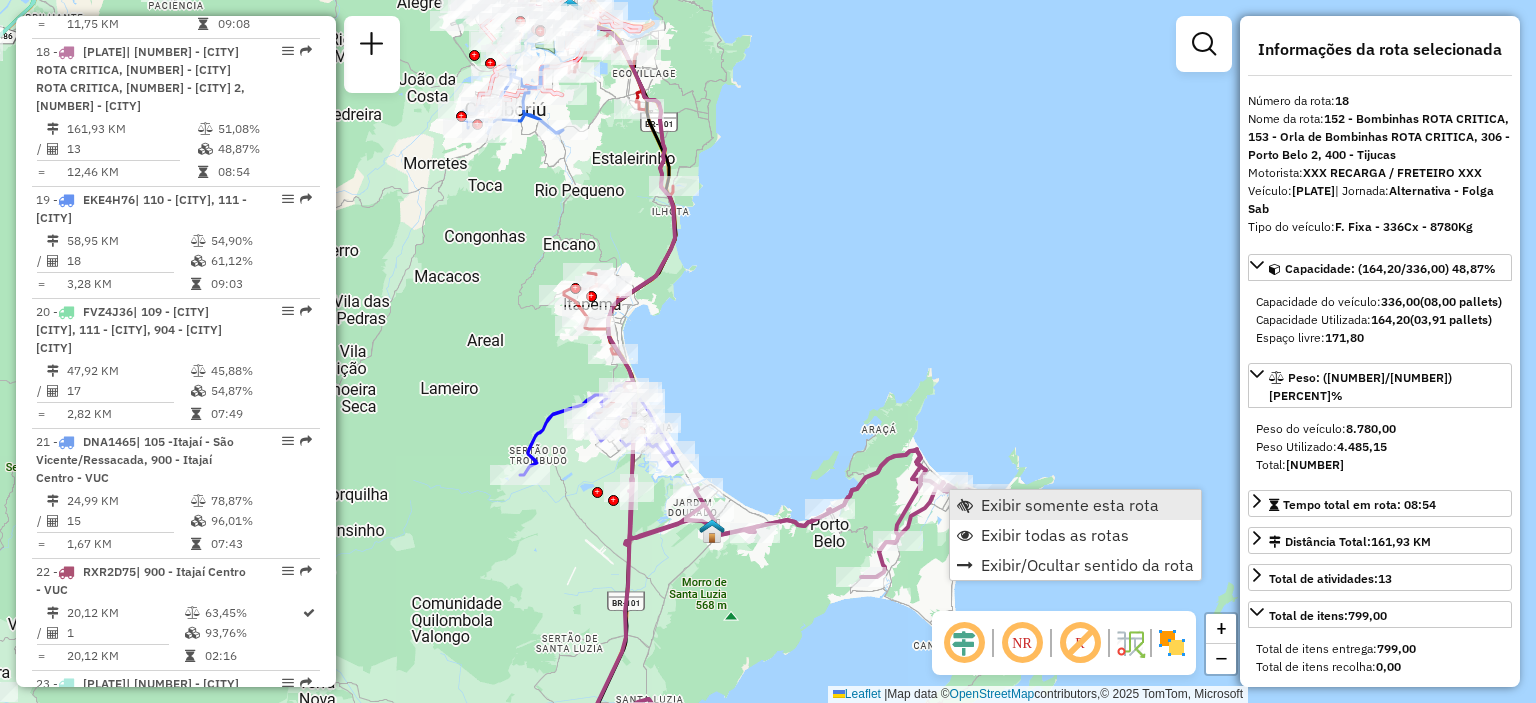 click on "Exibir somente esta rota" at bounding box center [1070, 505] 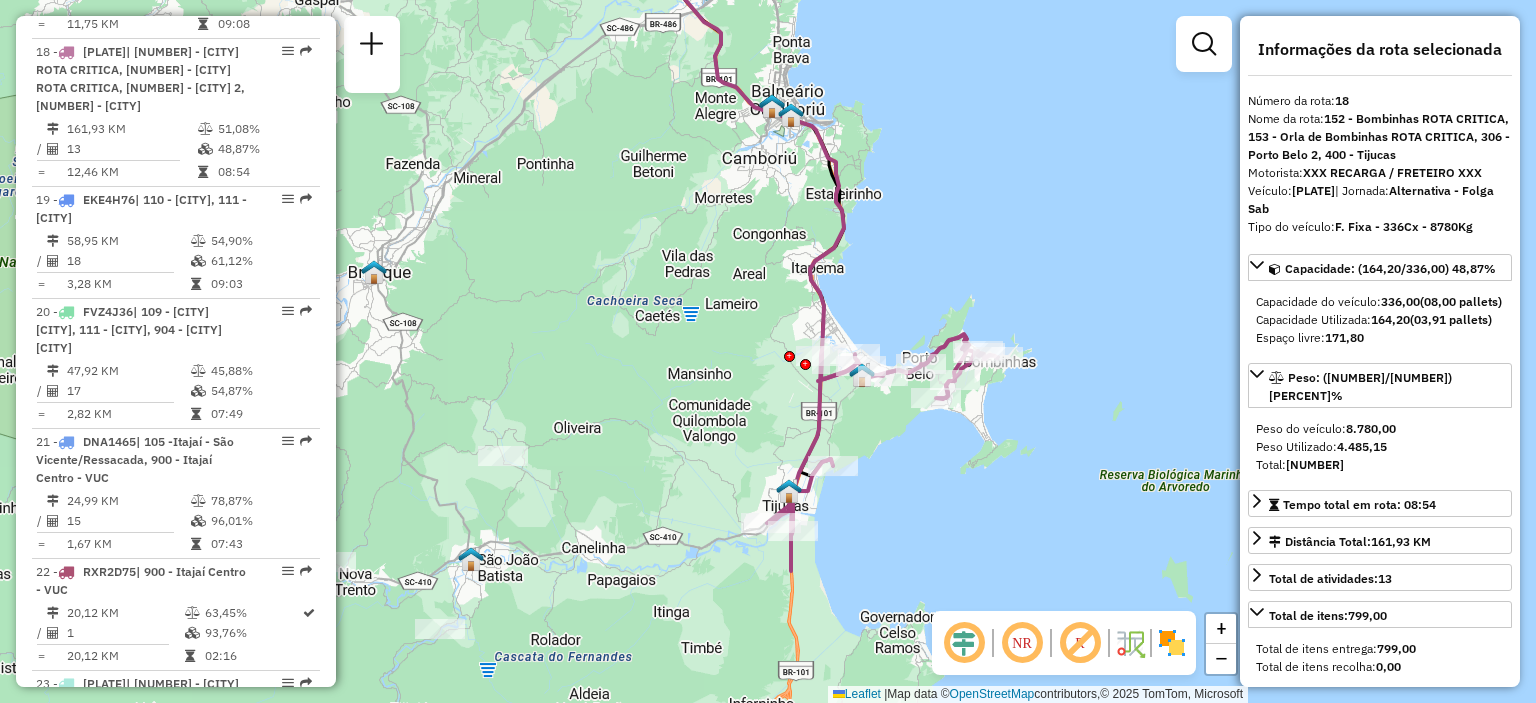 drag, startPoint x: 961, startPoint y: 567, endPoint x: 1021, endPoint y: 468, distance: 115.76269 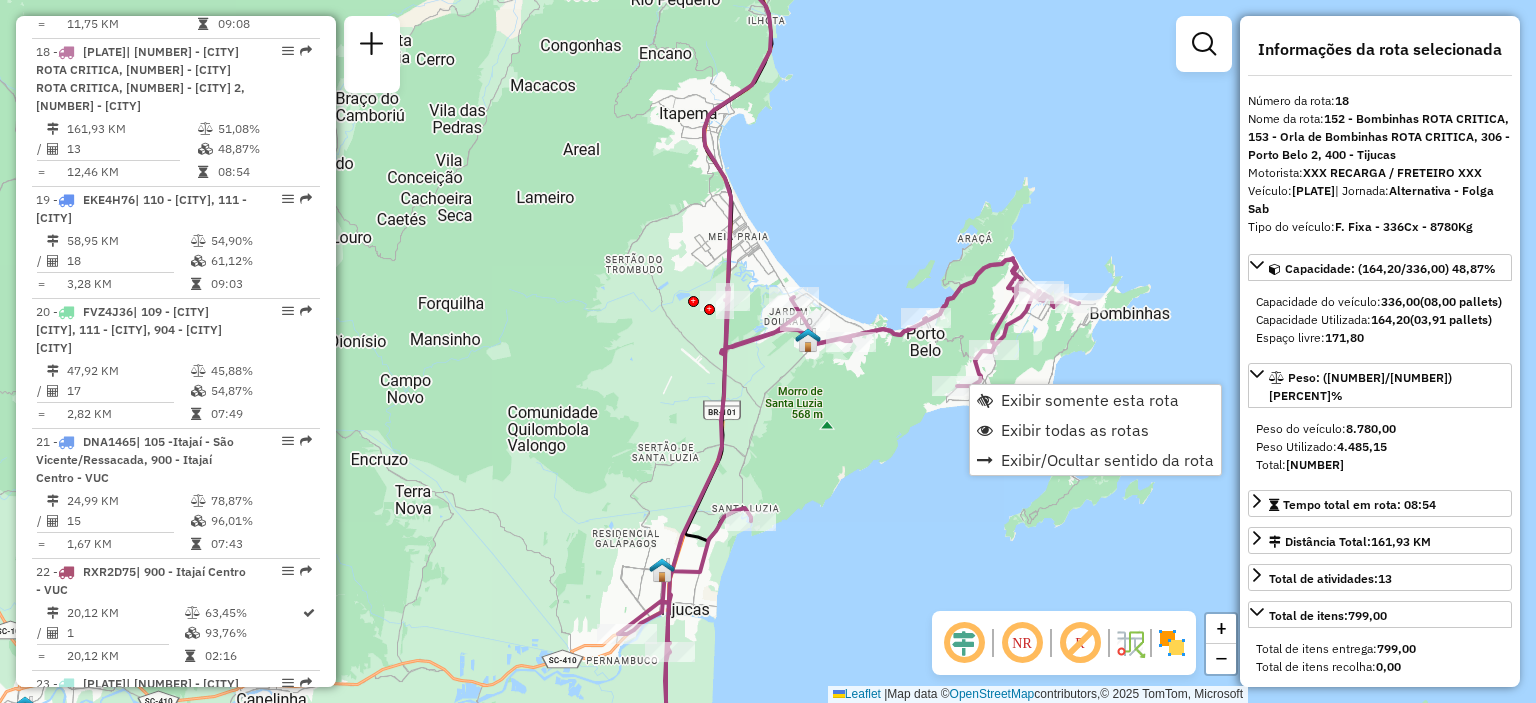 click on "Janela de atendimento Grade de atendimento Capacidade Transportadoras Veículos Cliente Pedidos  Rotas Selecione os dias de semana para filtrar as janelas de atendimento  Seg   Ter   Qua   Qui   Sex   Sáb   Dom  Informe o período da janela de atendimento: De: Até:  Filtrar exatamente a janela do cliente  Considerar janela de atendimento padrão  Selecione os dias de semana para filtrar as grades de atendimento  Seg   Ter   Qua   Qui   Sex   Sáb   Dom   Considerar clientes sem dia de atendimento cadastrado  Clientes fora do dia de atendimento selecionado Filtrar as atividades entre os valores definidos abaixo:  Peso mínimo:   Peso máximo:   Cubagem mínima:   Cubagem máxima:   De:   Até:  Filtrar as atividades entre o tempo de atendimento definido abaixo:  De:   Até:   Considerar capacidade total dos clientes não roteirizados Transportadora: Selecione um ou mais itens Tipo de veículo: Selecione um ou mais itens Veículo: Selecione um ou mais itens Motorista: Selecione um ou mais itens Nome: Rótulo:" 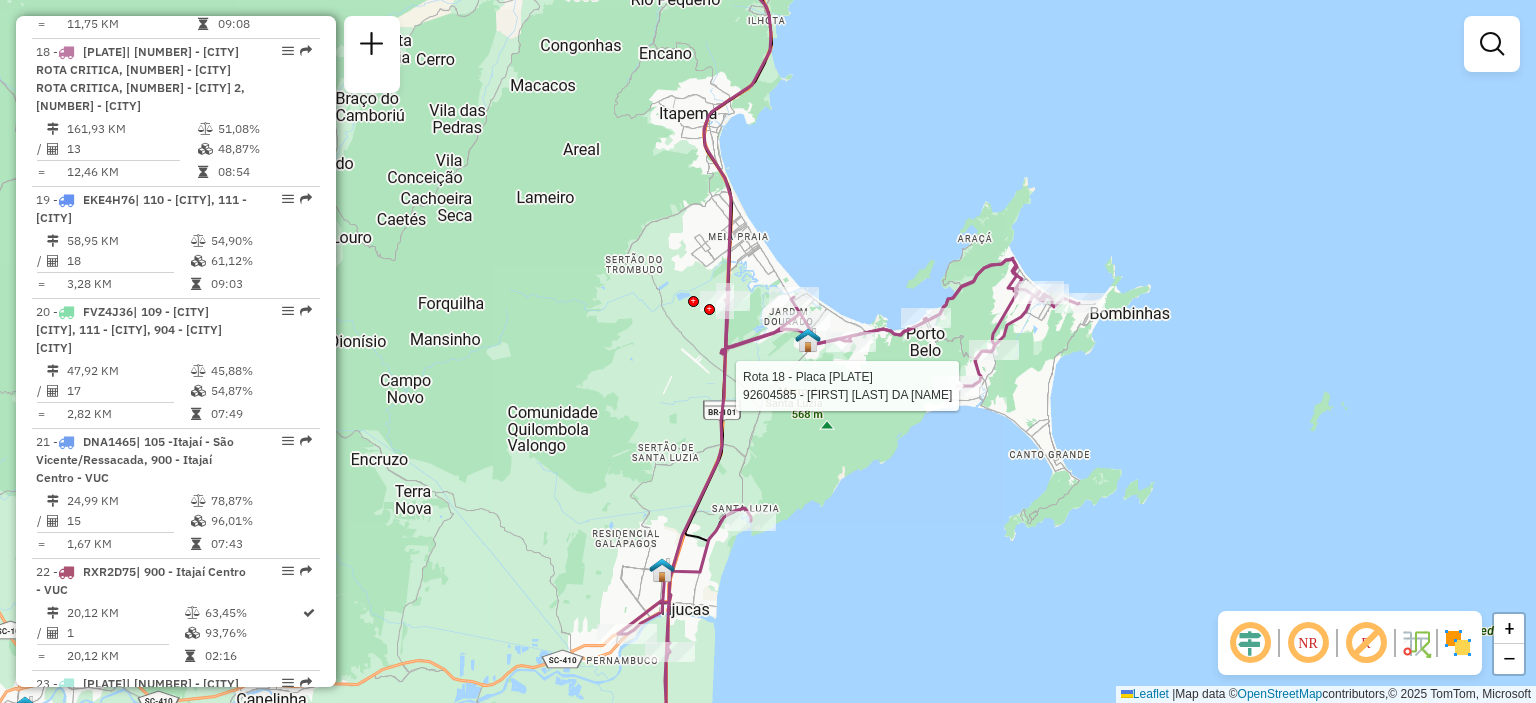 select on "**********" 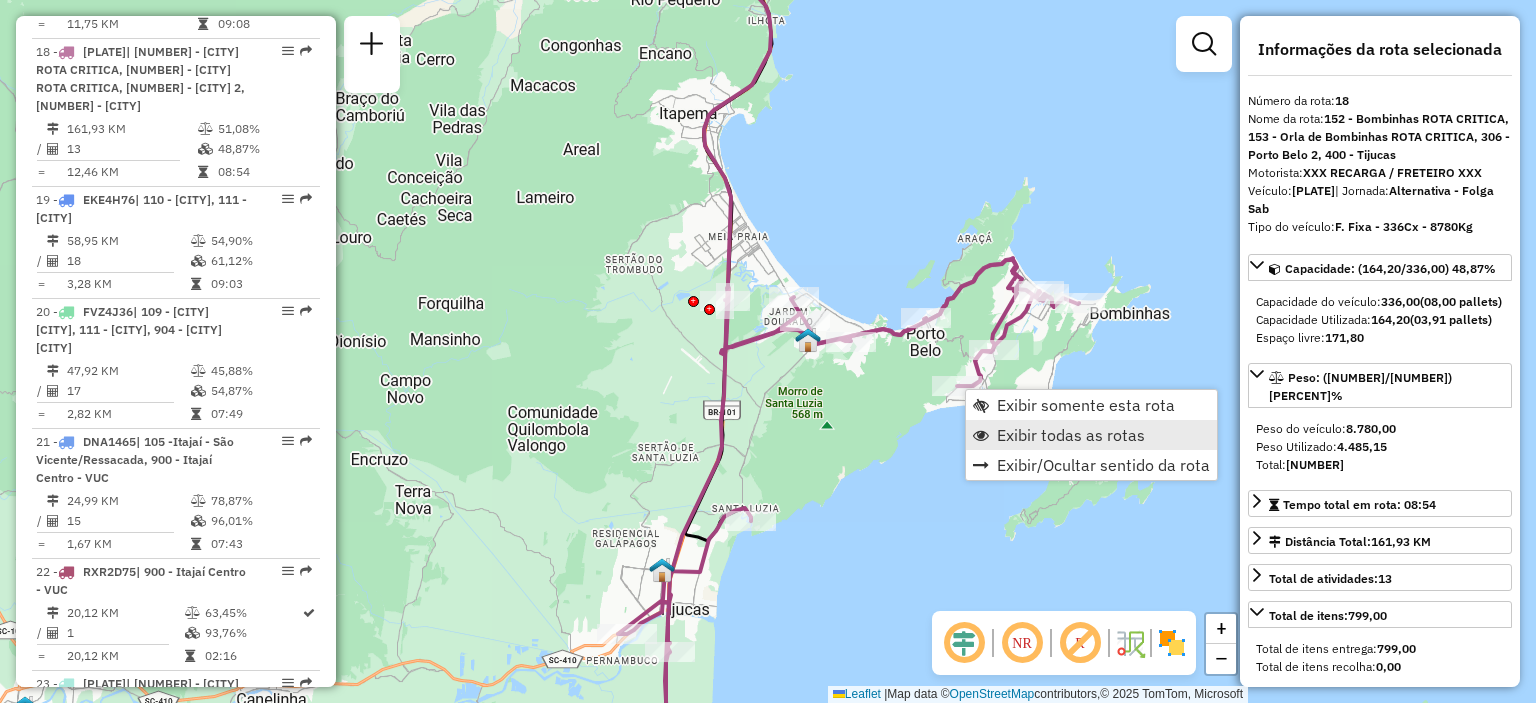 click on "Exibir todas as rotas" at bounding box center (1071, 435) 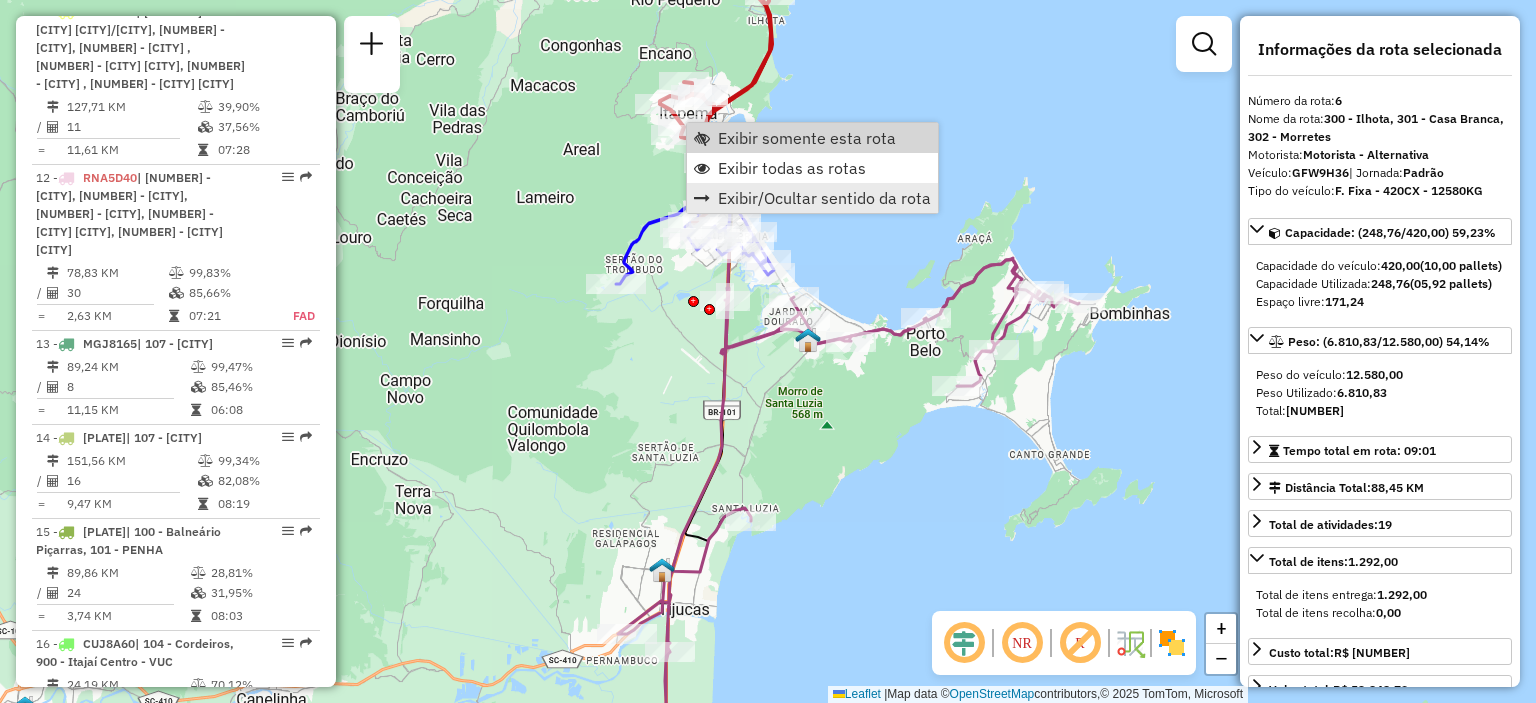 scroll, scrollTop: 1390, scrollLeft: 0, axis: vertical 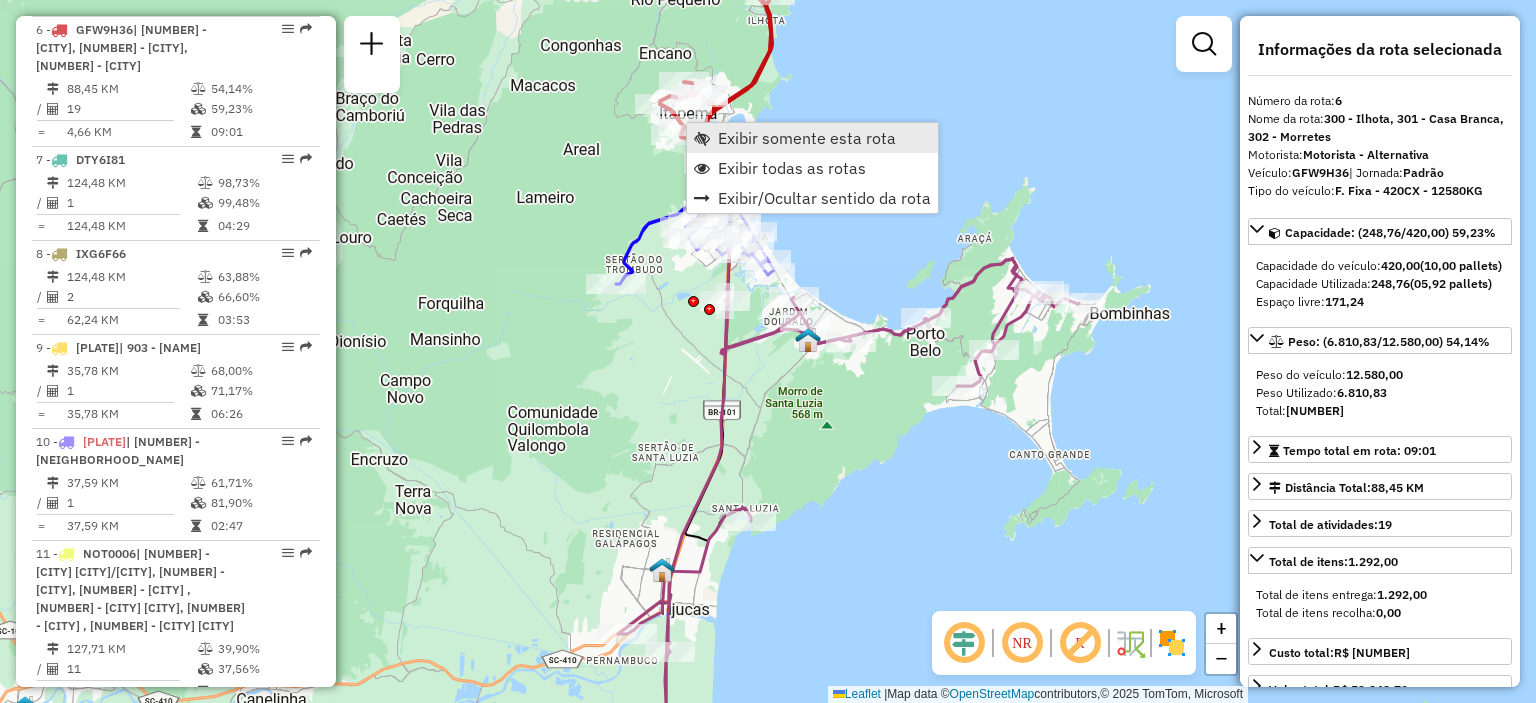 click on "Exibir somente esta rota" at bounding box center (807, 138) 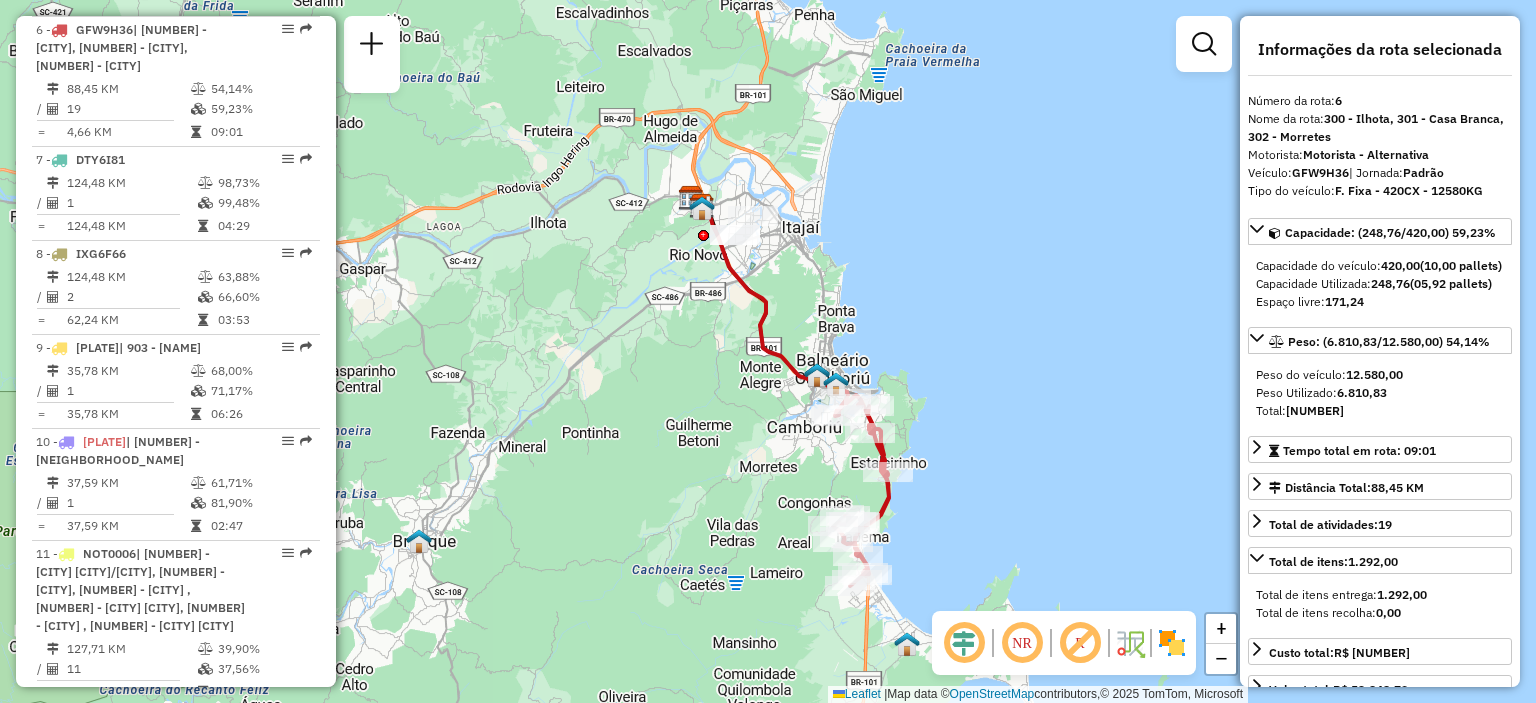 drag, startPoint x: 952, startPoint y: 315, endPoint x: 976, endPoint y: 355, distance: 46.647614 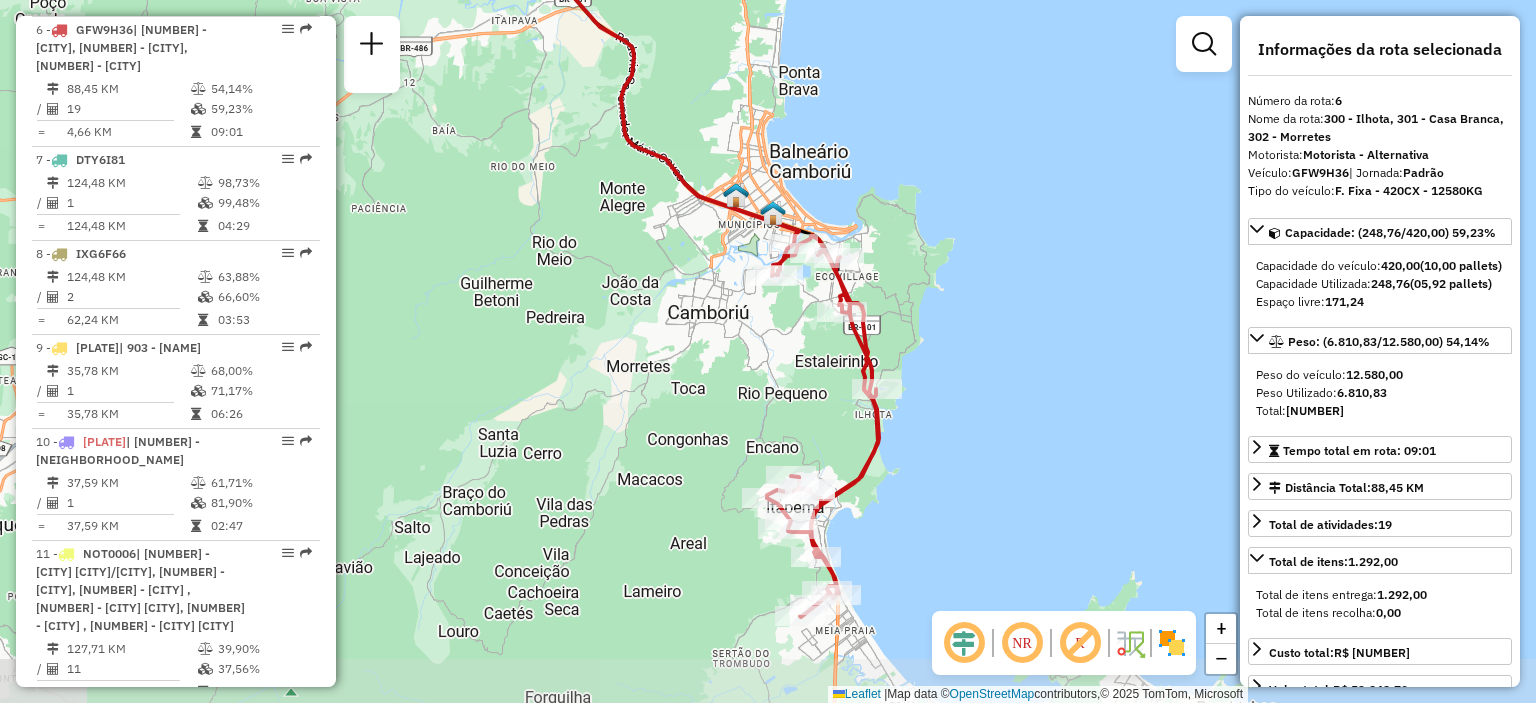drag, startPoint x: 888, startPoint y: 452, endPoint x: 936, endPoint y: 383, distance: 84.05355 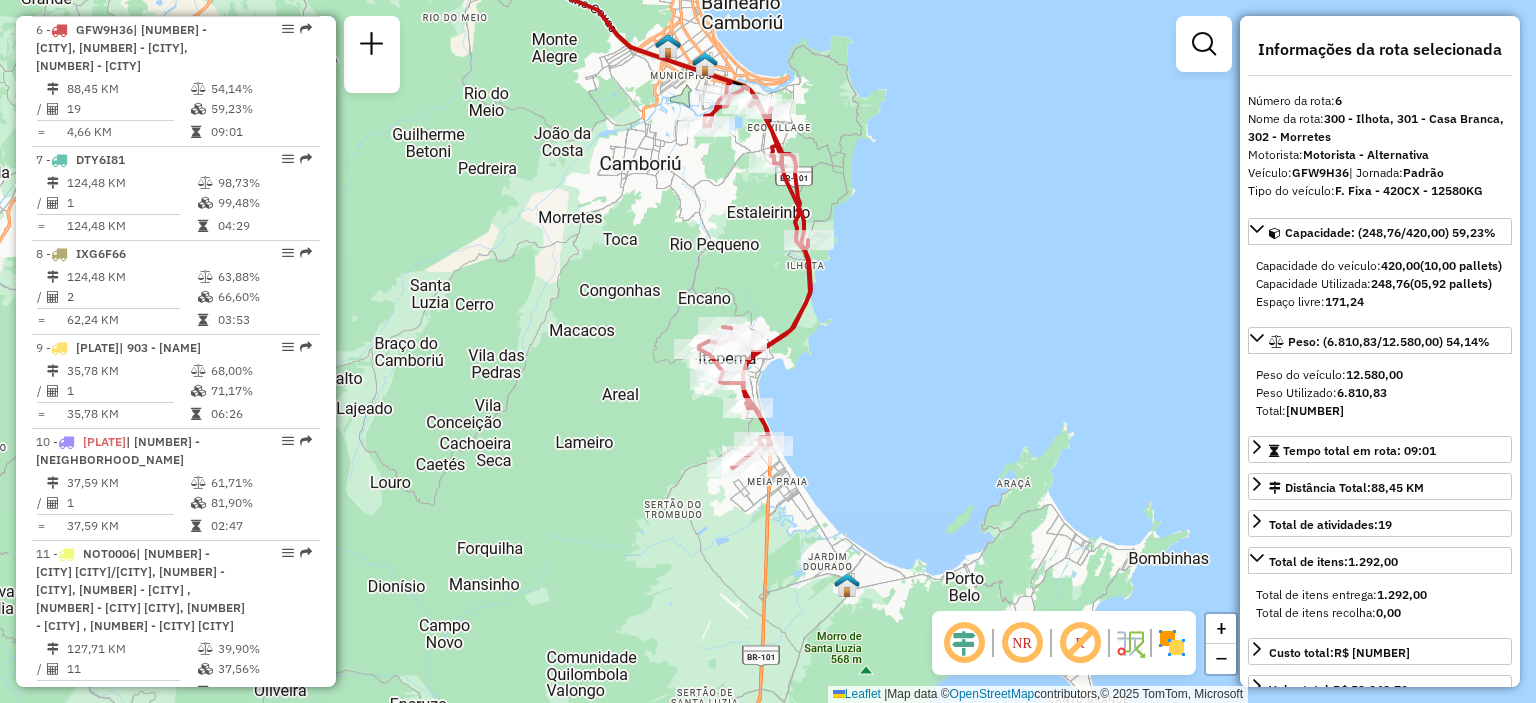 drag, startPoint x: 949, startPoint y: 476, endPoint x: 848, endPoint y: 476, distance: 101 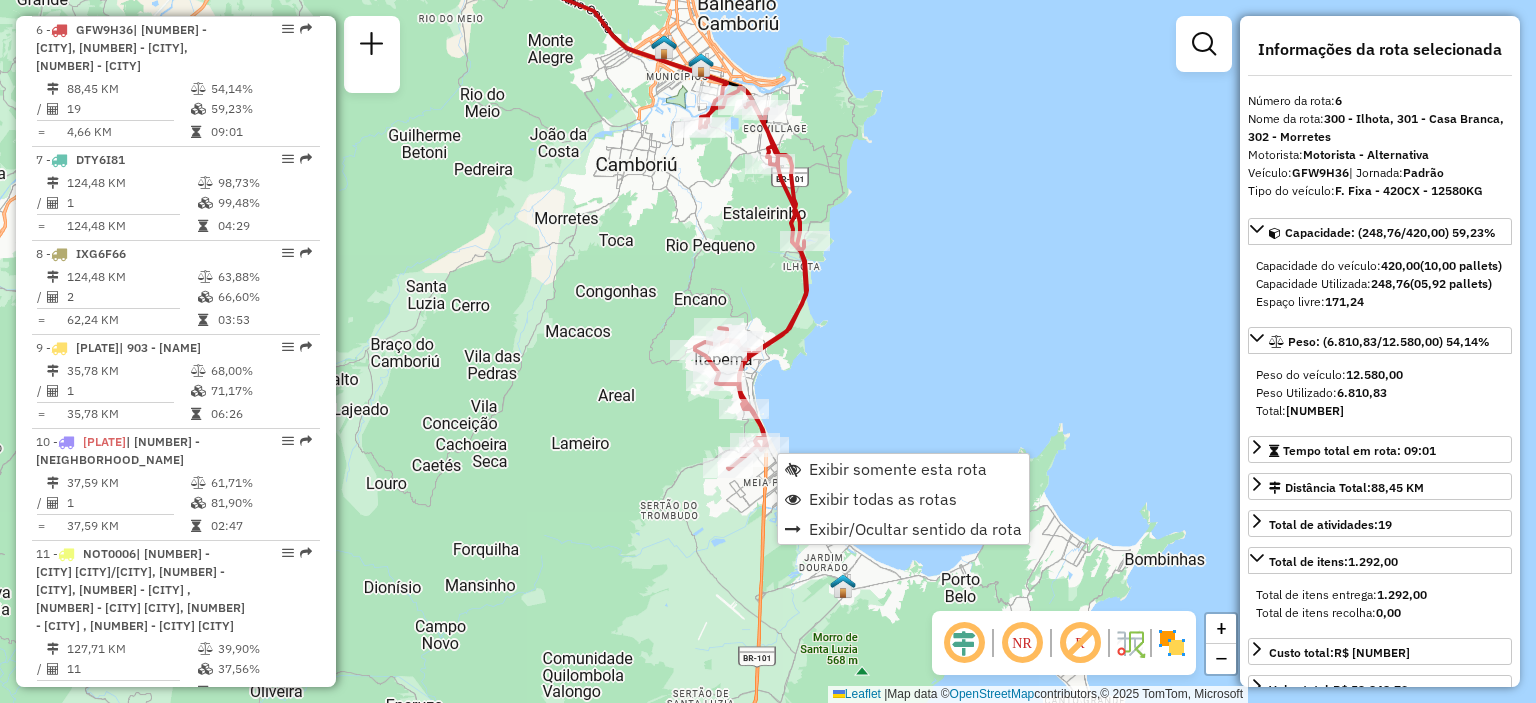 click on "Janela de atendimento Grade de atendimento Capacidade Transportadoras Veículos Cliente Pedidos  Rotas Selecione os dias de semana para filtrar as janelas de atendimento  Seg   Ter   Qua   Qui   Sex   Sáb   Dom  Informe o período da janela de atendimento: De: Até:  Filtrar exatamente a janela do cliente  Considerar janela de atendimento padrão  Selecione os dias de semana para filtrar as grades de atendimento  Seg   Ter   Qua   Qui   Sex   Sáb   Dom   Considerar clientes sem dia de atendimento cadastrado  Clientes fora do dia de atendimento selecionado Filtrar as atividades entre os valores definidos abaixo:  Peso mínimo:   Peso máximo:   Cubagem mínima:   Cubagem máxima:   De:   Até:  Filtrar as atividades entre o tempo de atendimento definido abaixo:  De:   Até:   Considerar capacidade total dos clientes não roteirizados Transportadora: Selecione um ou mais itens Tipo de veículo: Selecione um ou mais itens Veículo: Selecione um ou mais itens Motorista: Selecione um ou mais itens Nome: Rótulo:" 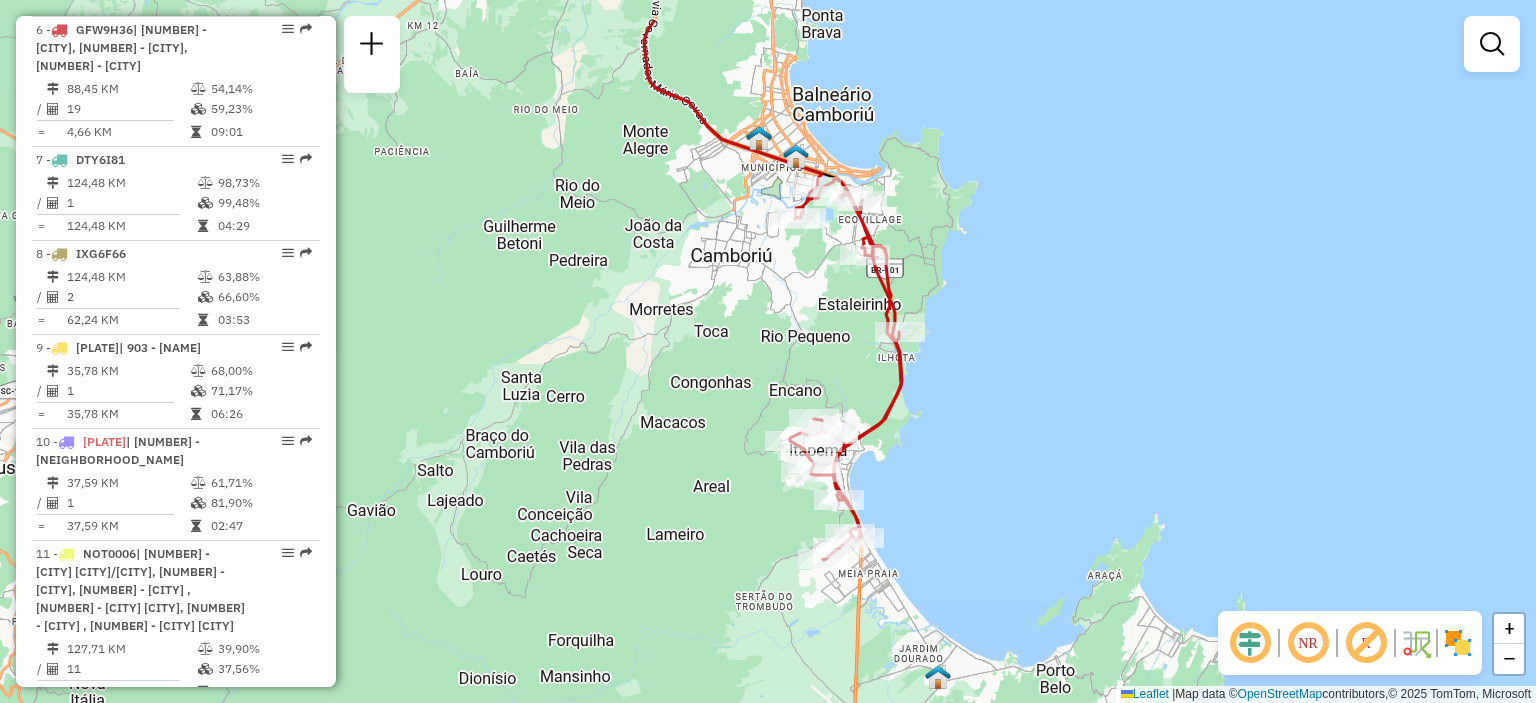 drag, startPoint x: 862, startPoint y: 388, endPoint x: 957, endPoint y: 479, distance: 131.55228 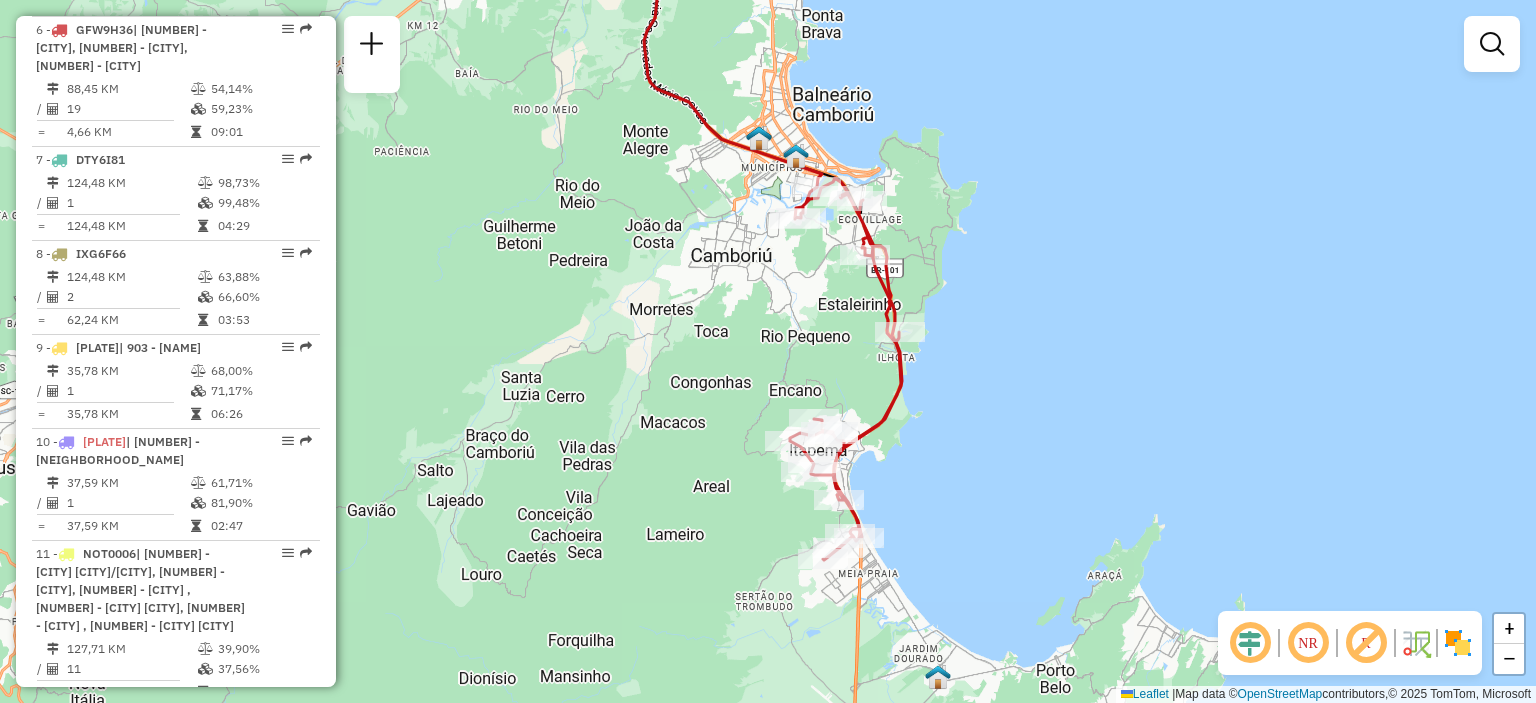 click 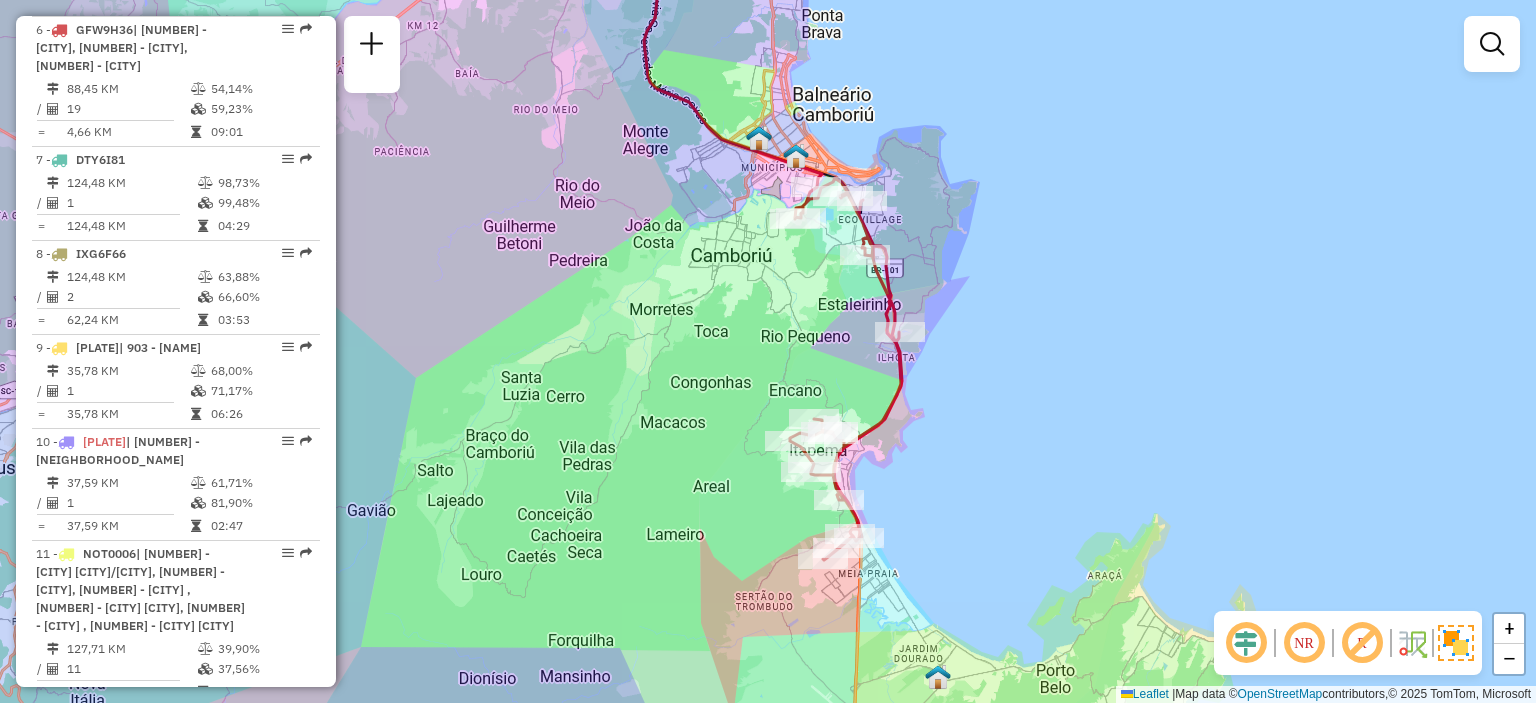 click 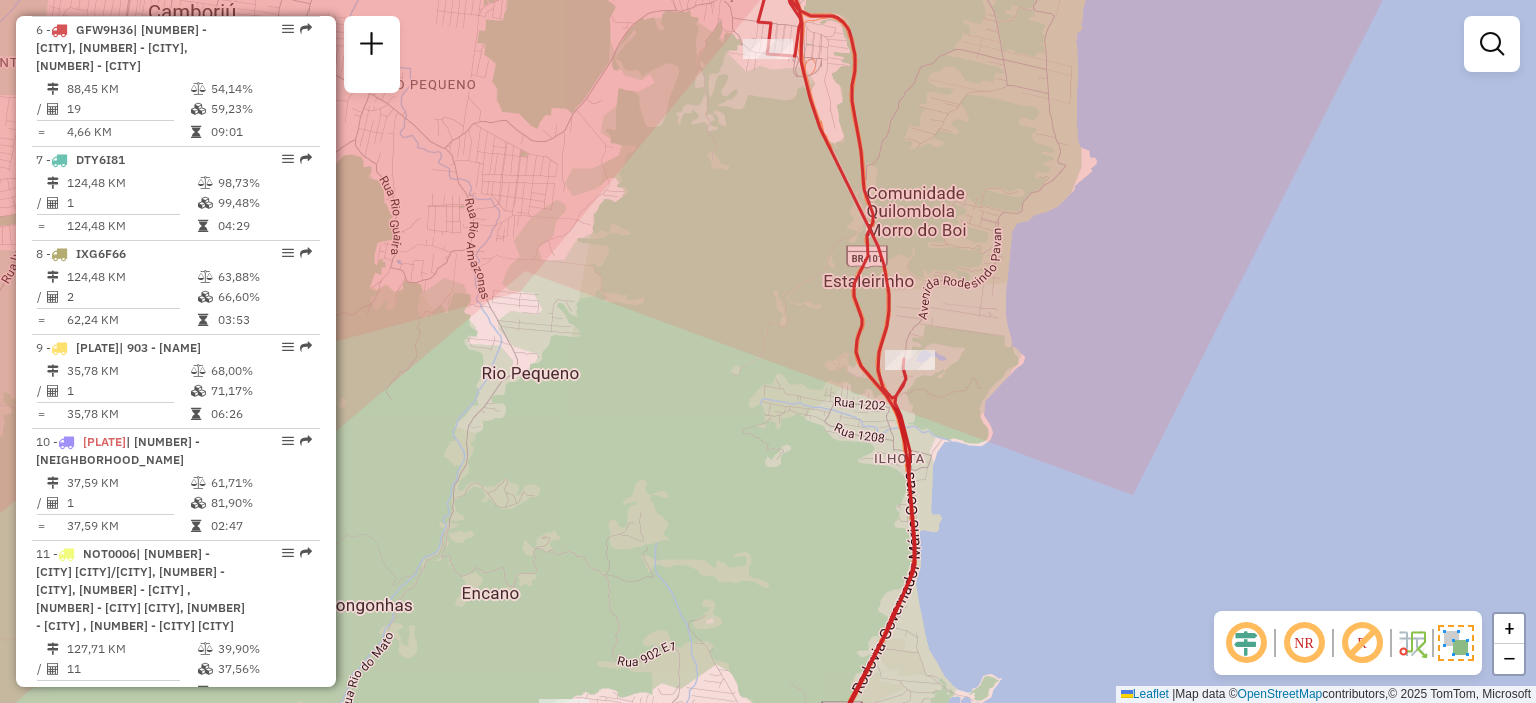 click 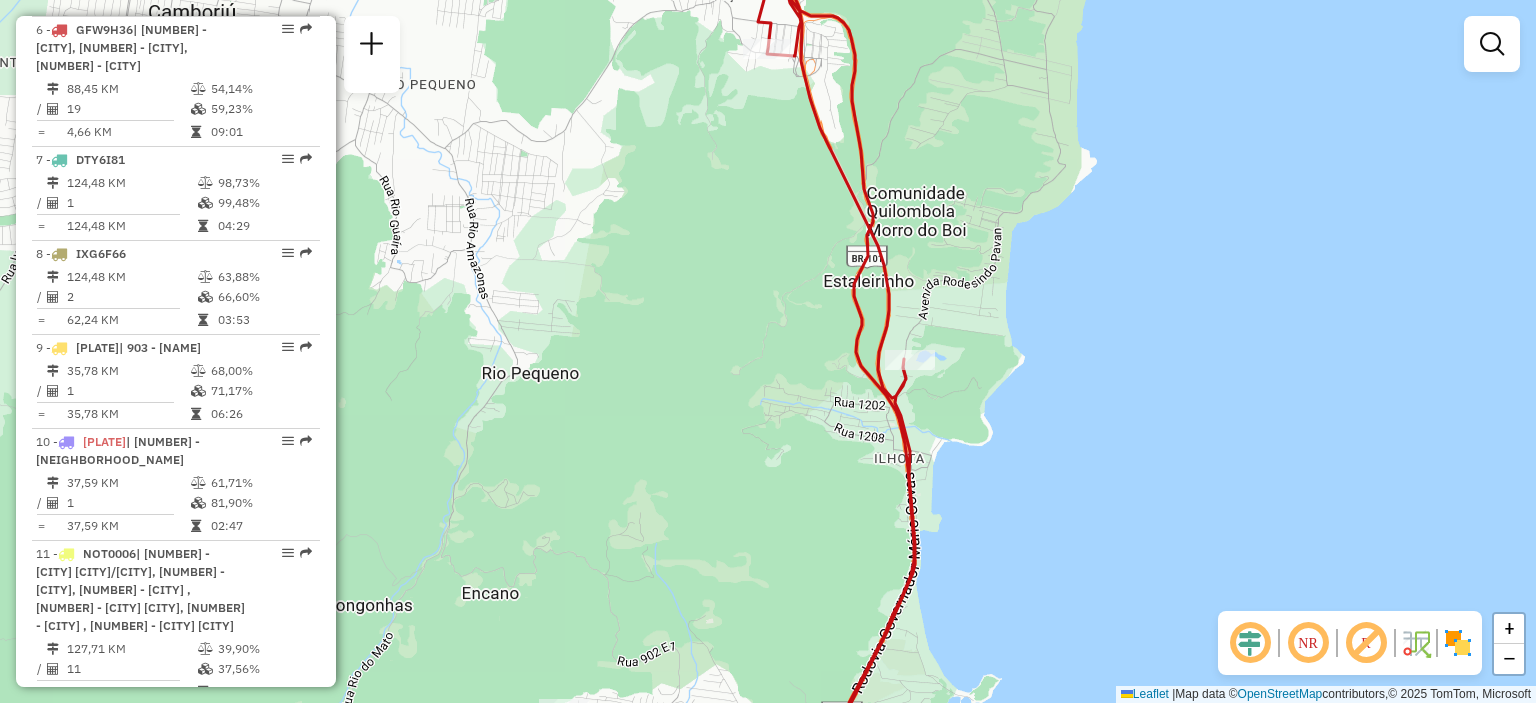 click on "NR R" 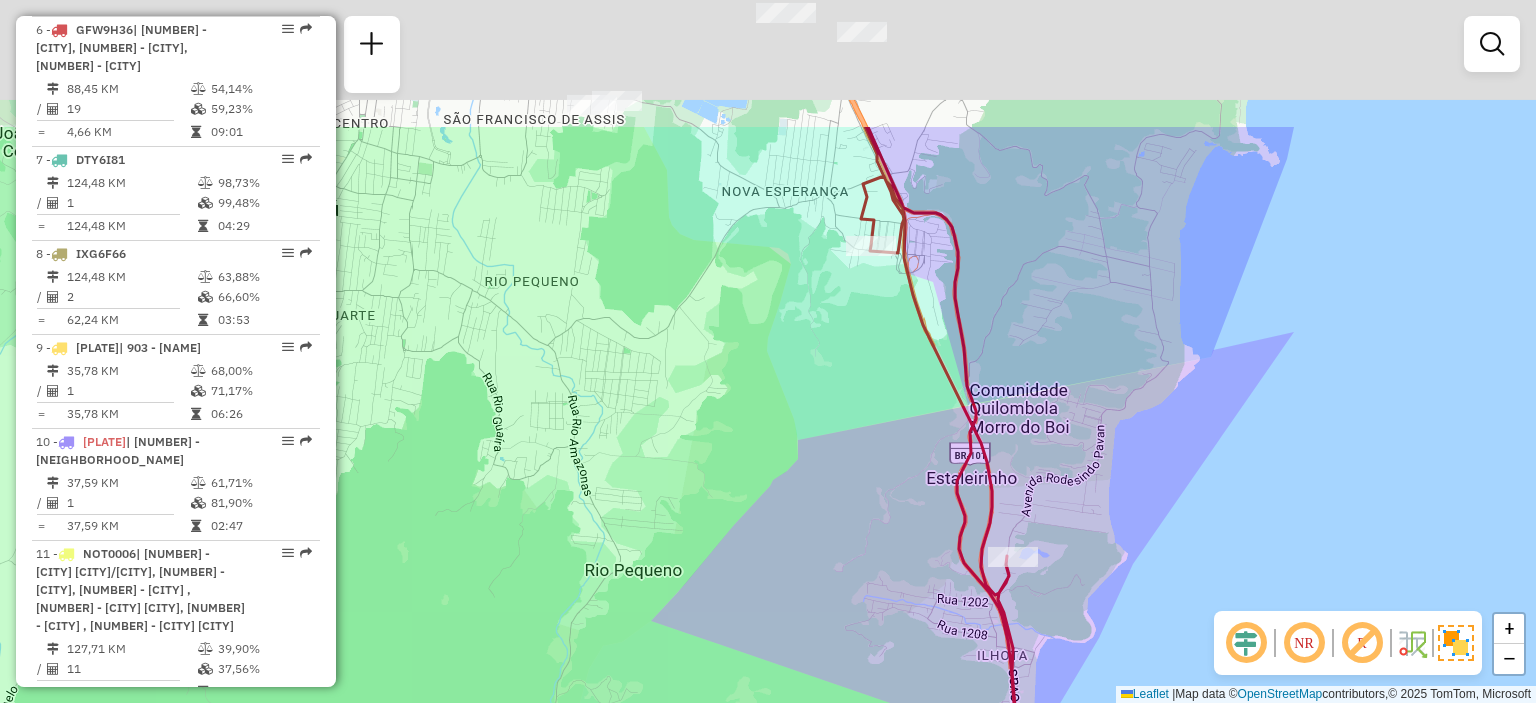 drag, startPoint x: 857, startPoint y: 211, endPoint x: 974, endPoint y: 436, distance: 253.60205 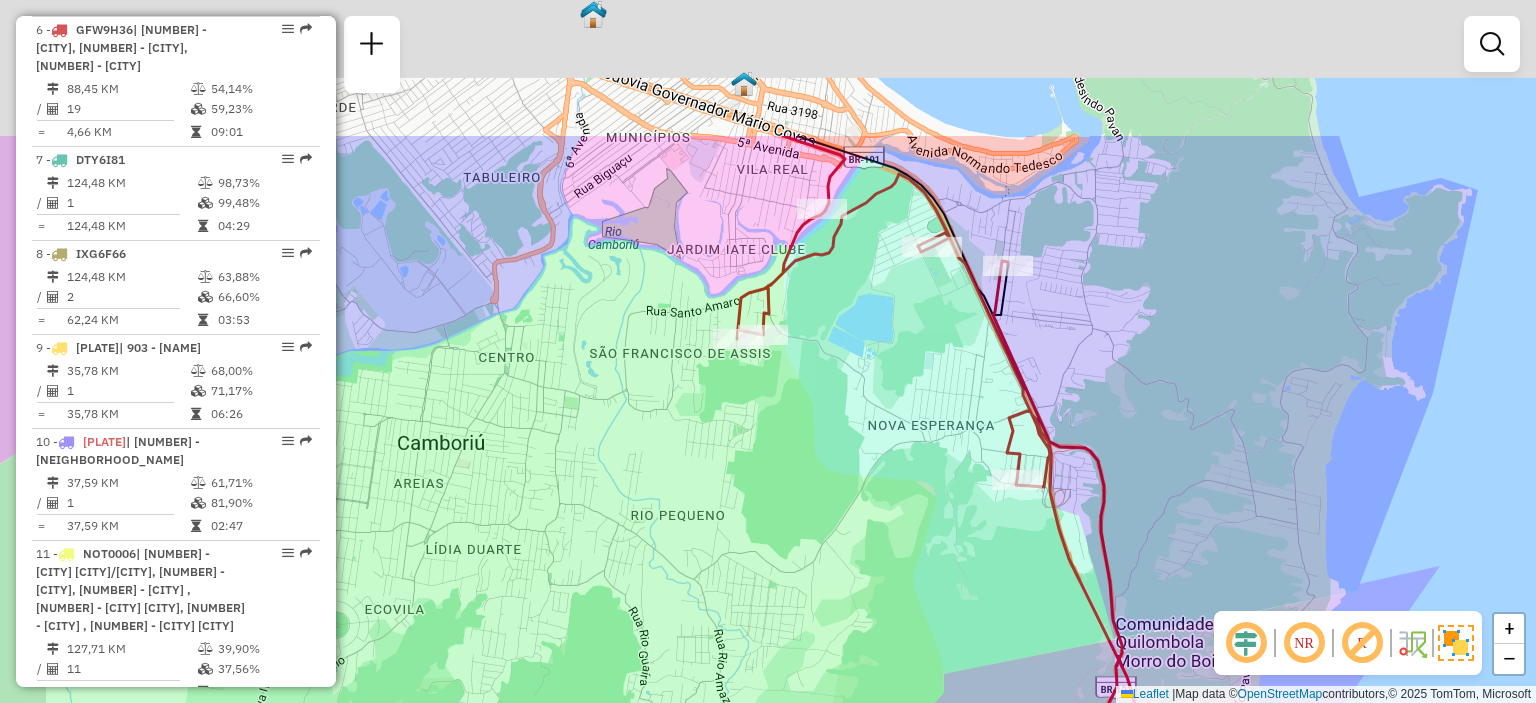 drag, startPoint x: 884, startPoint y: 211, endPoint x: 1116, endPoint y: 584, distance: 439.26416 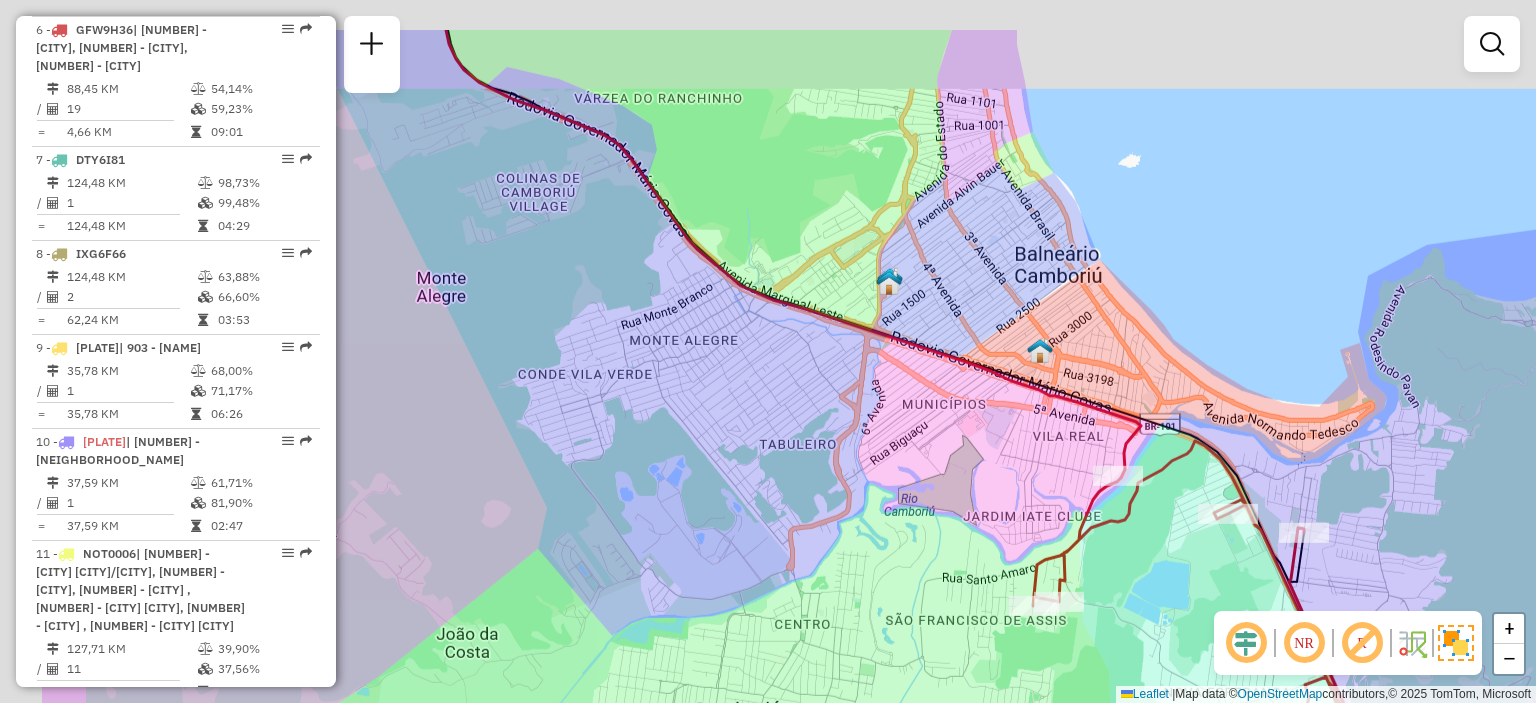 drag, startPoint x: 968, startPoint y: 283, endPoint x: 1177, endPoint y: 391, distance: 235.25519 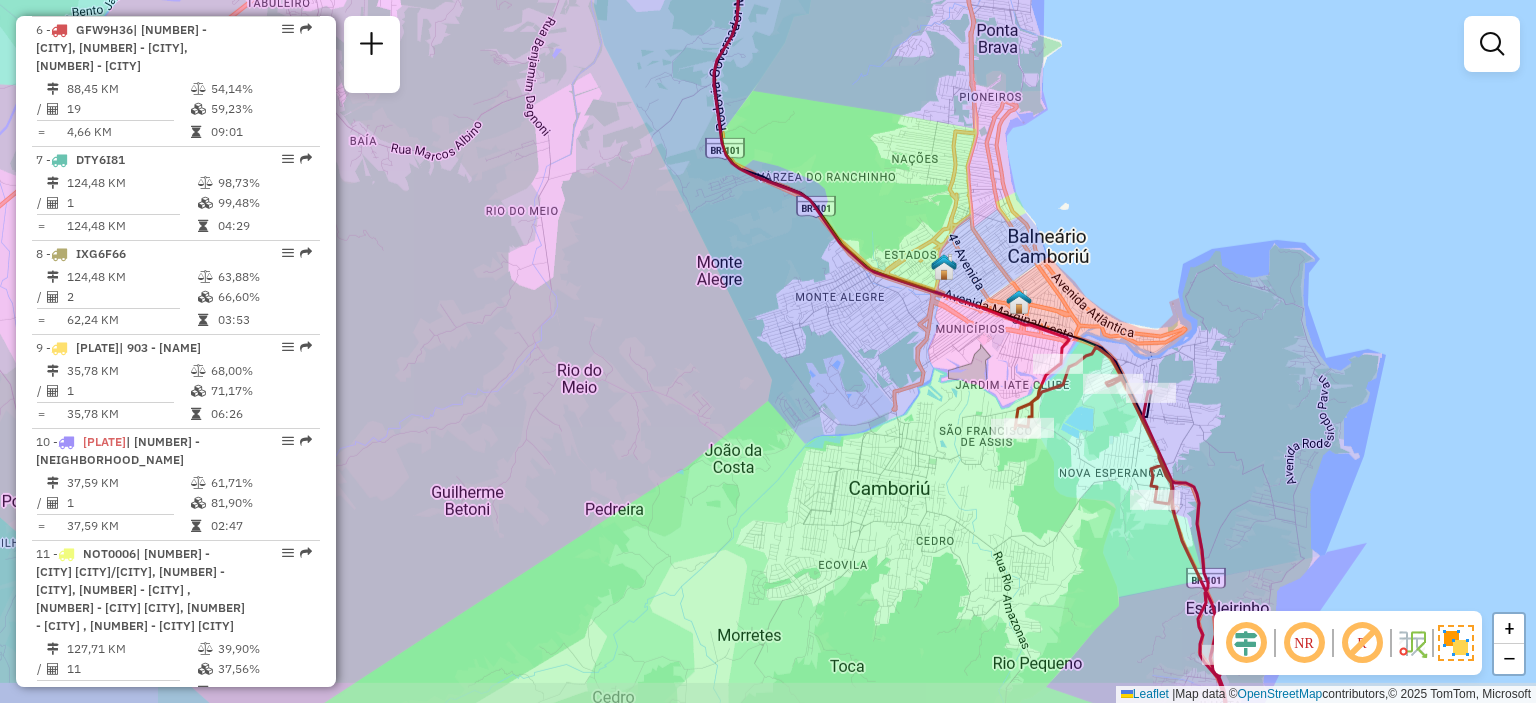 drag, startPoint x: 1250, startPoint y: 467, endPoint x: 1196, endPoint y: 408, distance: 79.98125 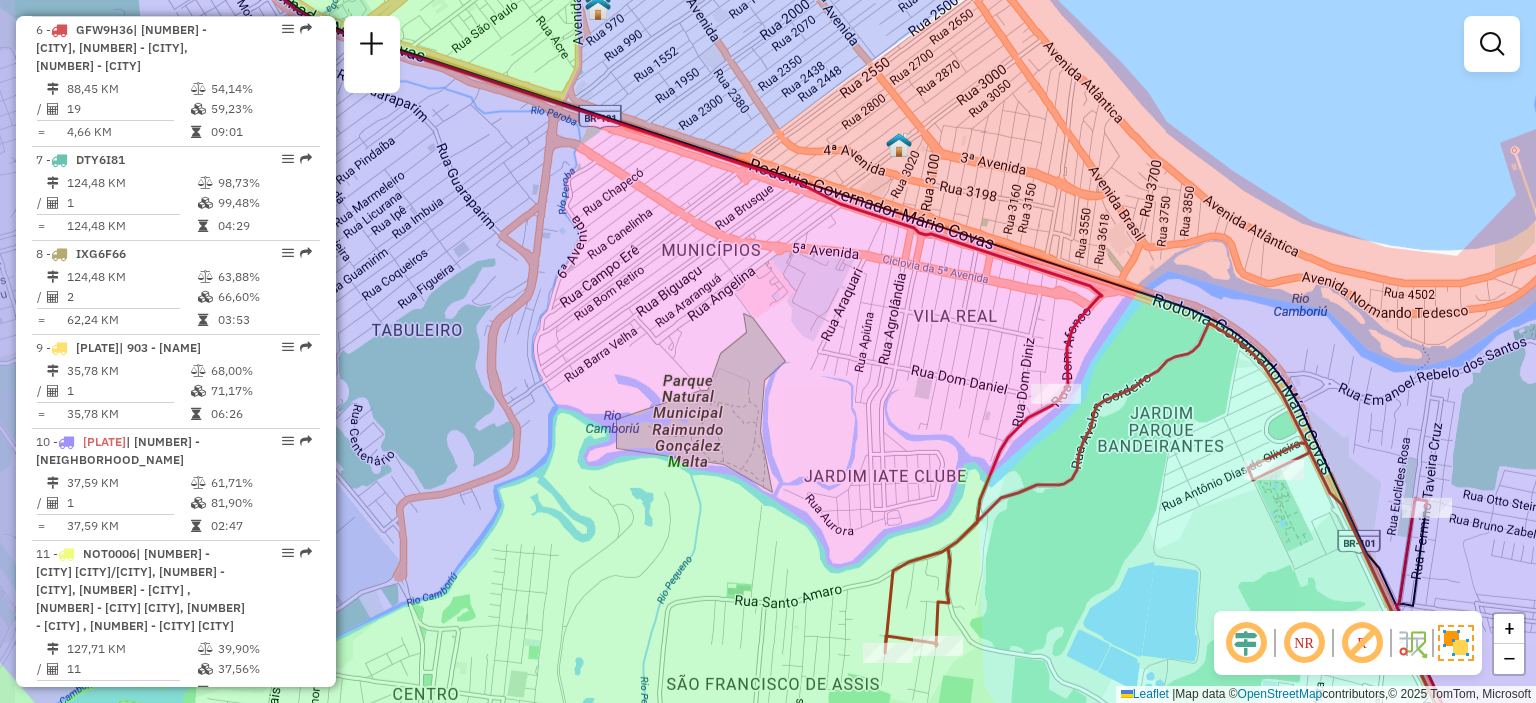 drag, startPoint x: 1082, startPoint y: 395, endPoint x: 1124, endPoint y: 351, distance: 60.827625 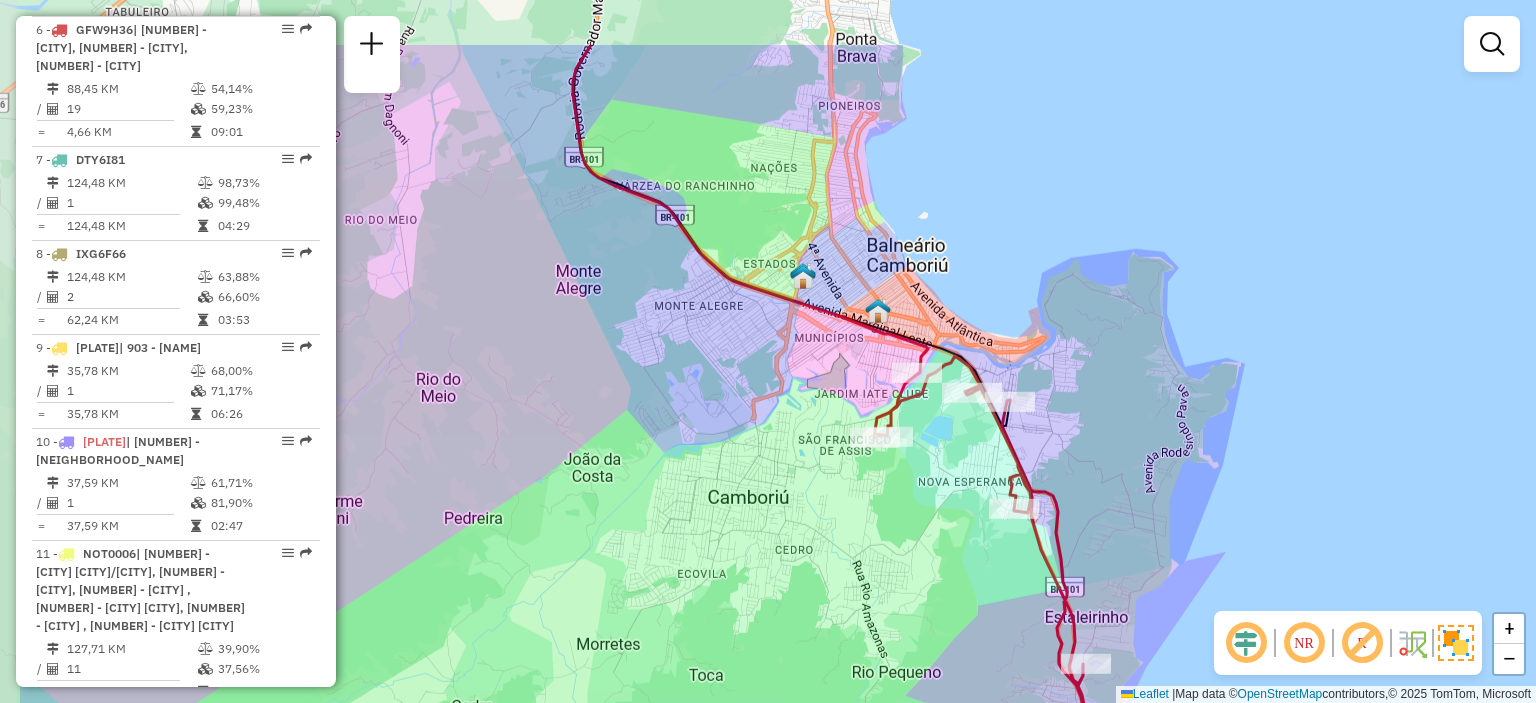 drag, startPoint x: 694, startPoint y: 213, endPoint x: 865, endPoint y: 331, distance: 207.76189 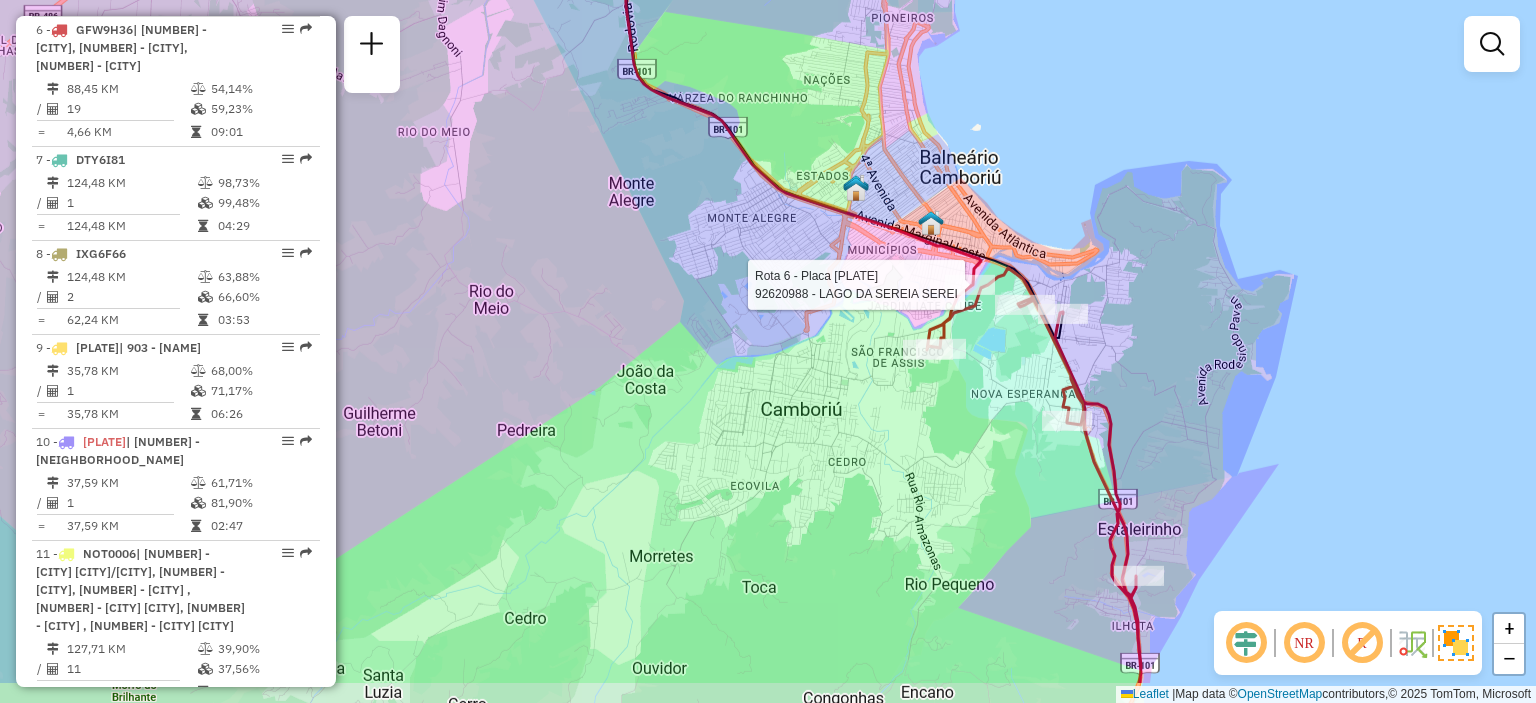 drag, startPoint x: 1084, startPoint y: 551, endPoint x: 1140, endPoint y: 460, distance: 106.850365 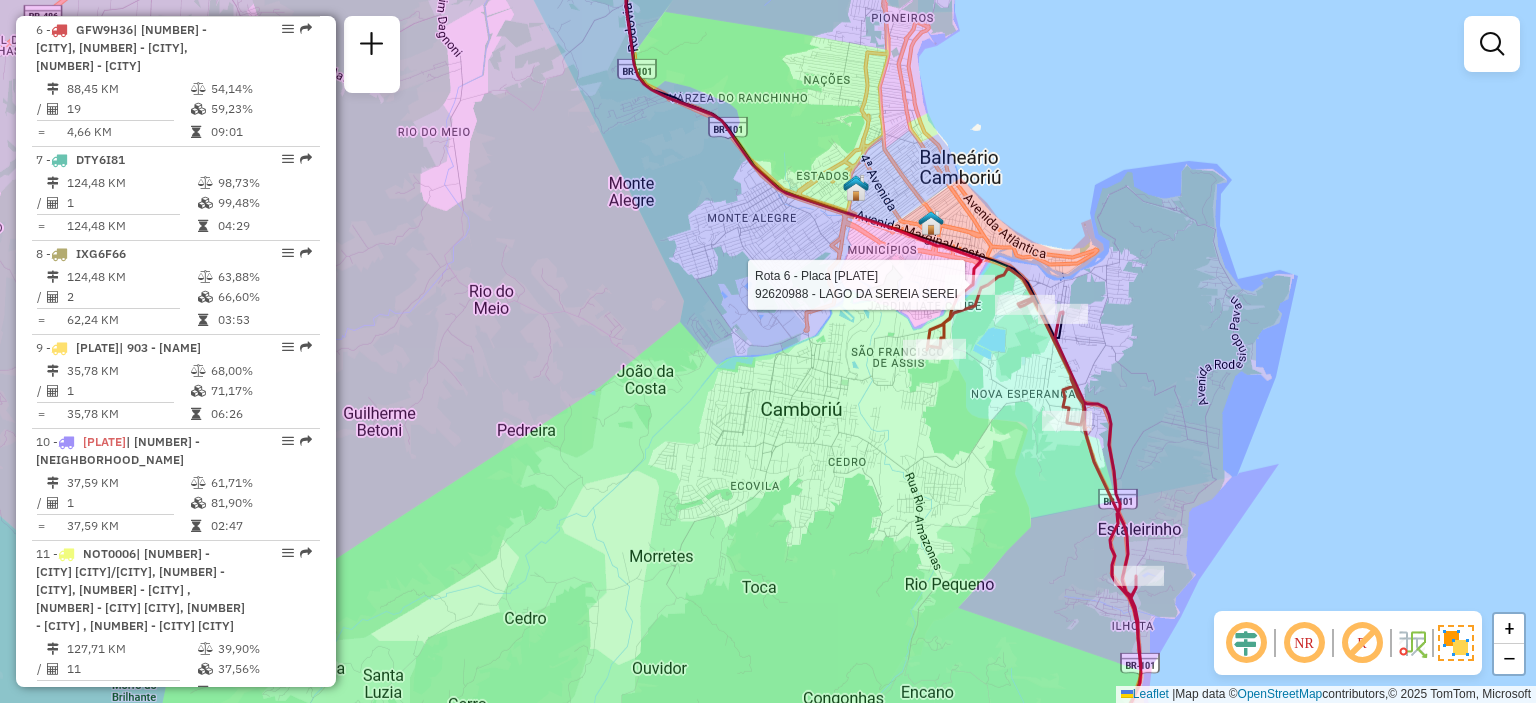 click on "Rota 6 - Placa [PLATE]  92620988 - [NAME] [NAME] Janela de atendimento Grade de atendimento Capacidade Transportadoras Veículos Cliente Pedidos  Rotas Selecione os dias de semana para filtrar as janelas de atendimento  Seg   Ter   Qua   Qui   Sex   Sáb   Dom  Informe o período da janela de atendimento: De: Até:  Filtrar exatamente a janela do cliente  Considerar janela de atendimento padrão  Selecione os dias de semana para filtrar as grades de atendimento  Seg   Ter   Qua   Qui   Sex   Sáb   Dom   Considerar clientes sem dia de atendimento cadastrado  Clientes fora do dia de atendimento selecionado Filtrar as atividades entre os valores definidos abaixo:  Peso mínimo:   Peso máximo:   Cubagem mínima:   Cubagem máxima:   De:   Até:  Filtrar as atividades entre o tempo de atendimento definido abaixo:  De:   Até:   Considerar capacidade total dos clientes não roteirizados Transportadora: Selecione um ou mais itens Tipo de veículo: Selecione um ou mais itens Veículo: Motorista: Nome: Setor:" 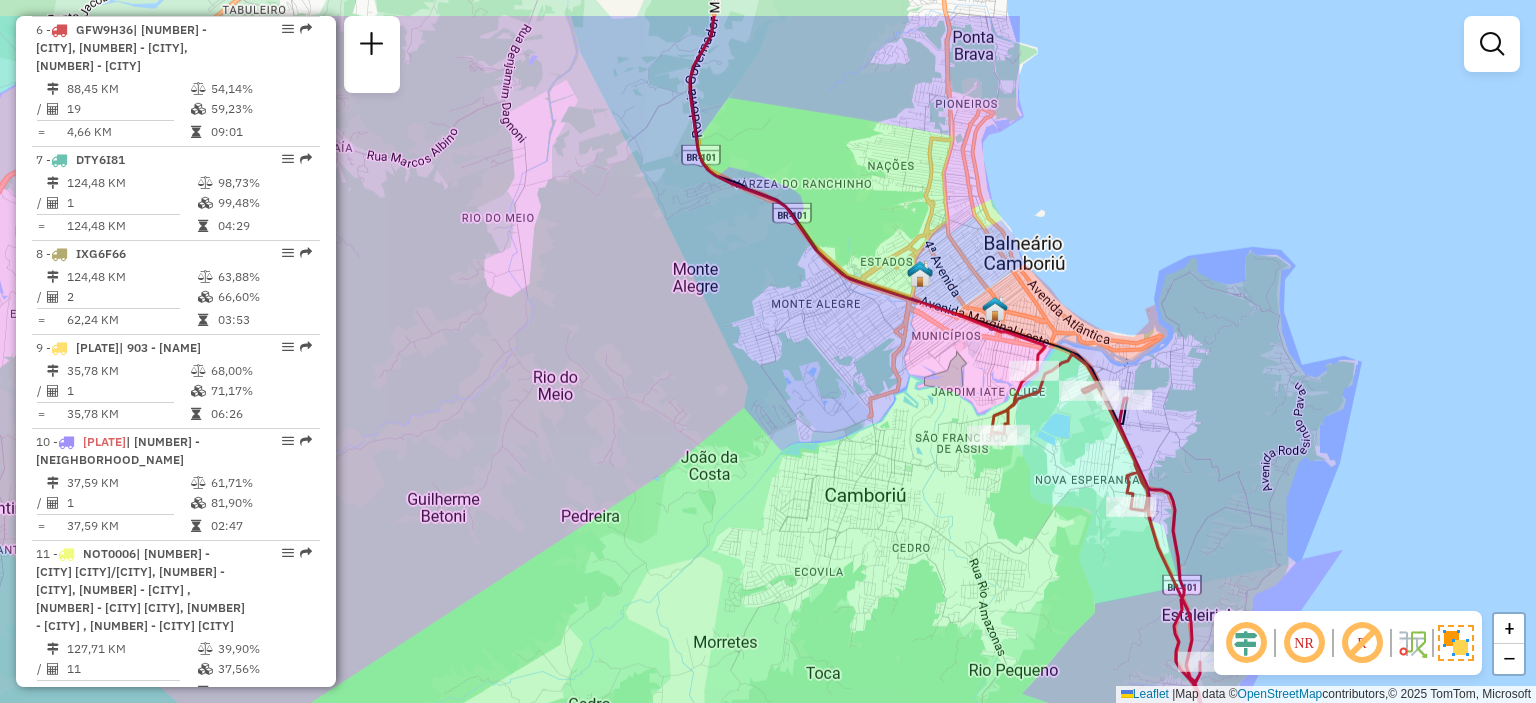 drag, startPoint x: 948, startPoint y: 411, endPoint x: 1012, endPoint y: 499, distance: 108.81177 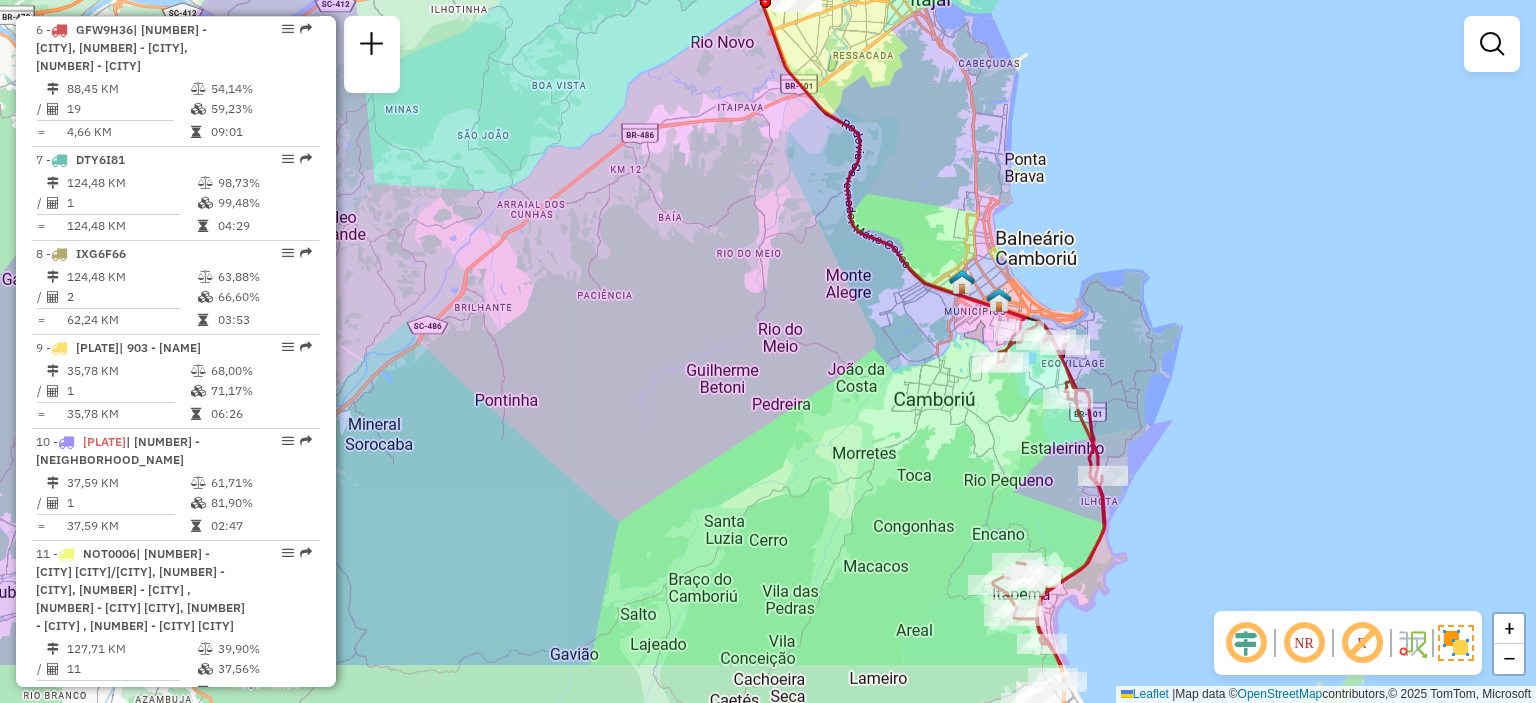 drag, startPoint x: 928, startPoint y: 592, endPoint x: 980, endPoint y: 483, distance: 120.76837 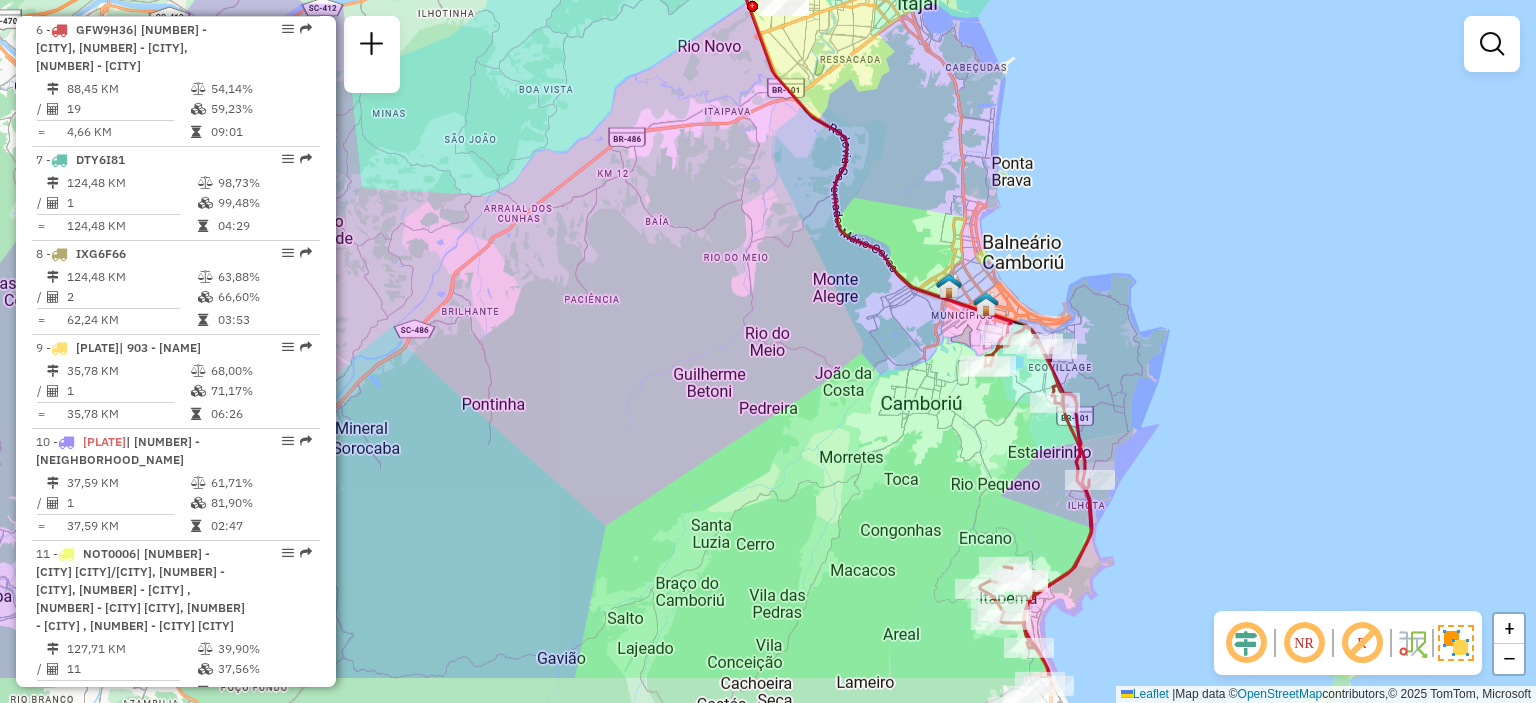 drag, startPoint x: 1036, startPoint y: 583, endPoint x: 974, endPoint y: 373, distance: 218.96118 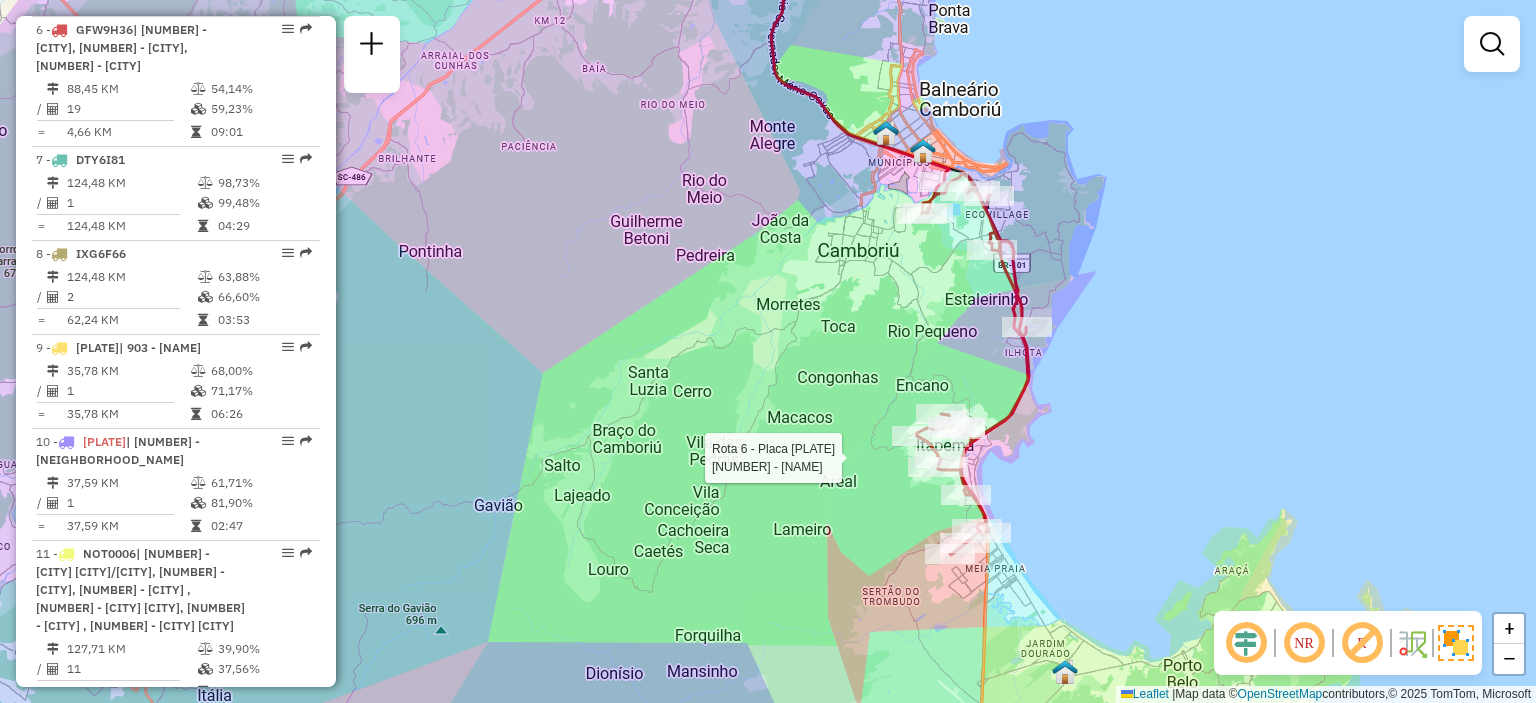 select on "**********" 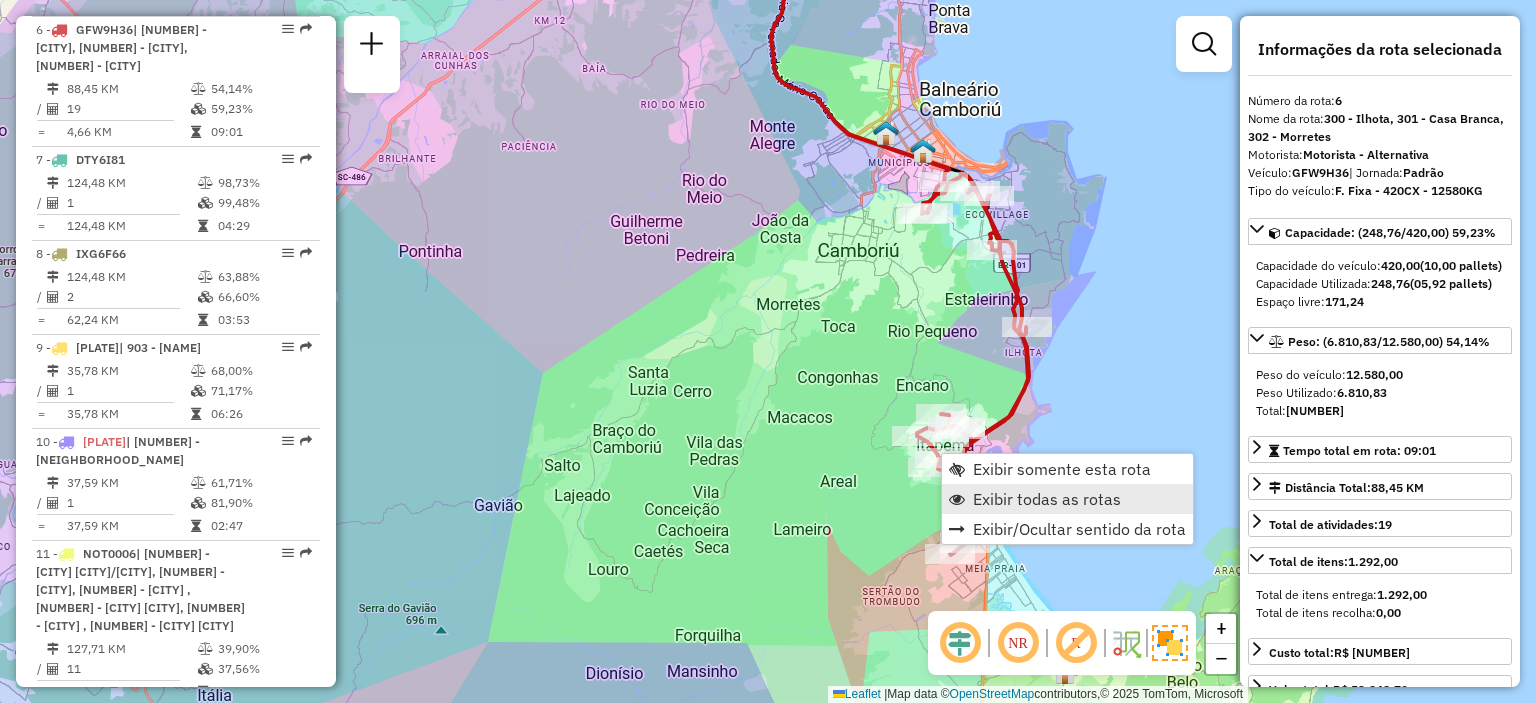 click on "Exibir todas as rotas" at bounding box center [1047, 499] 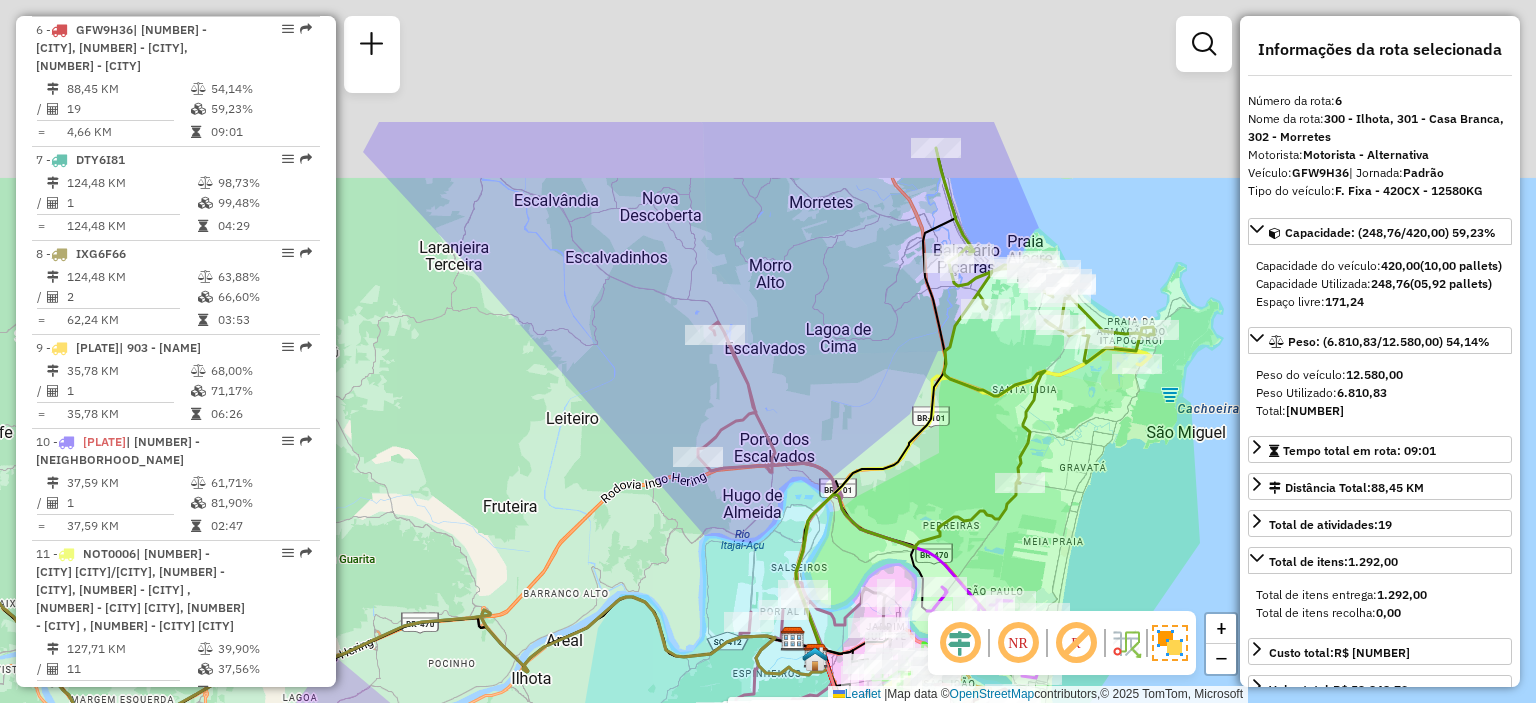 drag, startPoint x: 982, startPoint y: 203, endPoint x: 1010, endPoint y: 364, distance: 163.41664 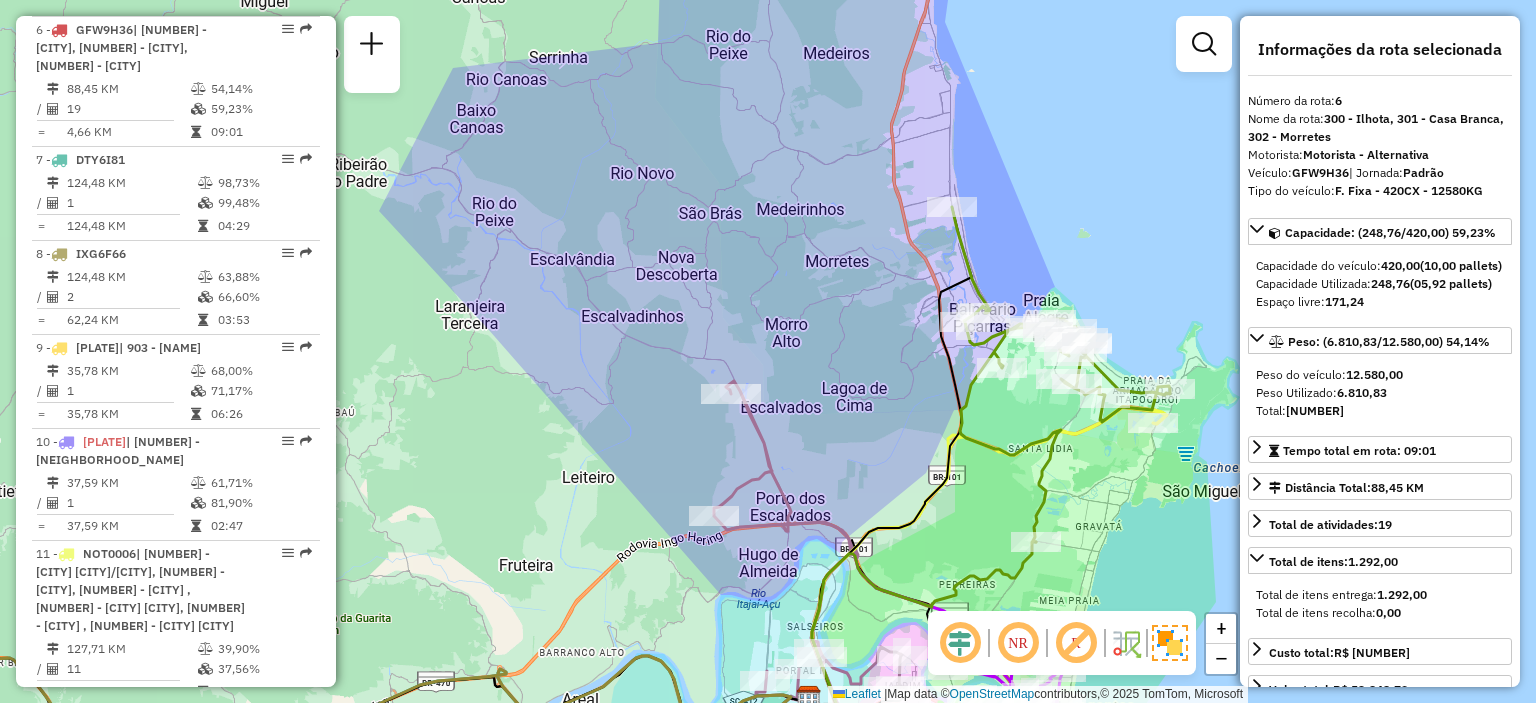 drag, startPoint x: 988, startPoint y: 203, endPoint x: 996, endPoint y: 264, distance: 61.522354 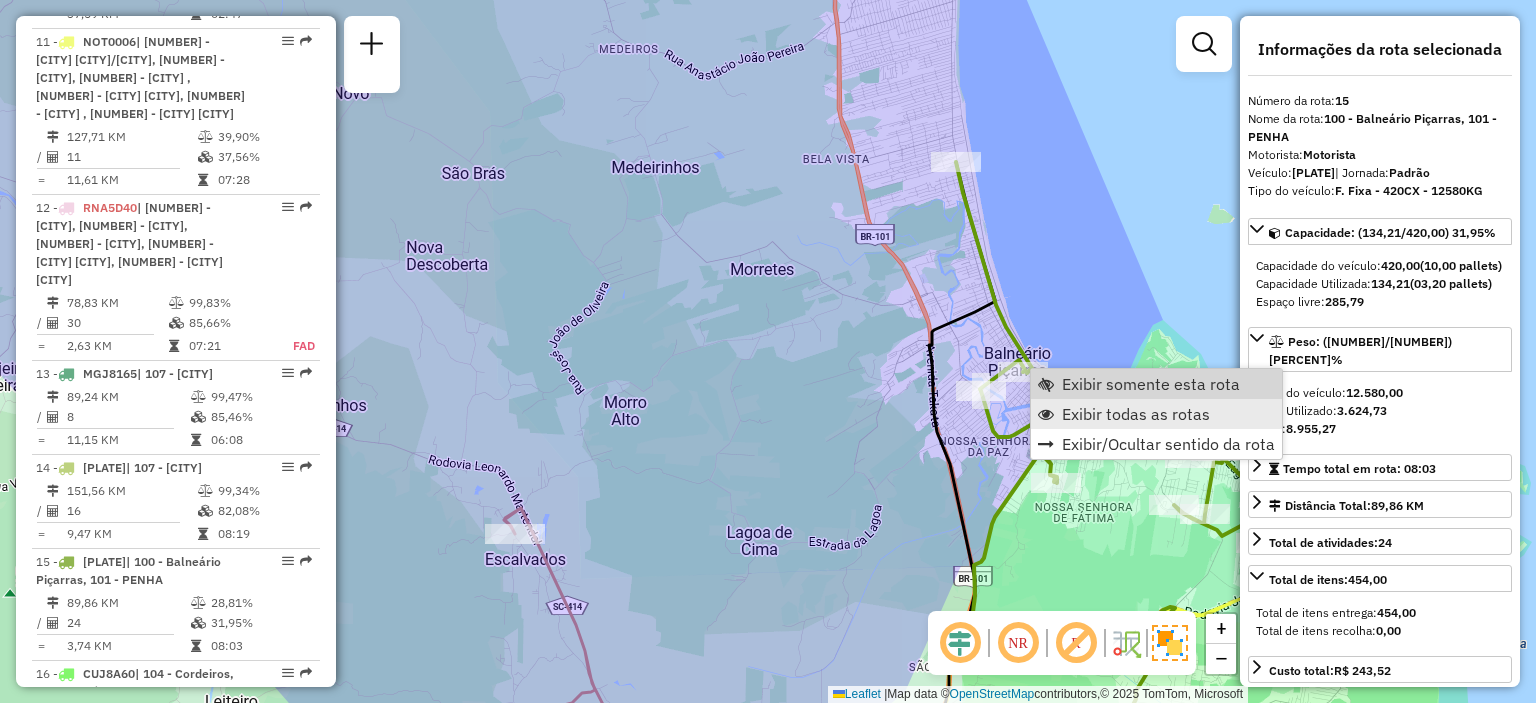 scroll, scrollTop: 2414, scrollLeft: 0, axis: vertical 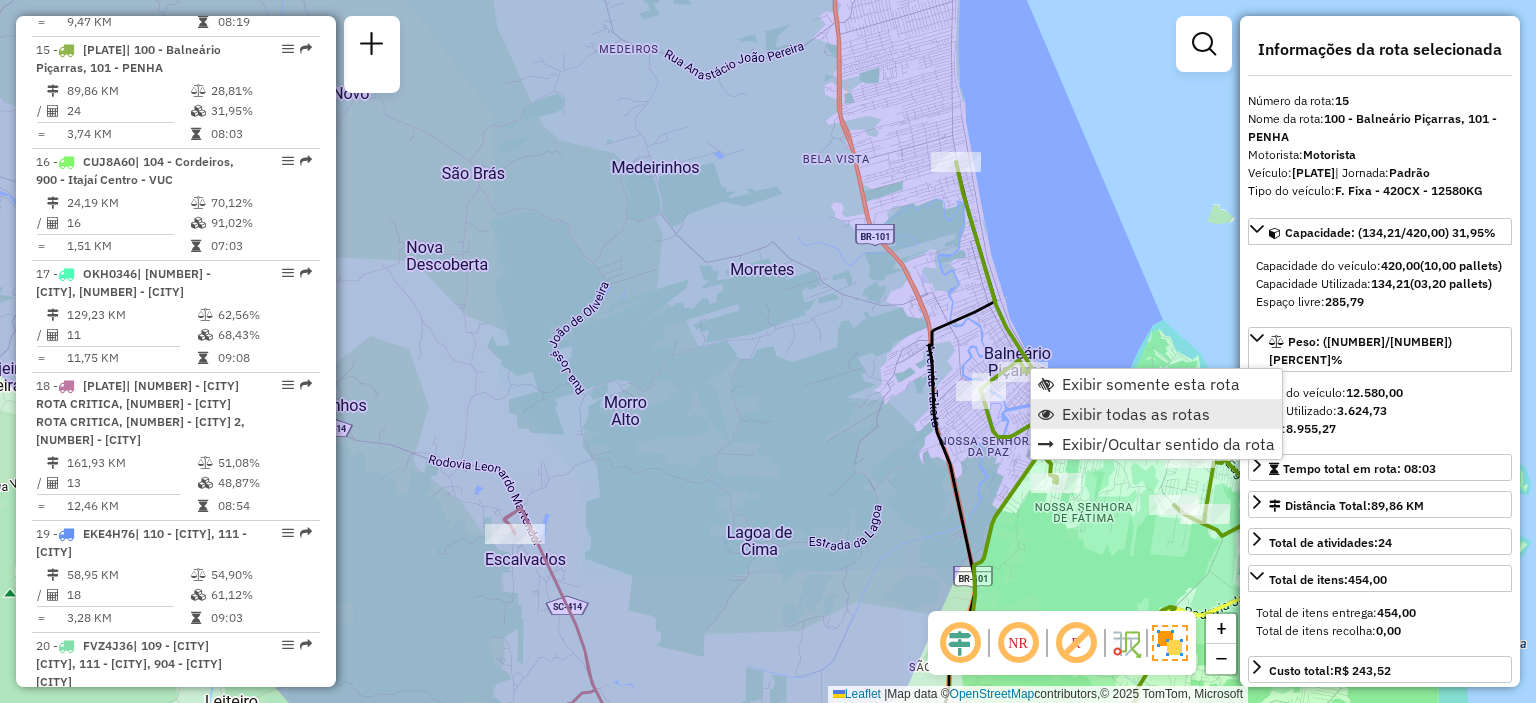 click on "Exibir todas as rotas" at bounding box center [1136, 414] 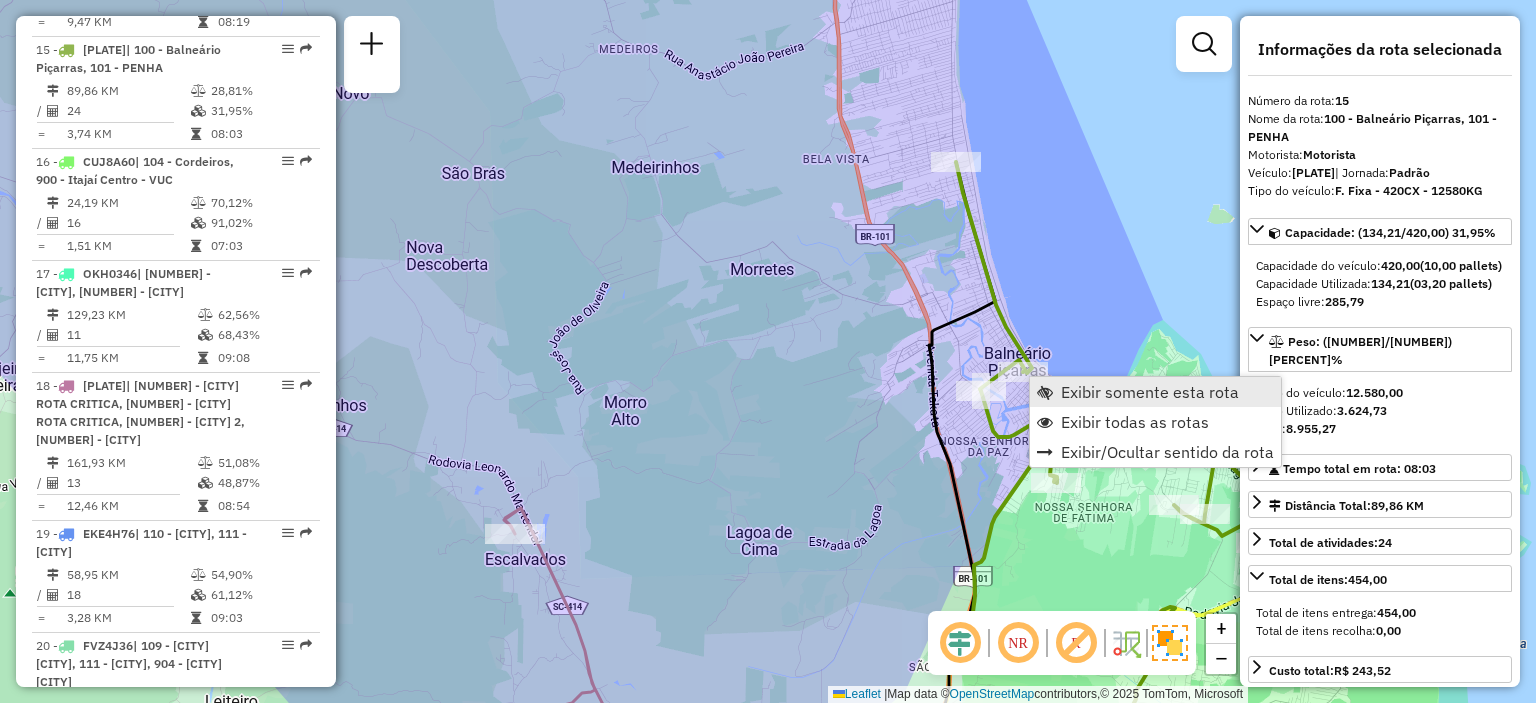 click on "Exibir somente esta rota" at bounding box center [1150, 392] 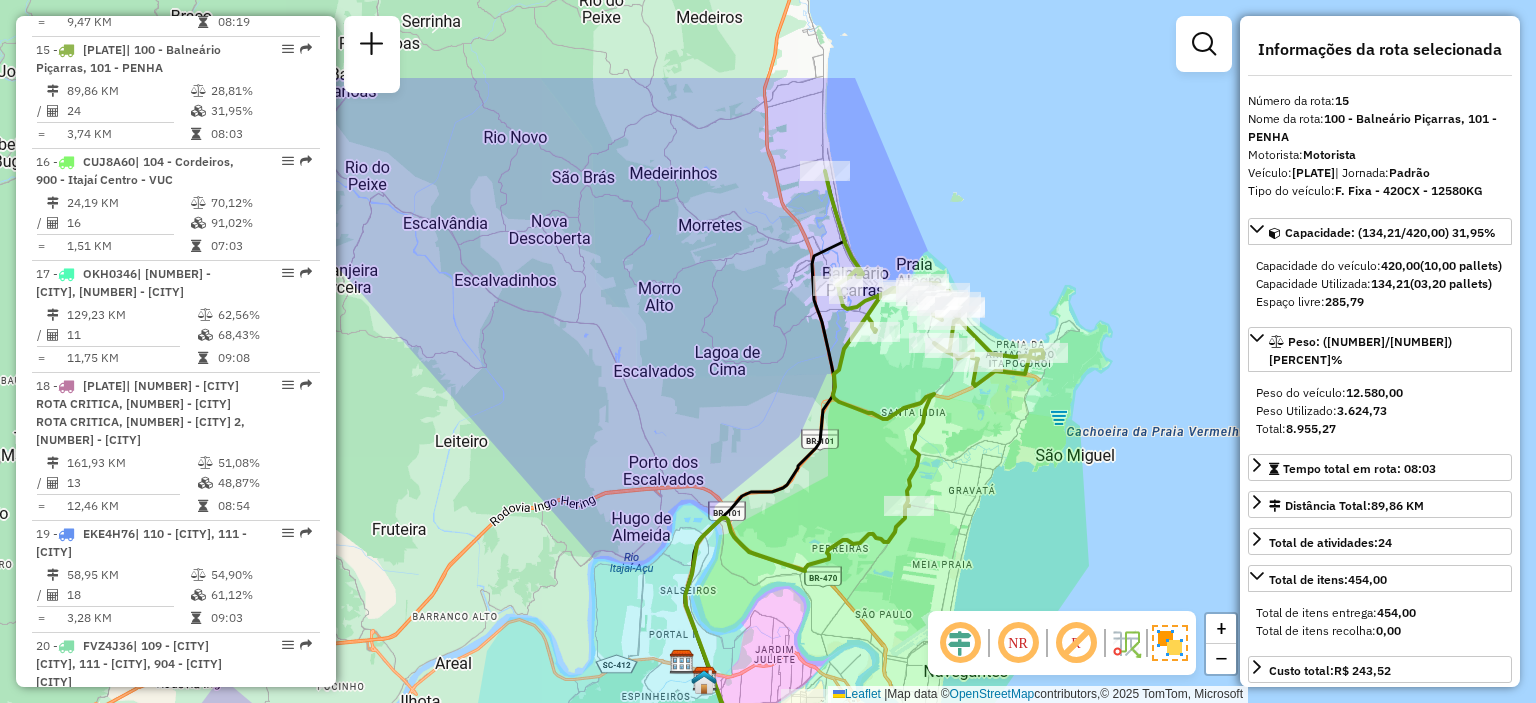 drag, startPoint x: 882, startPoint y: 311, endPoint x: 978, endPoint y: 459, distance: 176.40862 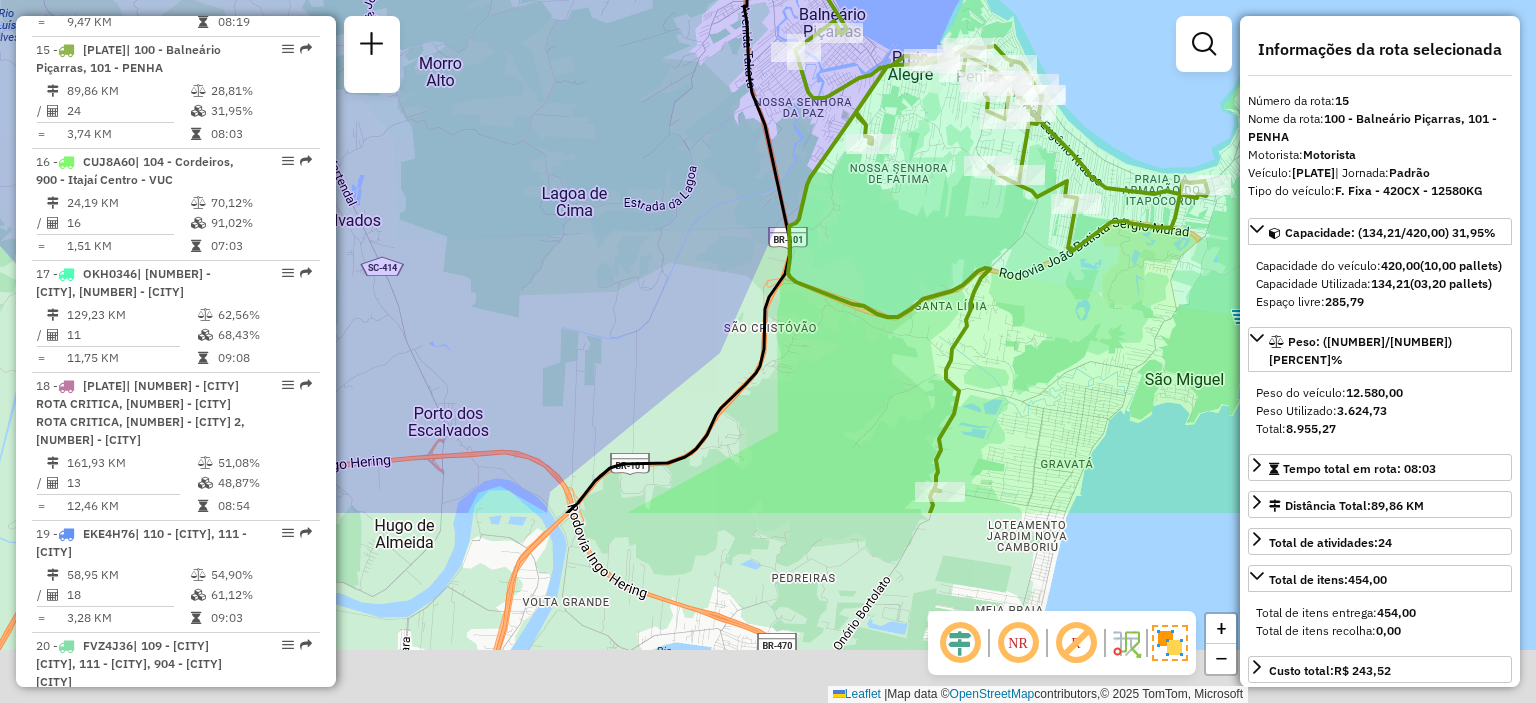 drag, startPoint x: 1004, startPoint y: 468, endPoint x: 981, endPoint y: 191, distance: 277.95325 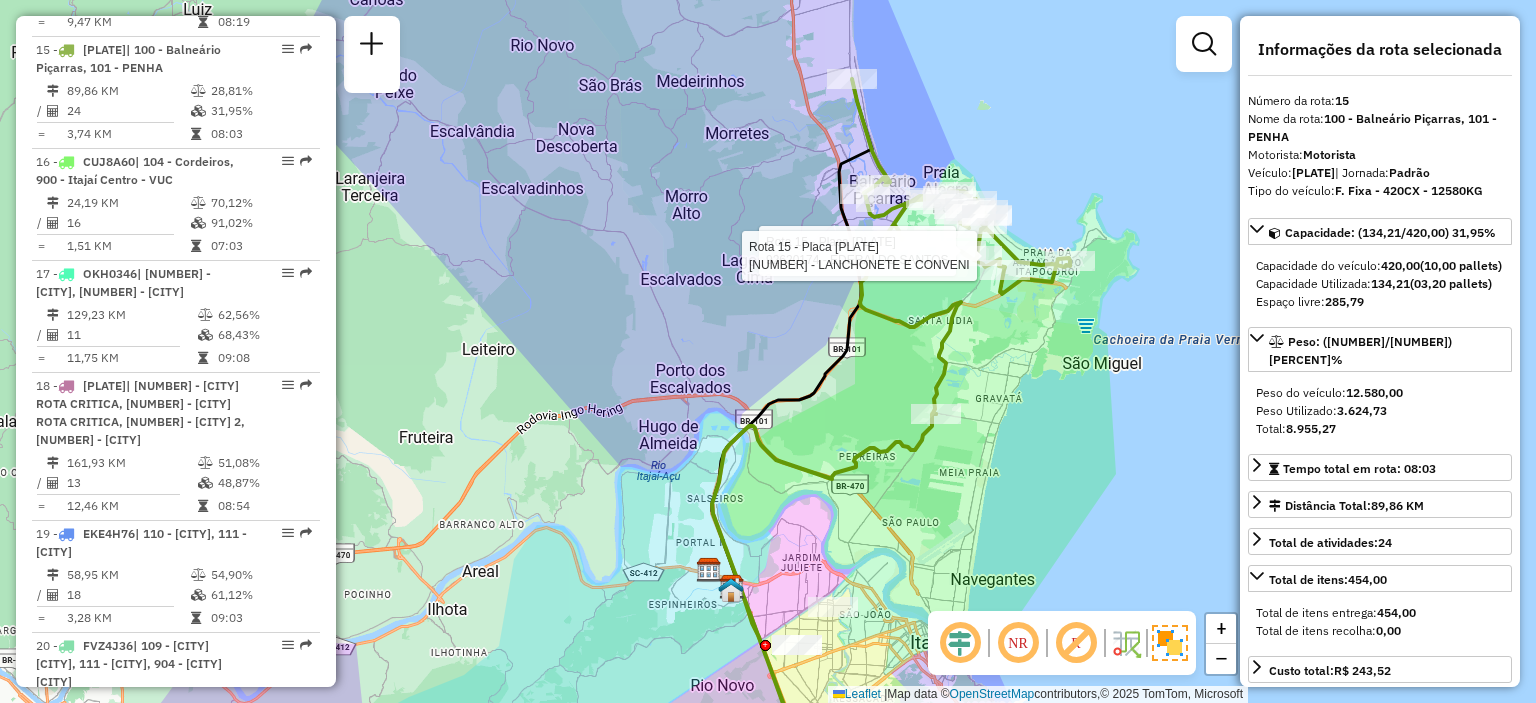 drag, startPoint x: 897, startPoint y: 291, endPoint x: 898, endPoint y: 351, distance: 60.00833 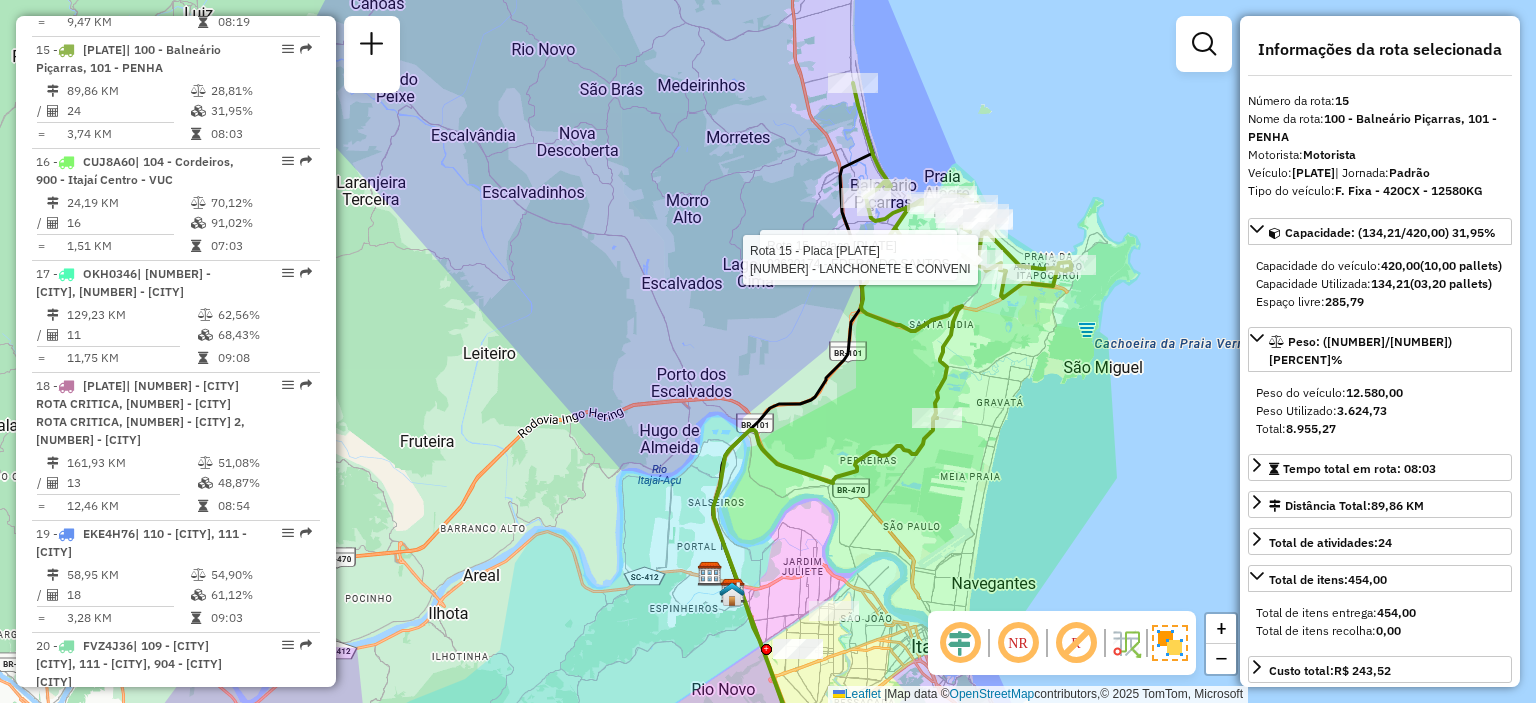 click on "Rota [NUMBER] - Placa [PLATE]  [NUMBER] - [NAME] Rota [NUMBER] - Placa [PLATE]  [NUMBER] - [NAME] Janela de atendimento Grade de atendimento Capacidade Transportadoras Veículos Cliente Pedidos  Rotas Selecione os dias de semana para filtrar as janelas de atendimento  Seg   Ter   Qua   Qui   Sex   Sáb   Dom  Informe o período da janela de atendimento: De: Até:  Filtrar exatamente a janela do cliente  Considerar janela de atendimento padrão  Selecione os dias de semana para filtrar as grades de atendimento  Seg   Ter   Qua   Qui   Sex   Sáb   Dom   Considerar clientes sem dia de atendimento cadastrado  Clientes fora do dia de atendimento selecionado Filtrar as atividades entre os valores definidos abaixo:  Peso mínimo:   Peso máximo:   Cubagem mínima:   Cubagem máxima:   De:   Até:  Filtrar as atividades entre o tempo de atendimento definido abaixo:  De:   Até:   Considerar capacidade total dos clientes não roteirizados Transportadora: Selecione um ou mais itens Tipo de veículo: Selecione um ou mais itens Veículo: Selecione um ou mais itens +" 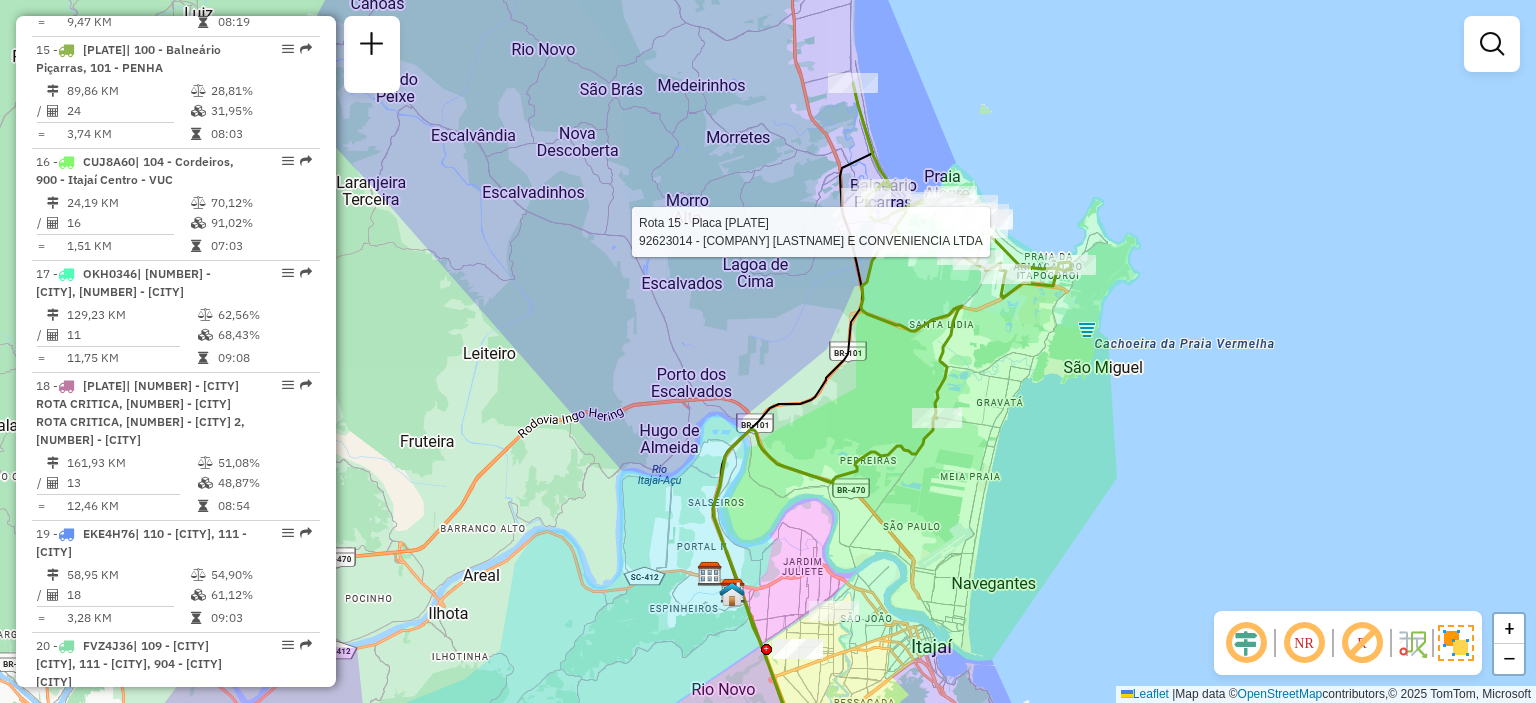 select on "**********" 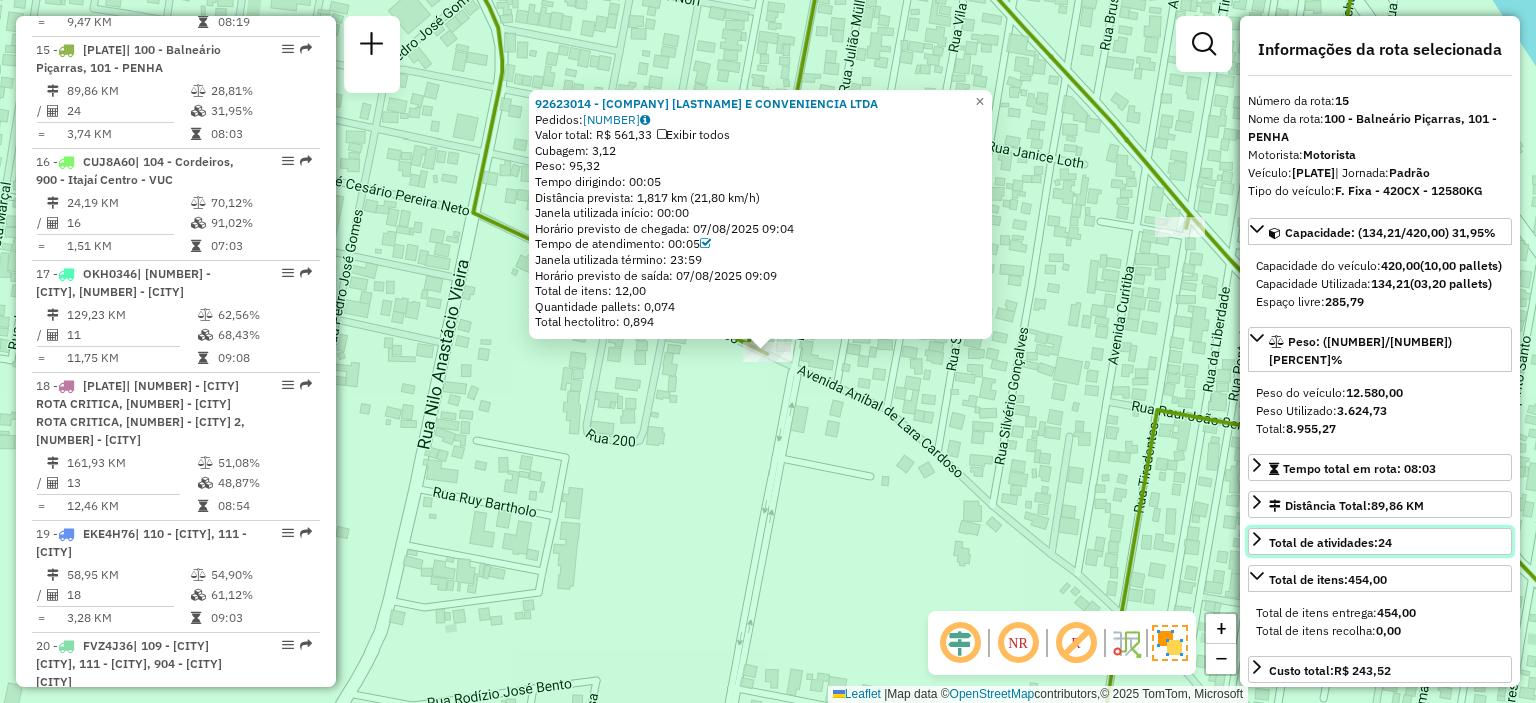 drag, startPoint x: 1394, startPoint y: 552, endPoint x: 1380, endPoint y: 575, distance: 26.925823 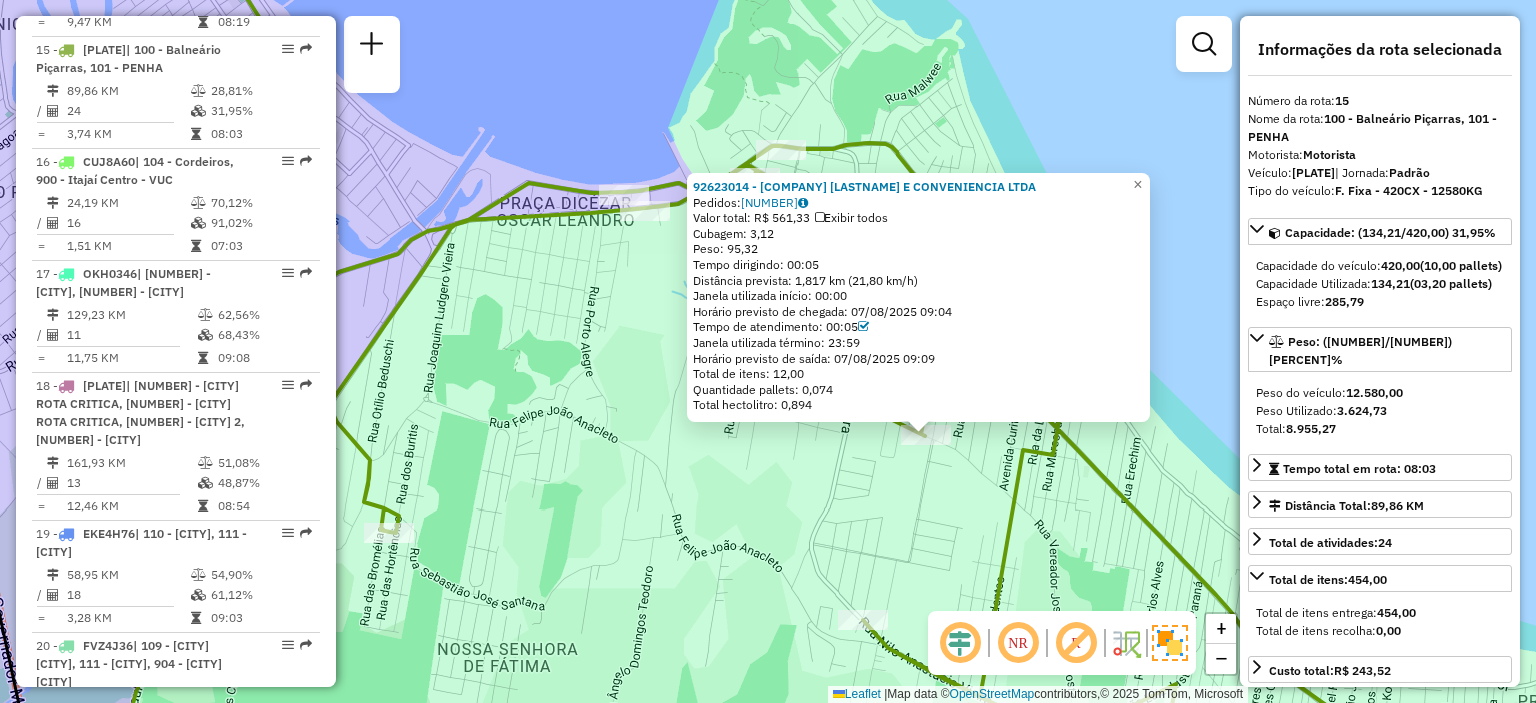 click on "[NUMBER] - [NAME]  Pedidos:  [NUMBER]   Valor total: [CURRENCY] [PRICE]   Exibir todos   Cubagem: [PRICE]  Peso: [PRICE]  Tempo dirigindo: [TIME]   Distância prevista: [PRICE] km ([SPEED] km/h)   Janela utilizada início: [TIME]   Horário previsto de chegada: [DATE] [TIME]   Tempo de atendimento: [TIME]   Janela utilizada término: [TIME]   Total de itens: [PRICE]  Quantidade pallets: [PRICE]   Total hectolitro: [PRICE]  × Janela de atendimento Grade de atendimento Capacidade Transportadoras Veículos Cliente Pedidos  Rotas Selecione os dias de semana para filtrar as janelas de atendimento  Seg   Ter   Qua   Qui   Sex   Sáb   Dom  Informe o período da janela de atendimento: De: Até:  Filtrar exatamente a janela do cliente  Considerar janela de atendimento padrão  Selecione os dias de semana para filtrar as grades de atendimento  Seg   Ter   Qua   Qui   Sex   Sáb   Dom   Considerar clientes sem dia de atendimento cadastrado  Peso mínimo:   De:  De:" 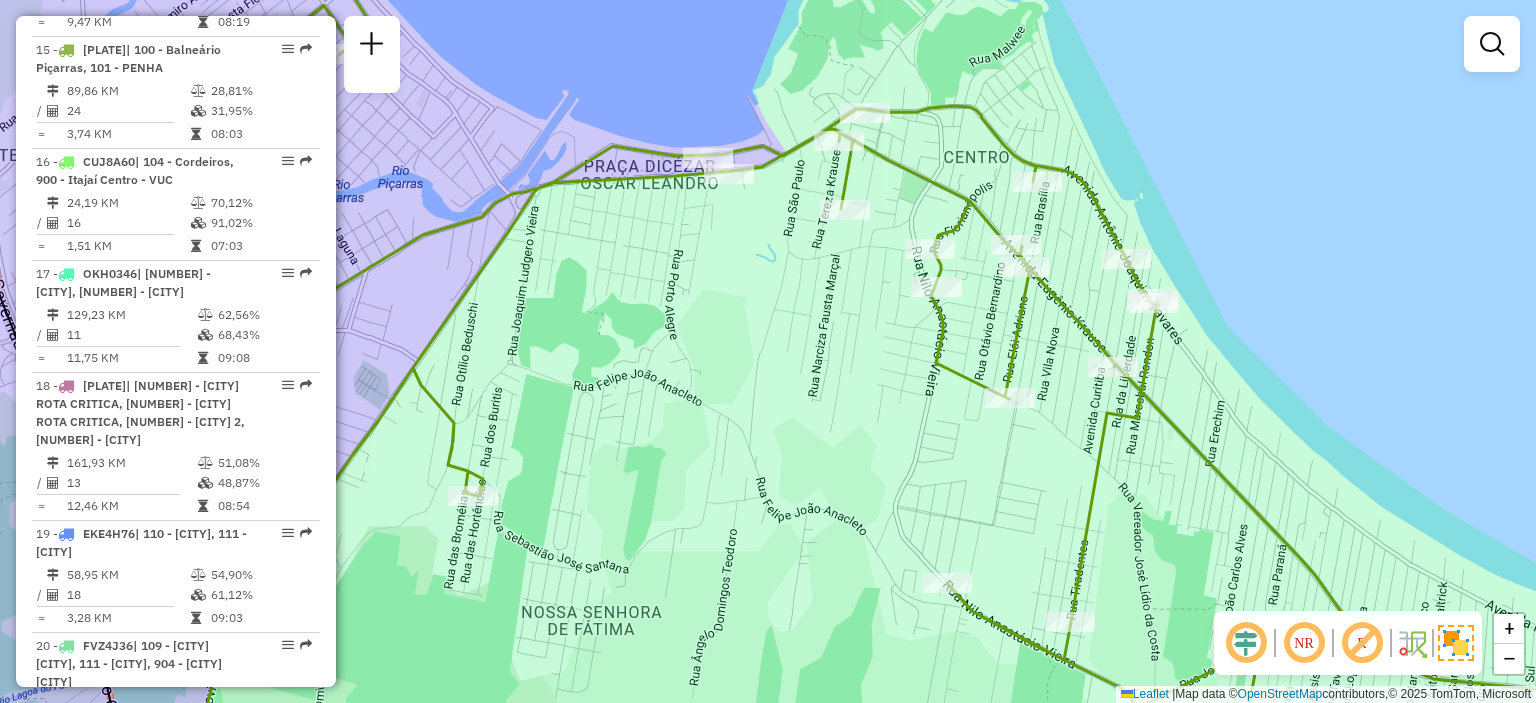 drag, startPoint x: 872, startPoint y: 464, endPoint x: 950, endPoint y: 417, distance: 91.06591 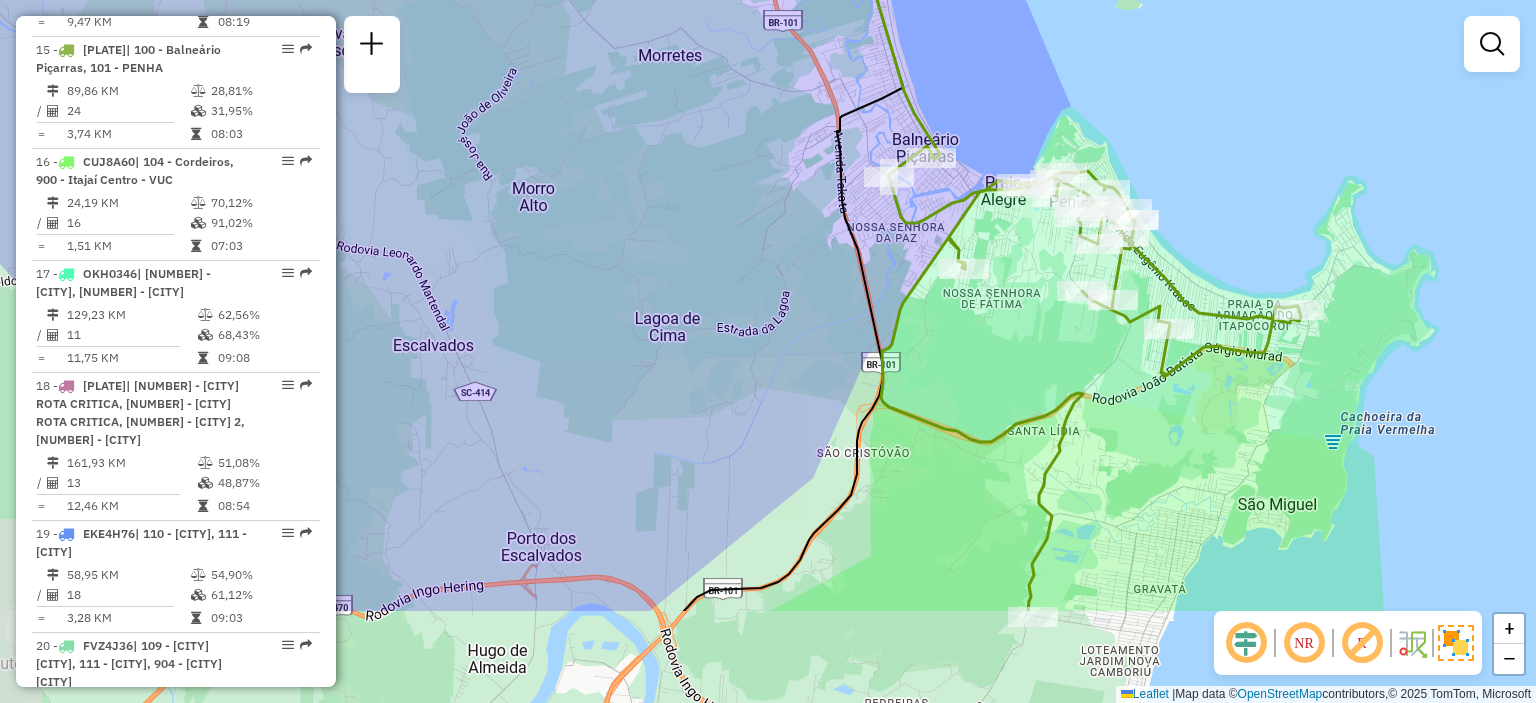 drag, startPoint x: 1089, startPoint y: 467, endPoint x: 1156, endPoint y: 379, distance: 110.60289 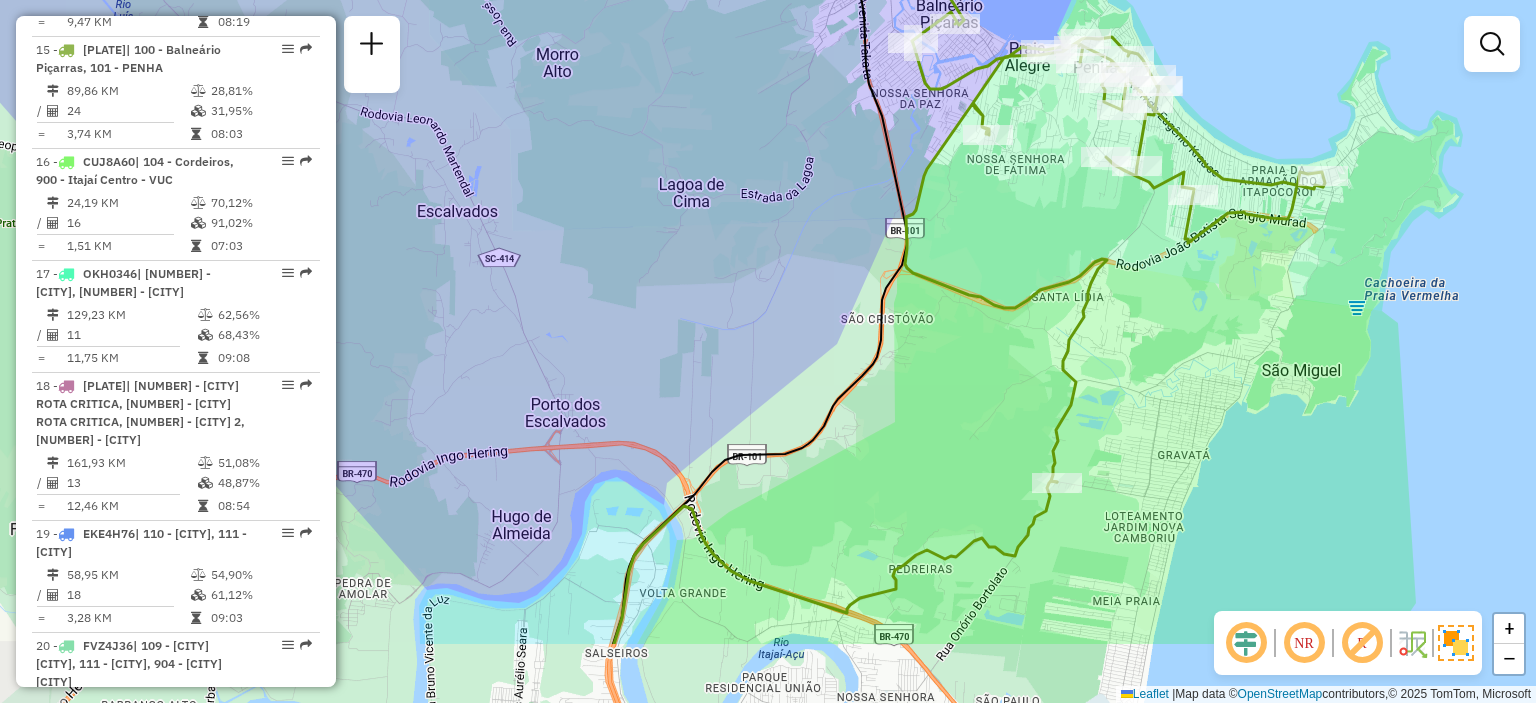 drag, startPoint x: 1072, startPoint y: 639, endPoint x: 1096, endPoint y: 509, distance: 132.19682 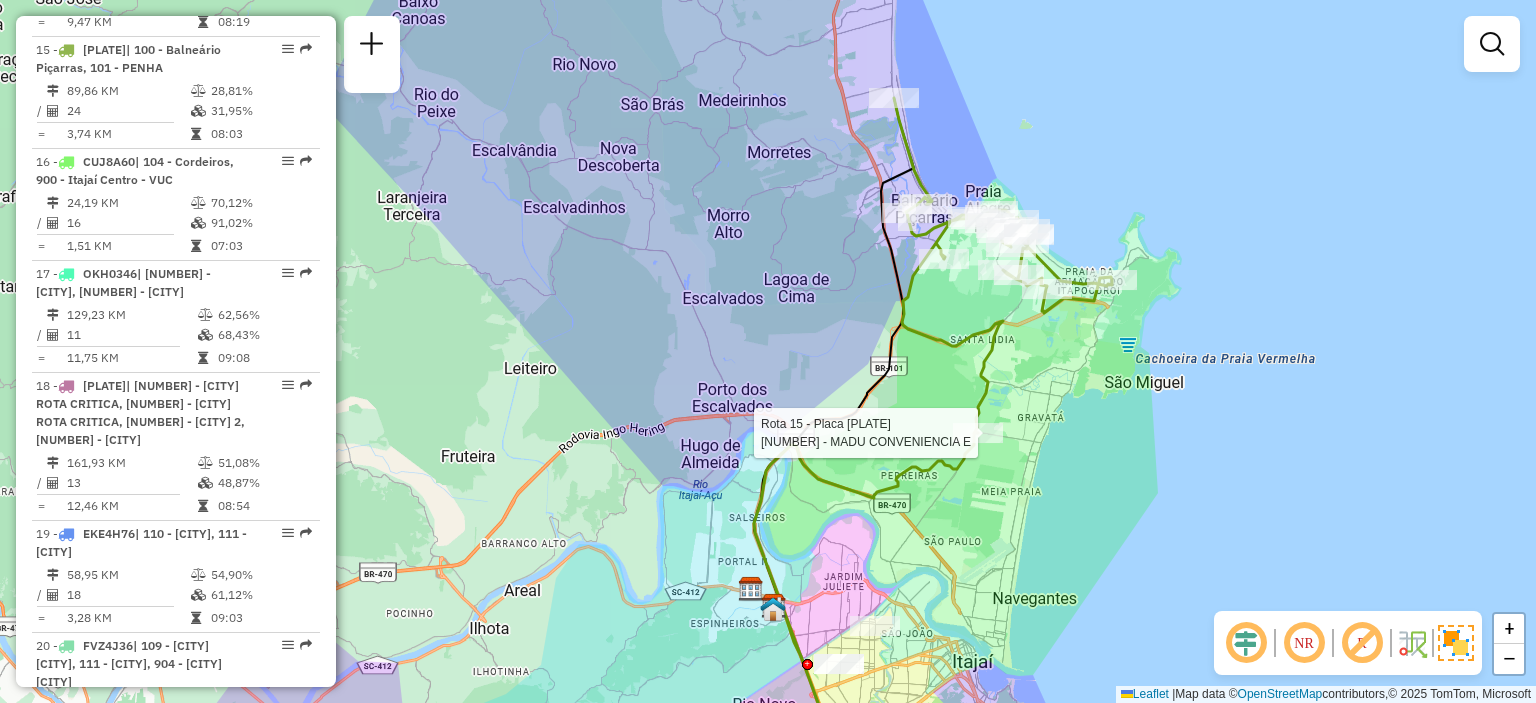 select on "**********" 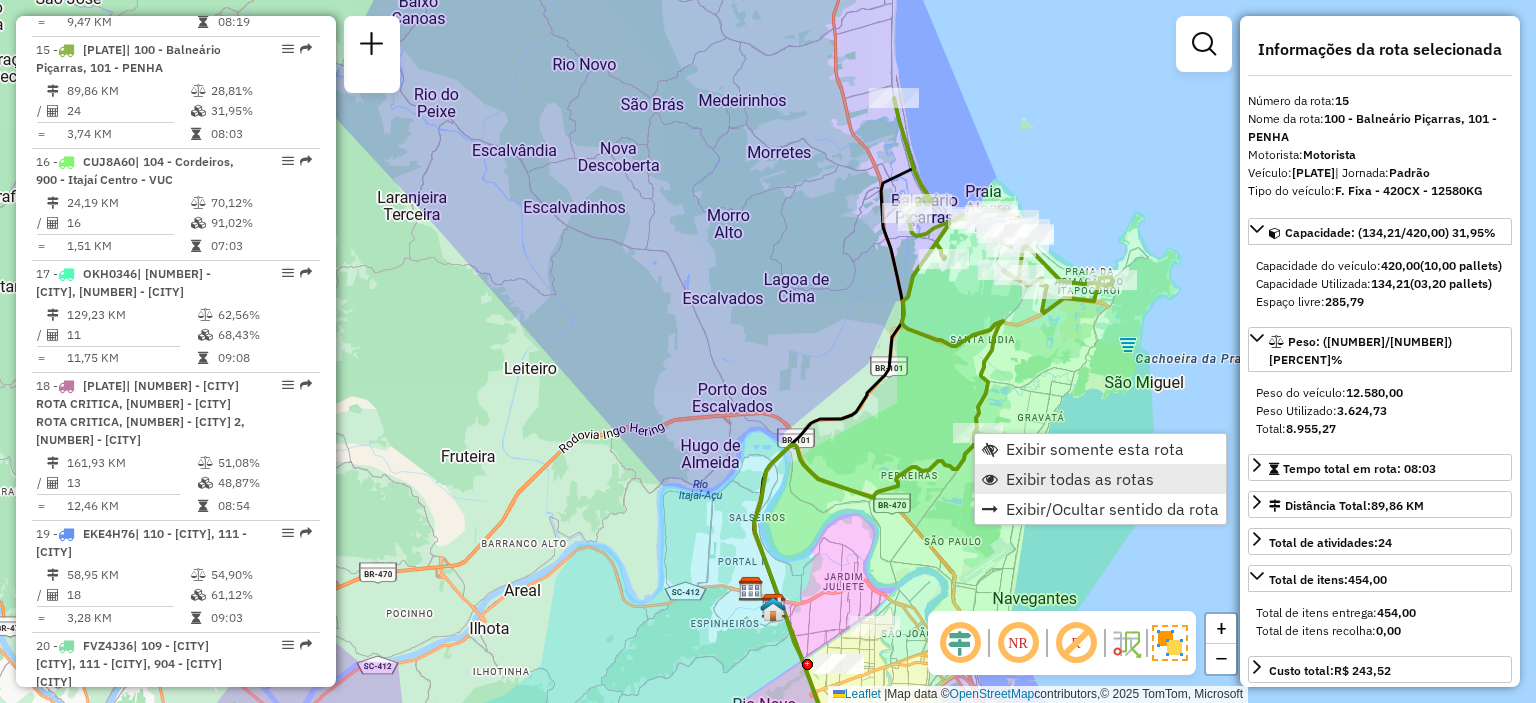 click on "Exibir todas as rotas" at bounding box center [1080, 479] 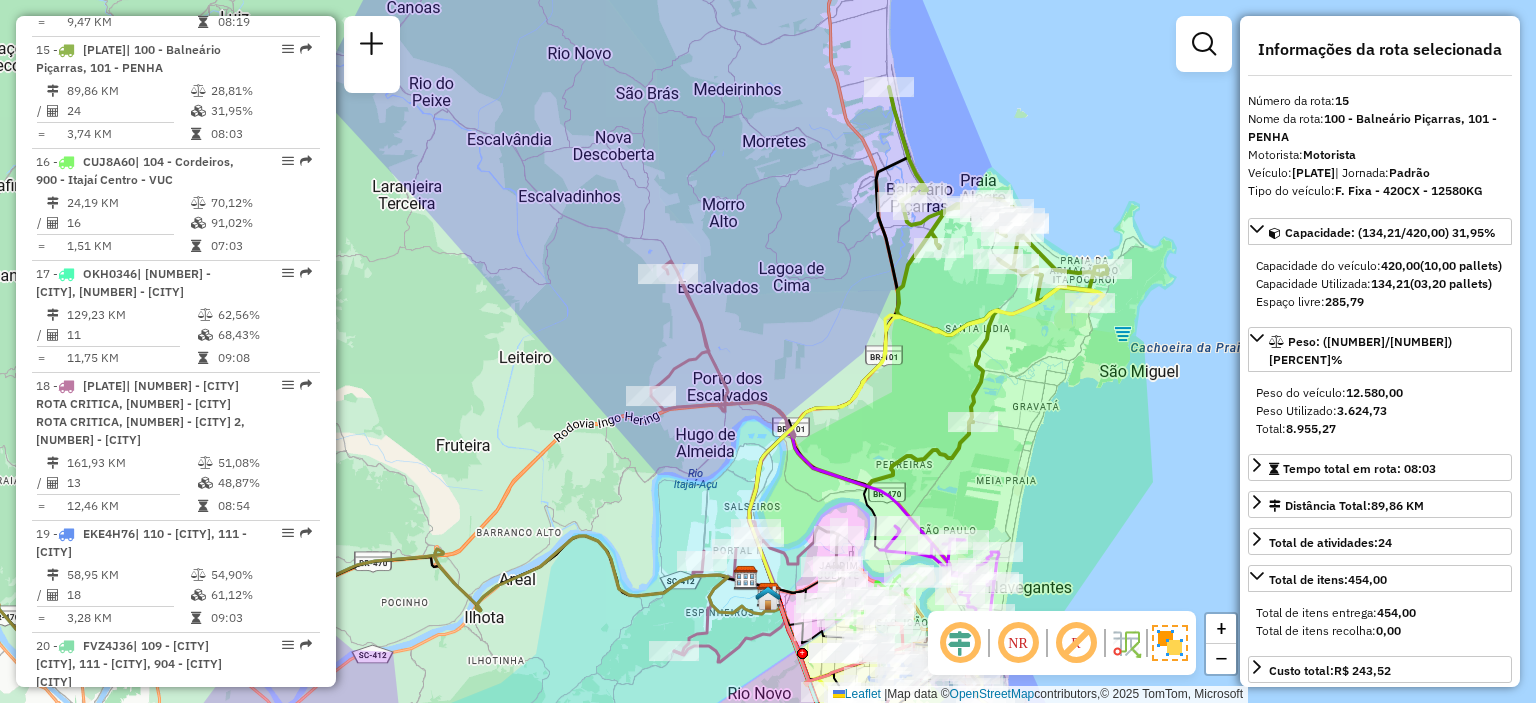 drag, startPoint x: 1017, startPoint y: 495, endPoint x: 1012, endPoint y: 484, distance: 12.083046 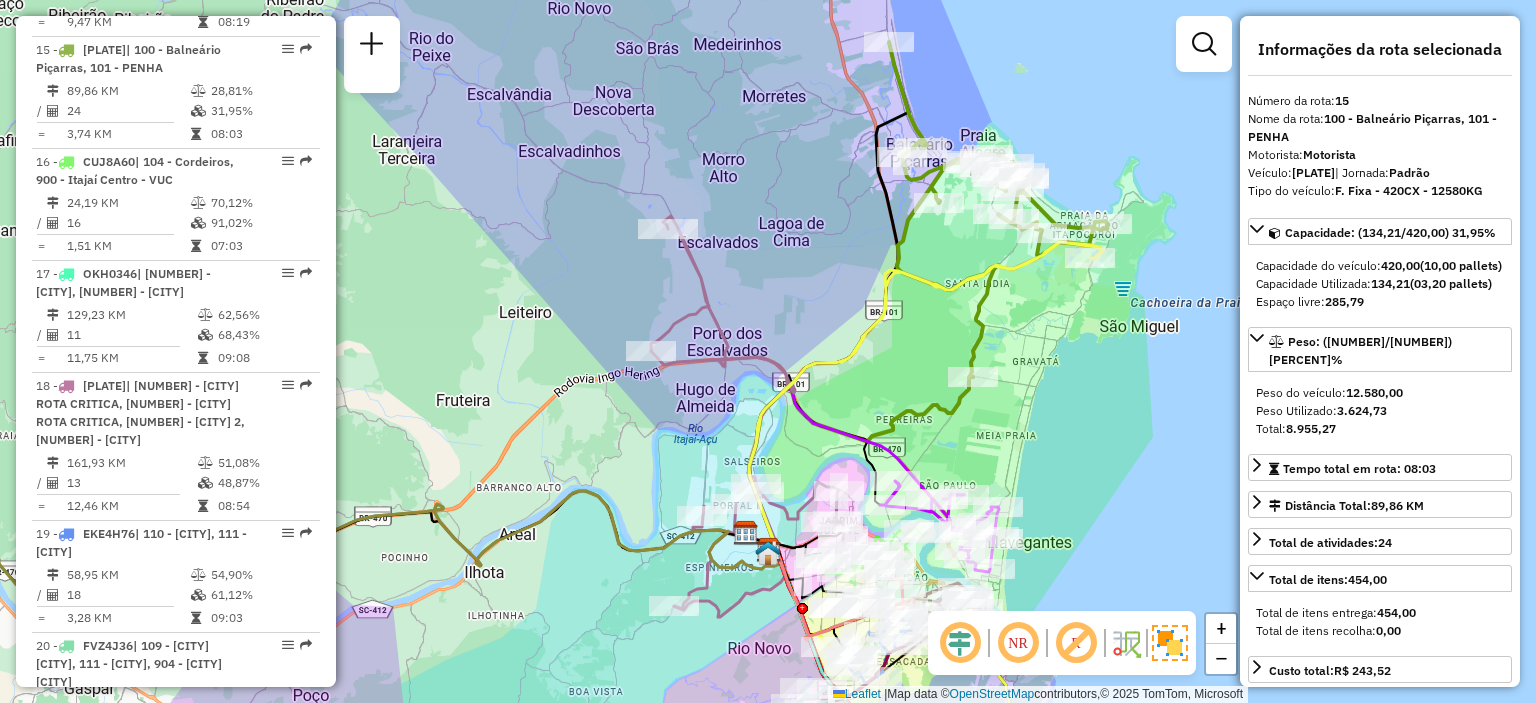 drag, startPoint x: 1040, startPoint y: 440, endPoint x: 1049, endPoint y: 327, distance: 113.35784 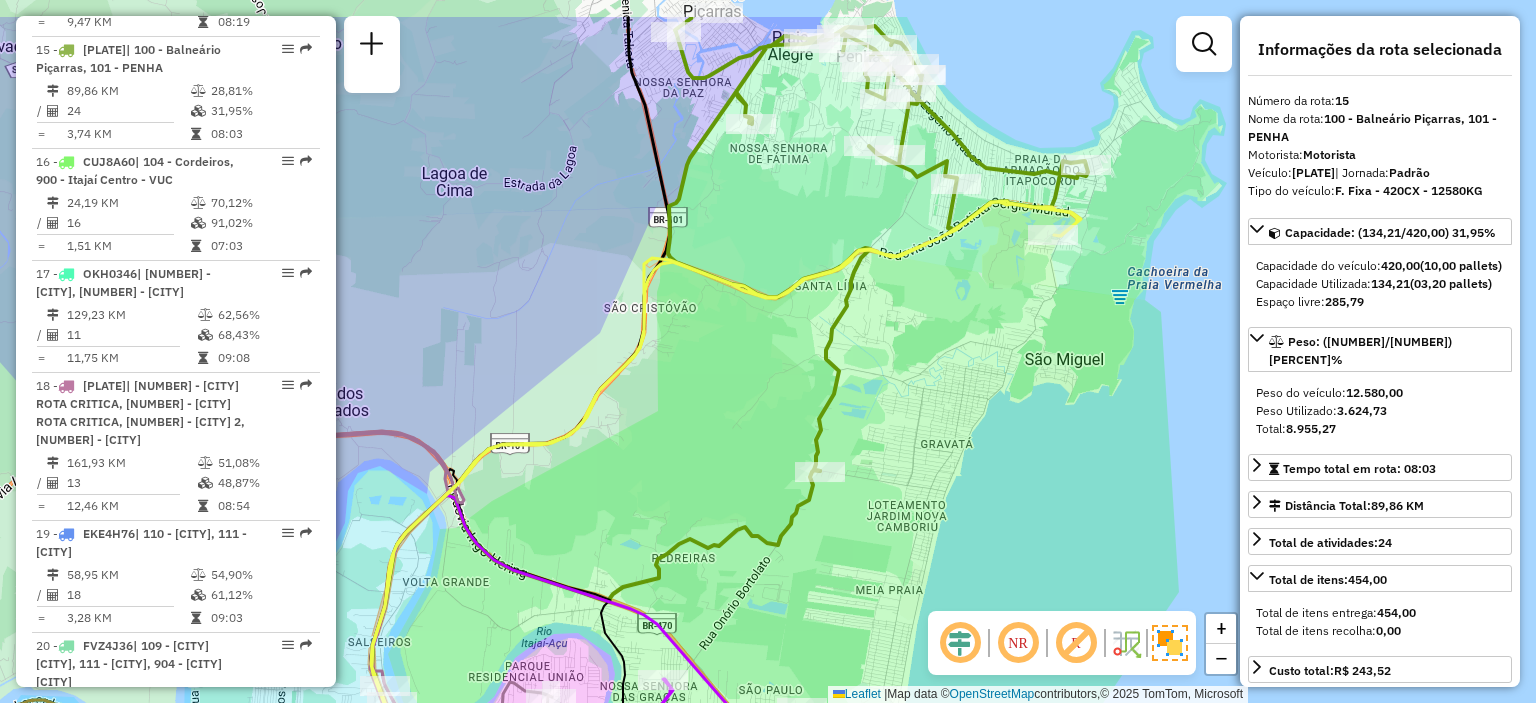 drag, startPoint x: 1045, startPoint y: 276, endPoint x: 1020, endPoint y: 363, distance: 90.52071 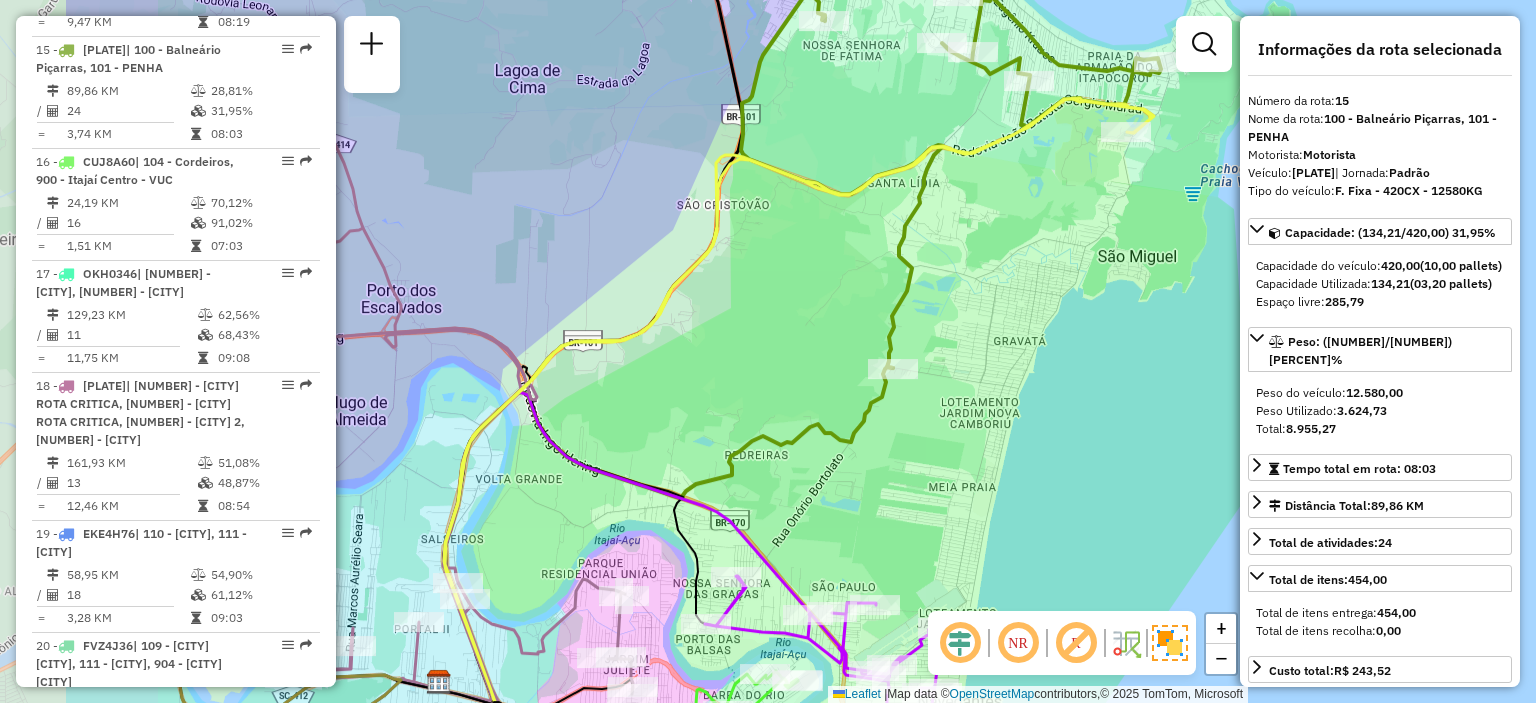 drag, startPoint x: 793, startPoint y: 301, endPoint x: 1016, endPoint y: 227, distance: 234.95744 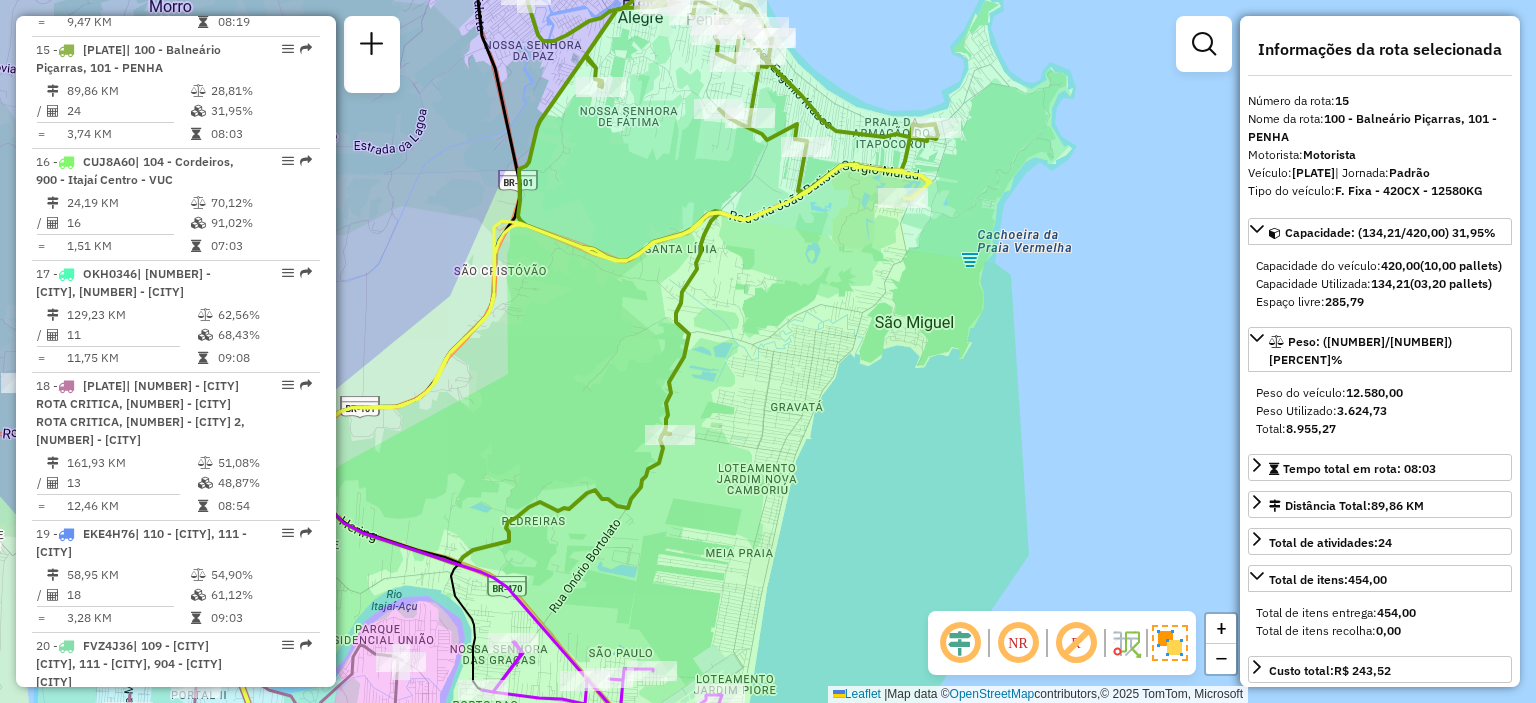 drag, startPoint x: 1030, startPoint y: 197, endPoint x: 957, endPoint y: 109, distance: 114.33722 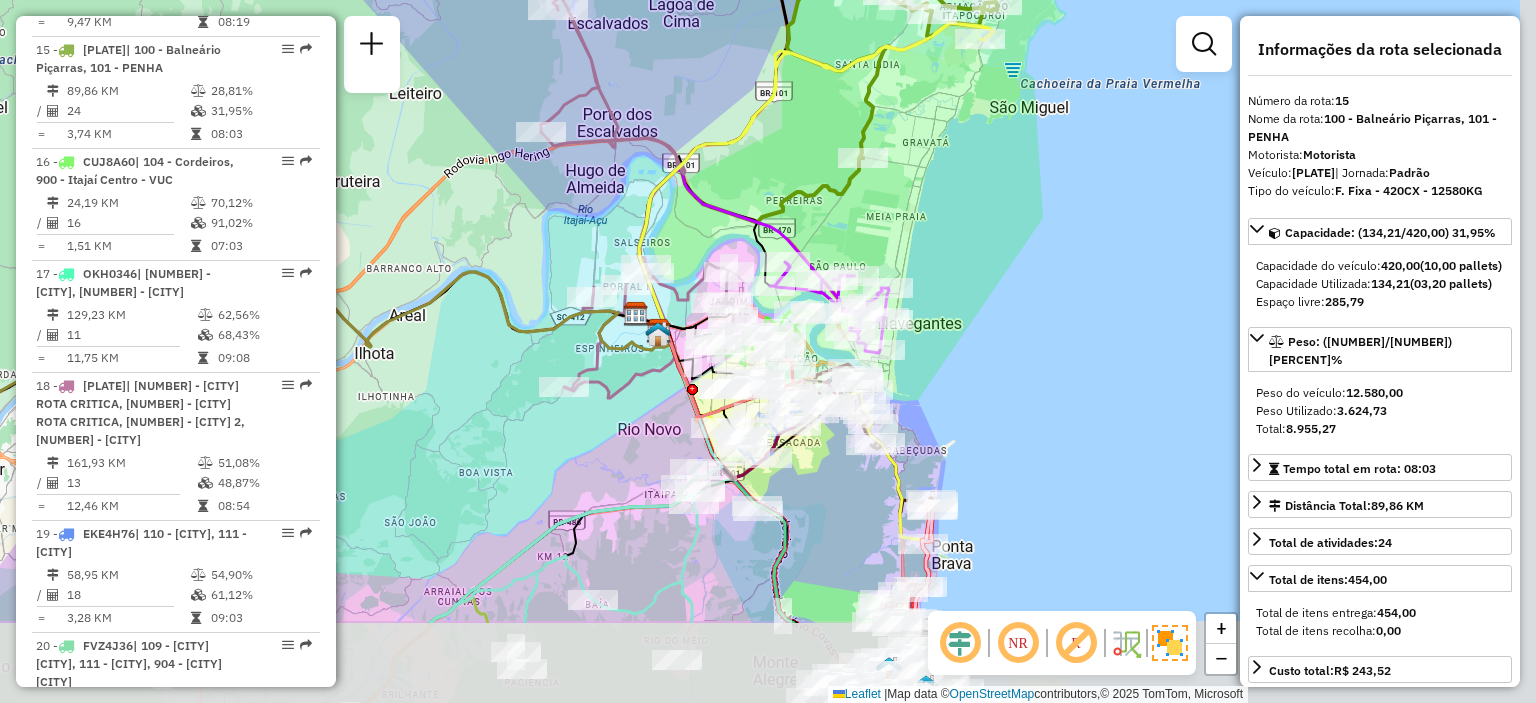 drag, startPoint x: 949, startPoint y: 535, endPoint x: 848, endPoint y: 169, distance: 379.6801 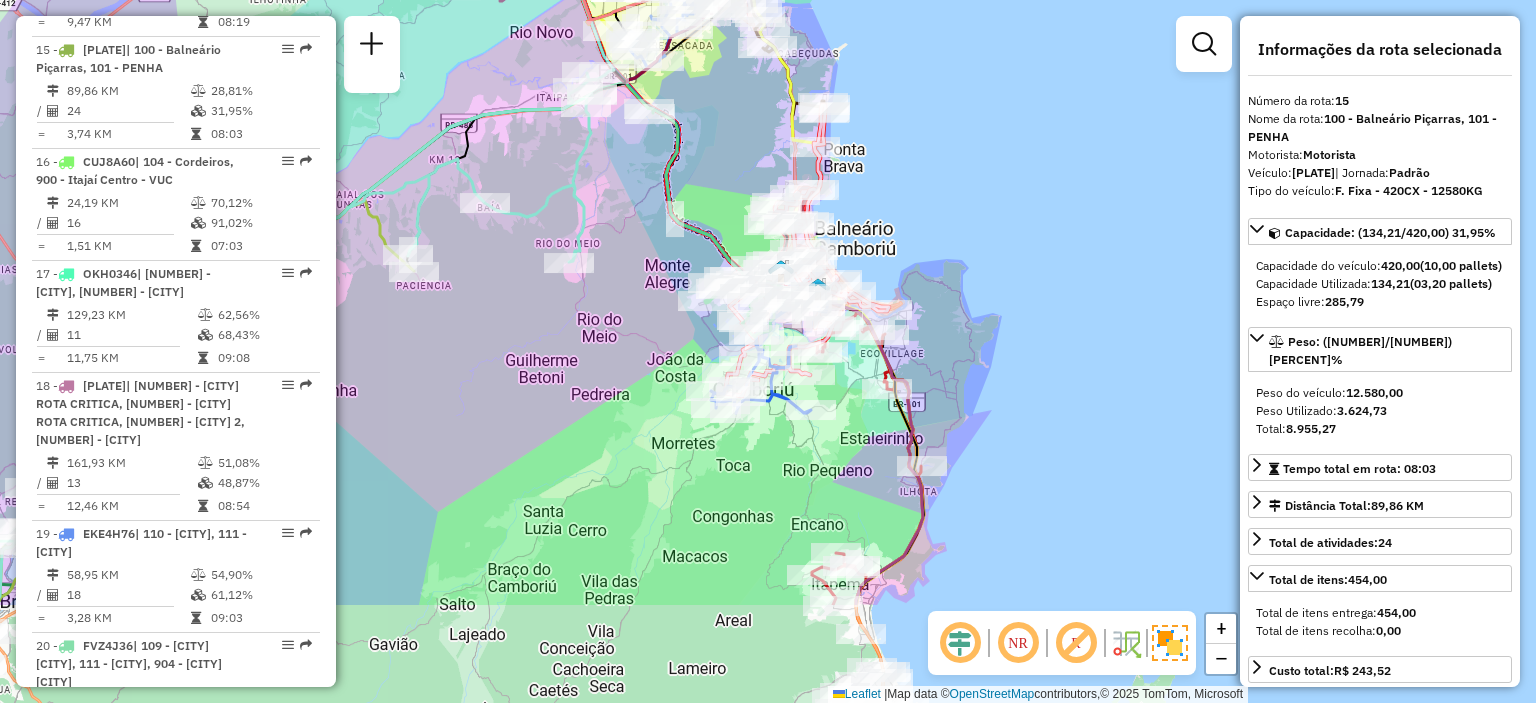 drag, startPoint x: 873, startPoint y: 351, endPoint x: 786, endPoint y: 163, distance: 207.15453 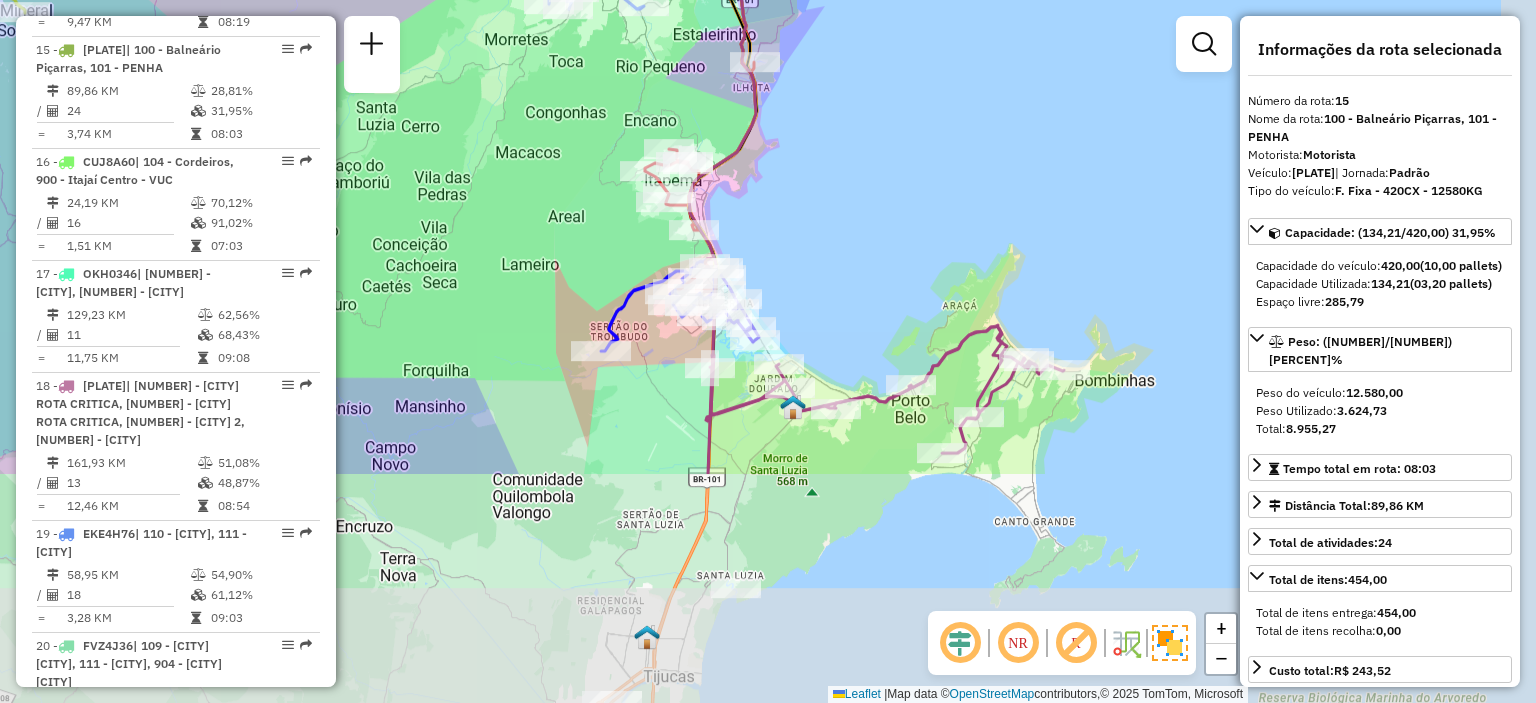 drag, startPoint x: 864, startPoint y: 527, endPoint x: 746, endPoint y: 205, distance: 342.94022 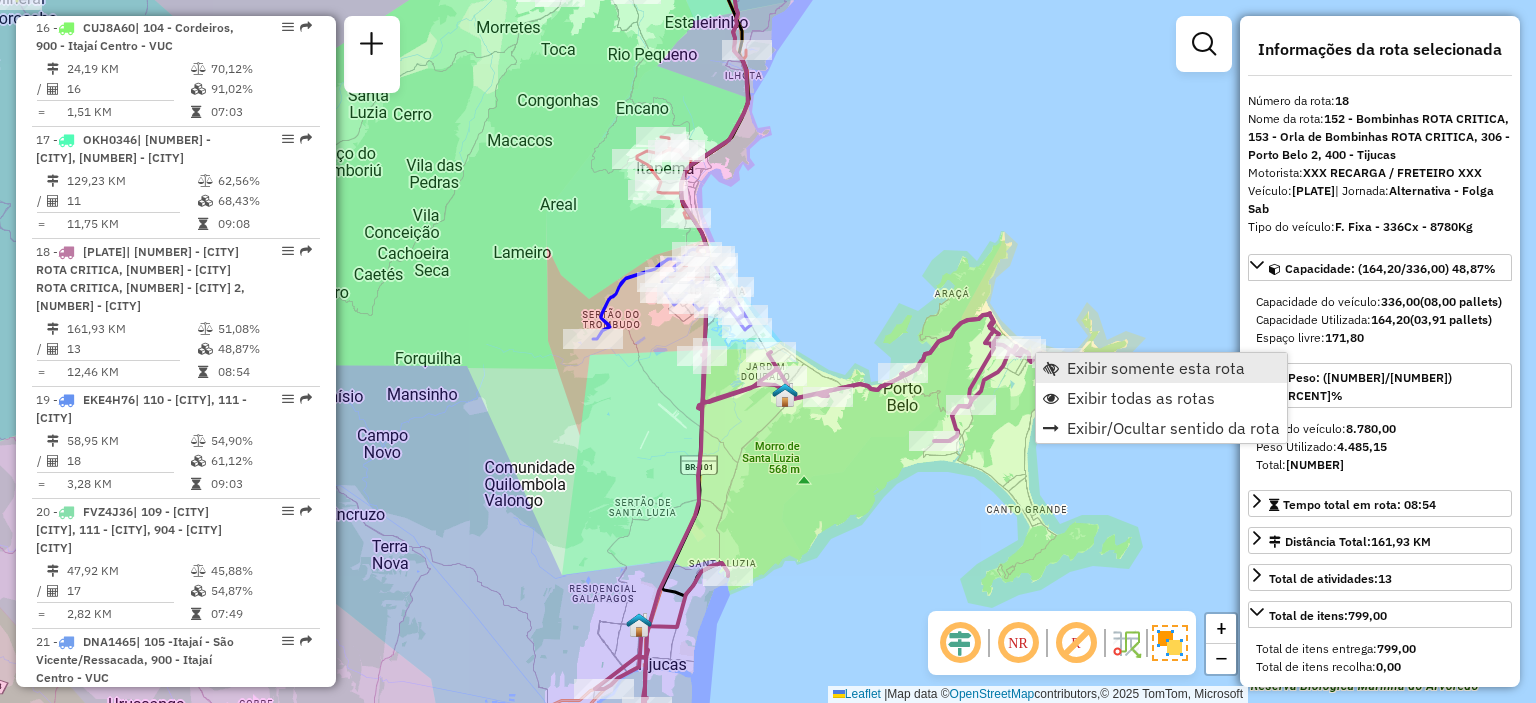 scroll, scrollTop: 2748, scrollLeft: 0, axis: vertical 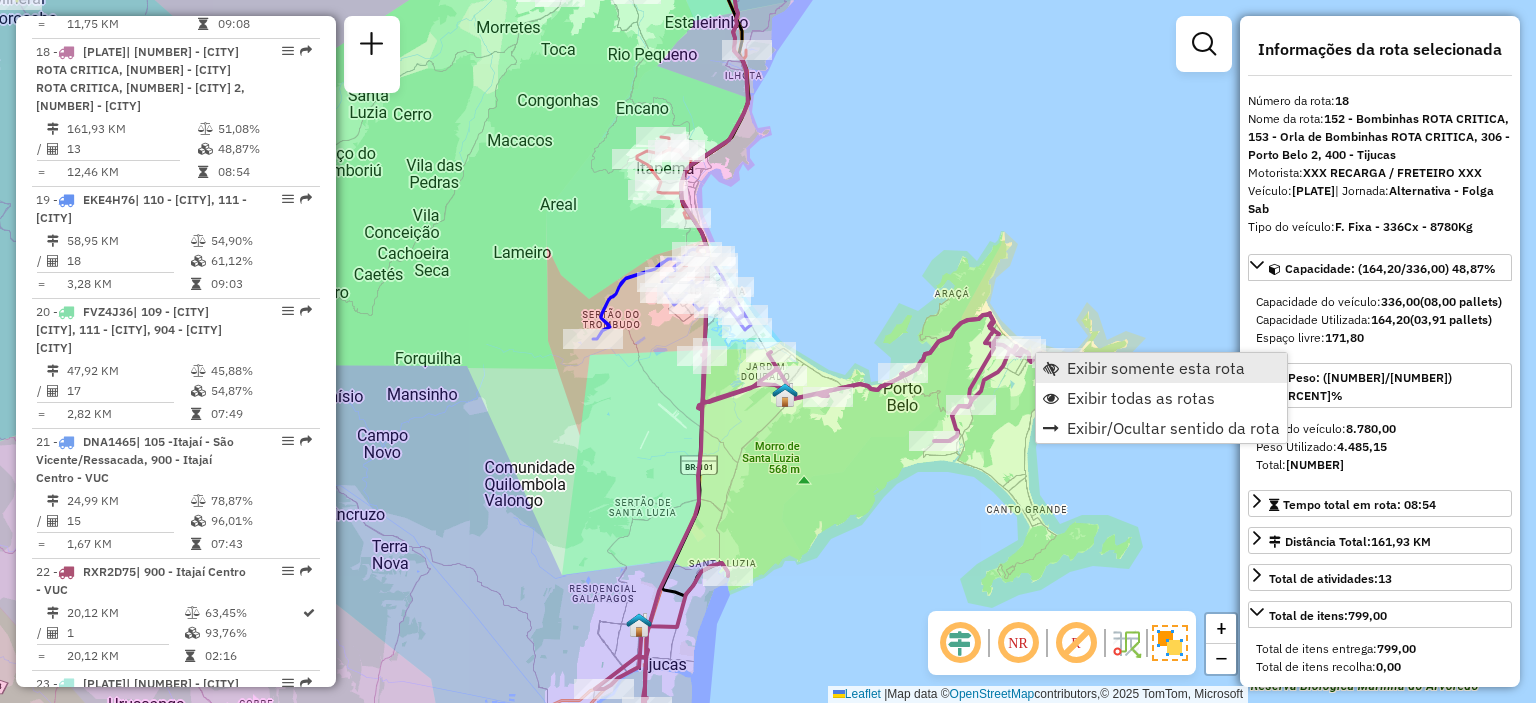 click on "Exibir somente esta rota" at bounding box center (1156, 368) 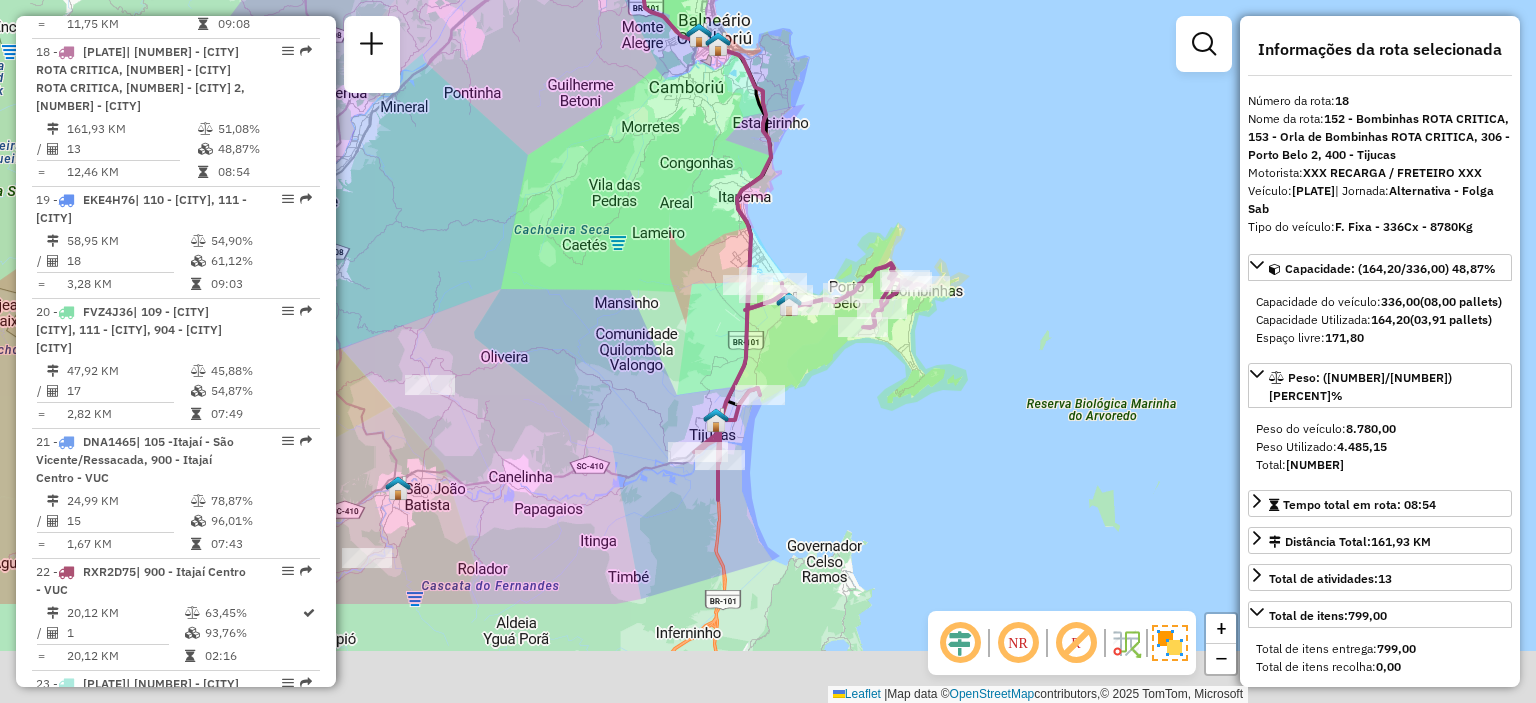 drag, startPoint x: 916, startPoint y: 513, endPoint x: 908, endPoint y: 359, distance: 154.20766 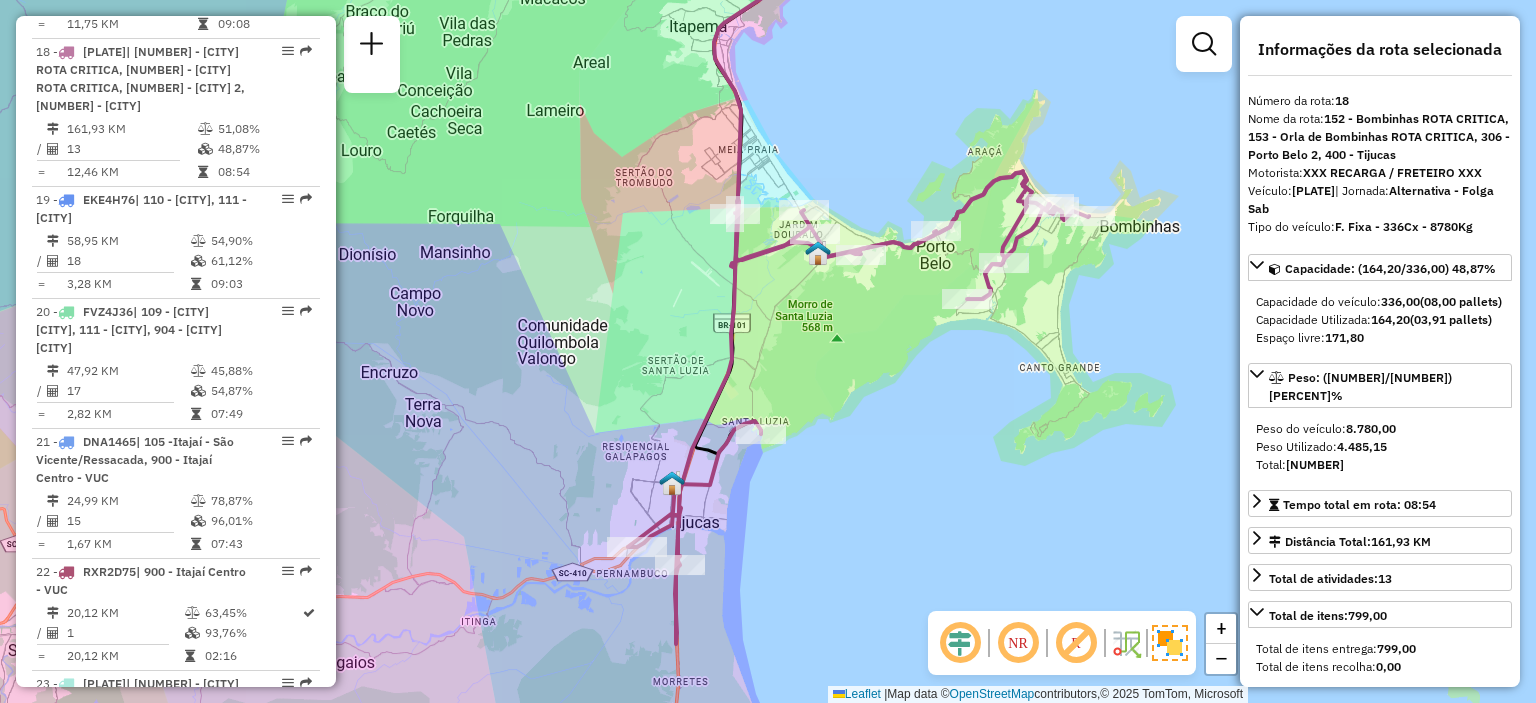 drag, startPoint x: 774, startPoint y: 299, endPoint x: 856, endPoint y: 271, distance: 86.64872 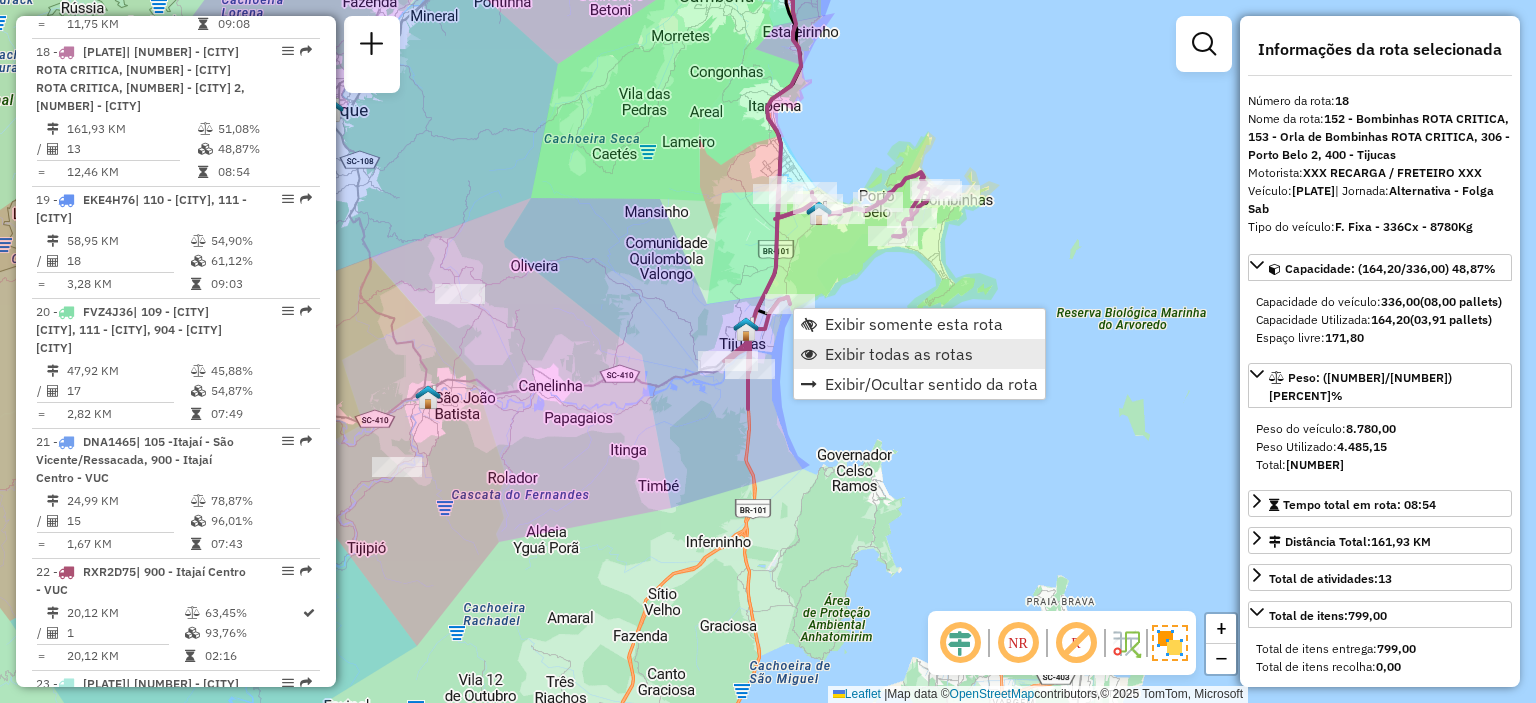 click on "Exibir todas as rotas" at bounding box center [899, 354] 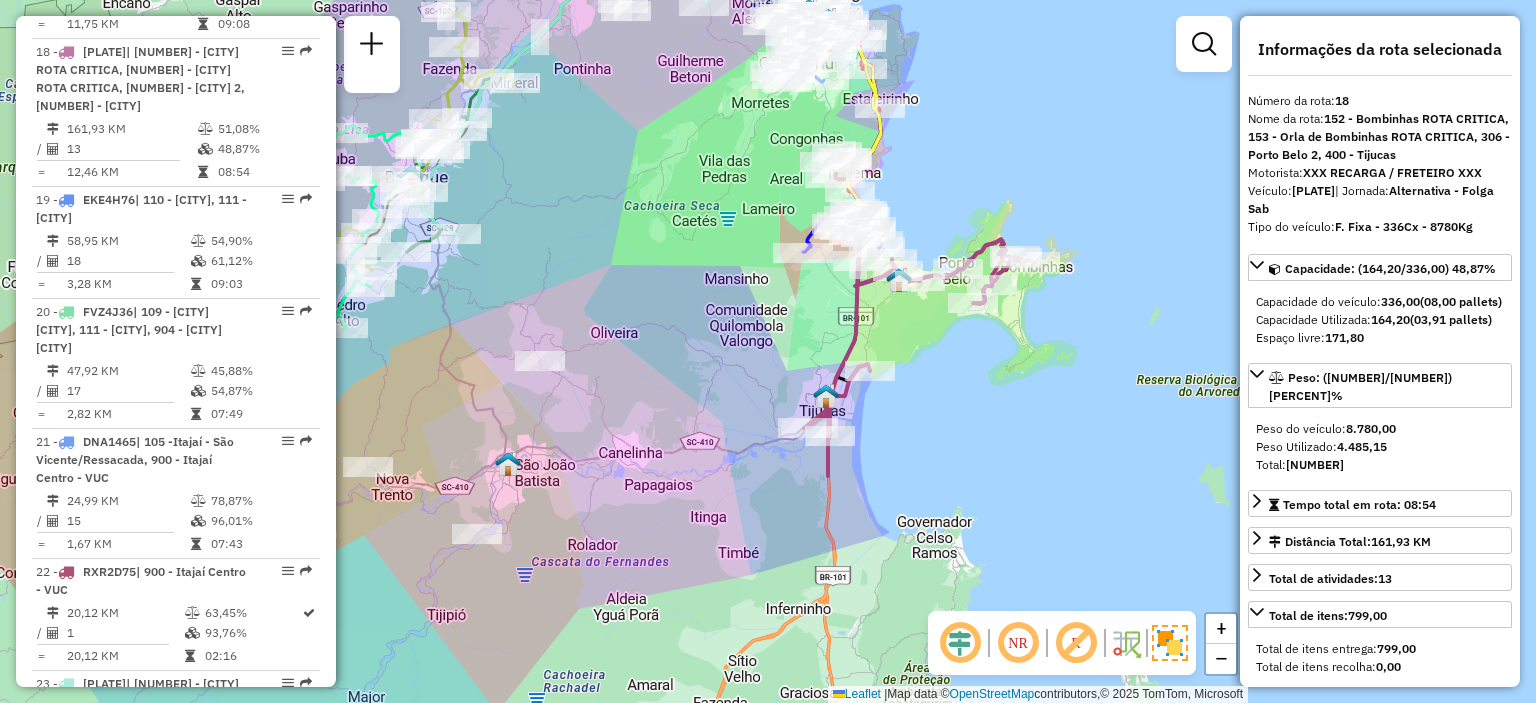 drag, startPoint x: 662, startPoint y: 252, endPoint x: 742, endPoint y: 319, distance: 104.35037 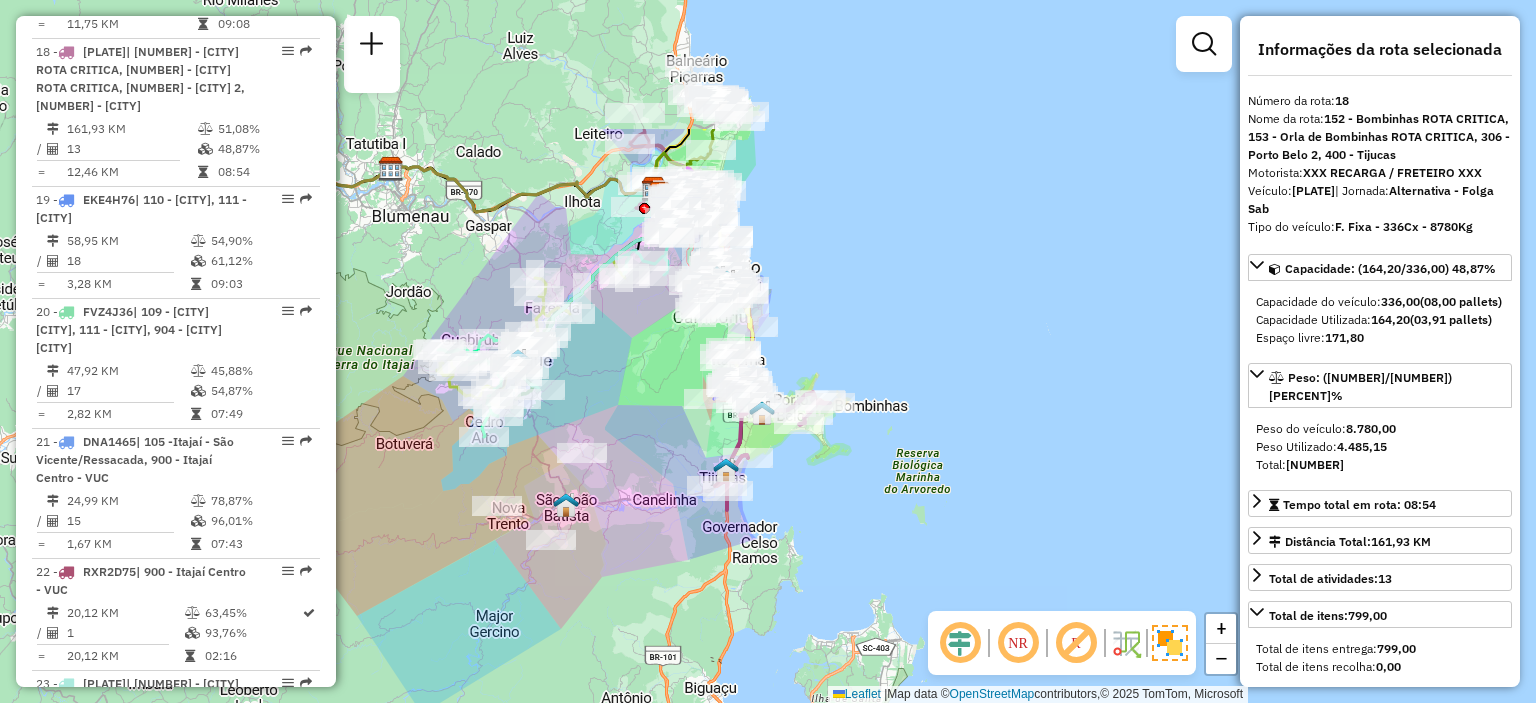 drag, startPoint x: 676, startPoint y: 204, endPoint x: 628, endPoint y: 404, distance: 205.67937 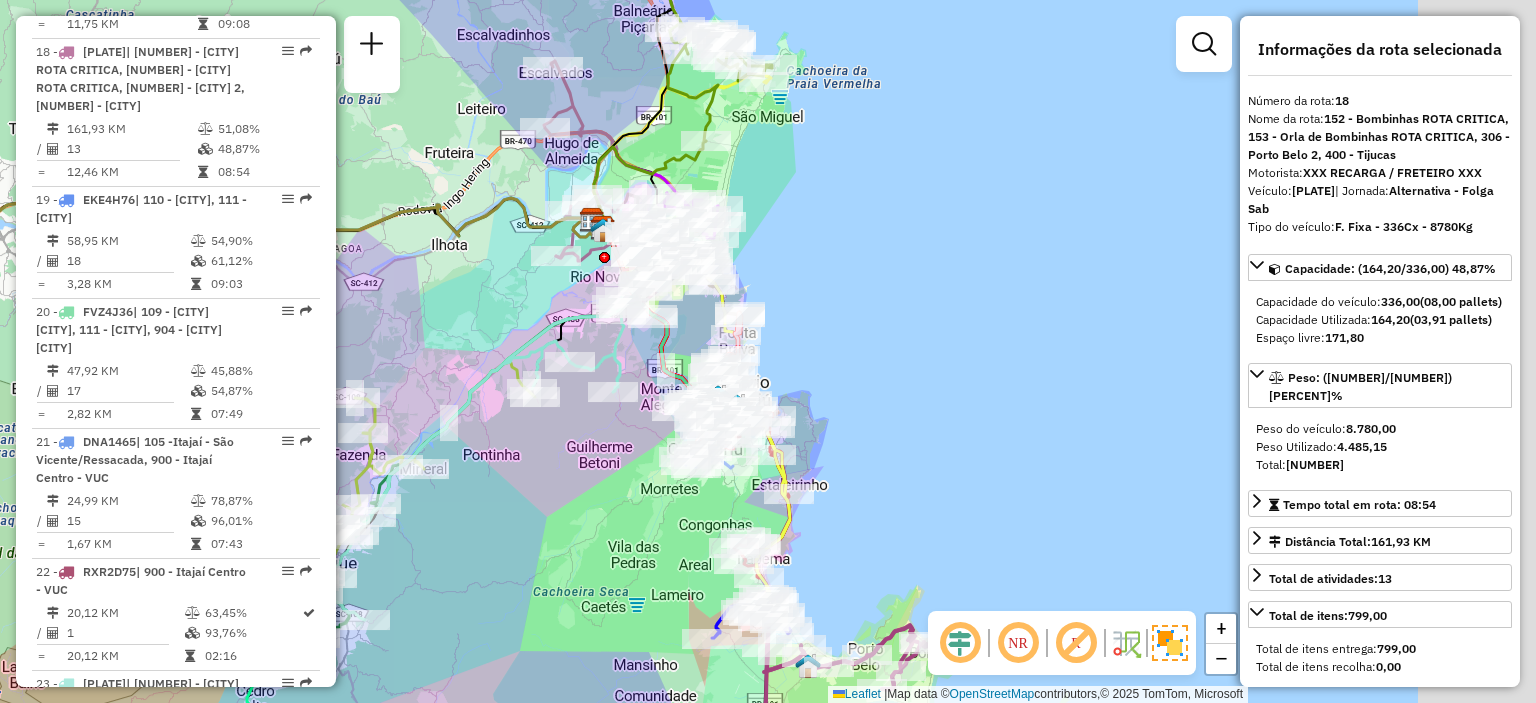 drag, startPoint x: 900, startPoint y: 243, endPoint x: 668, endPoint y: 139, distance: 254.24397 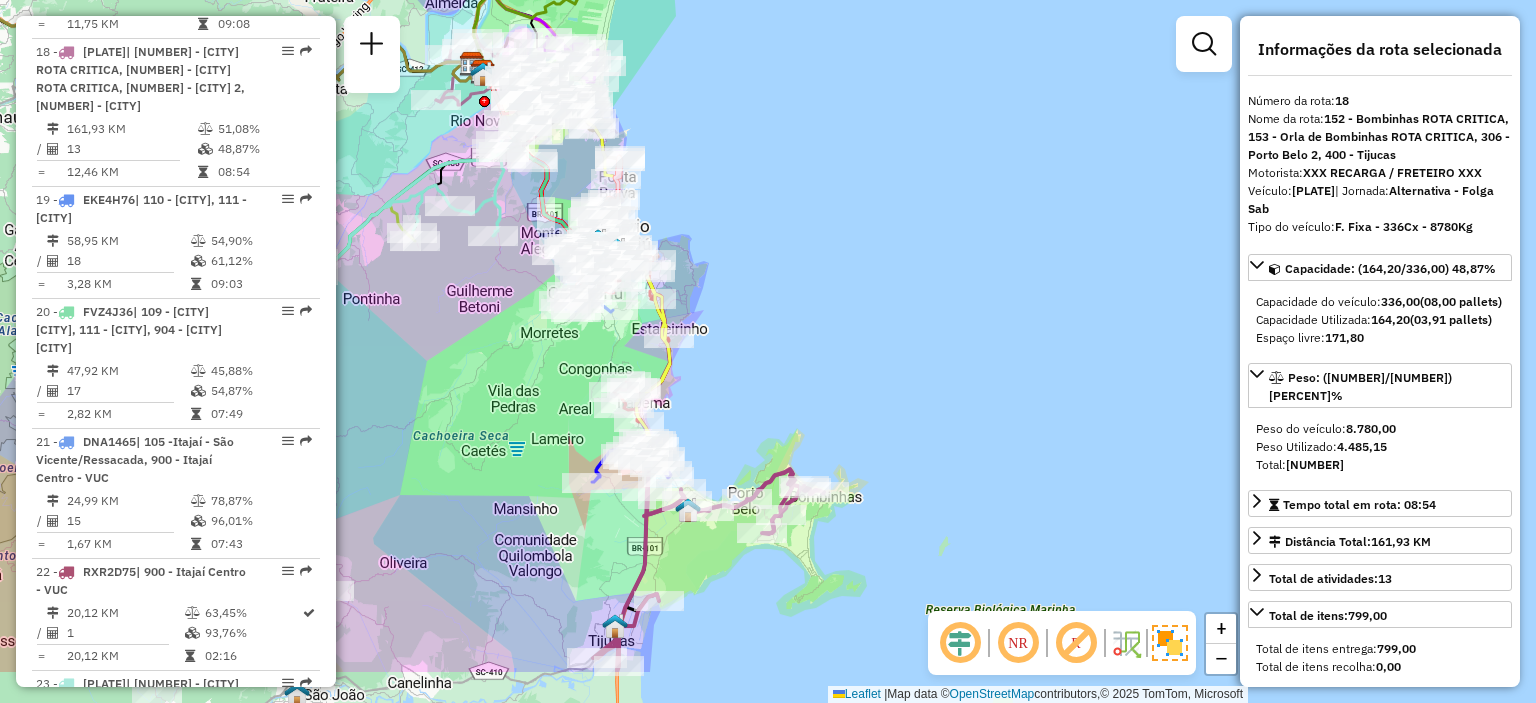 drag, startPoint x: 764, startPoint y: 335, endPoint x: 740, endPoint y: 233, distance: 104.78549 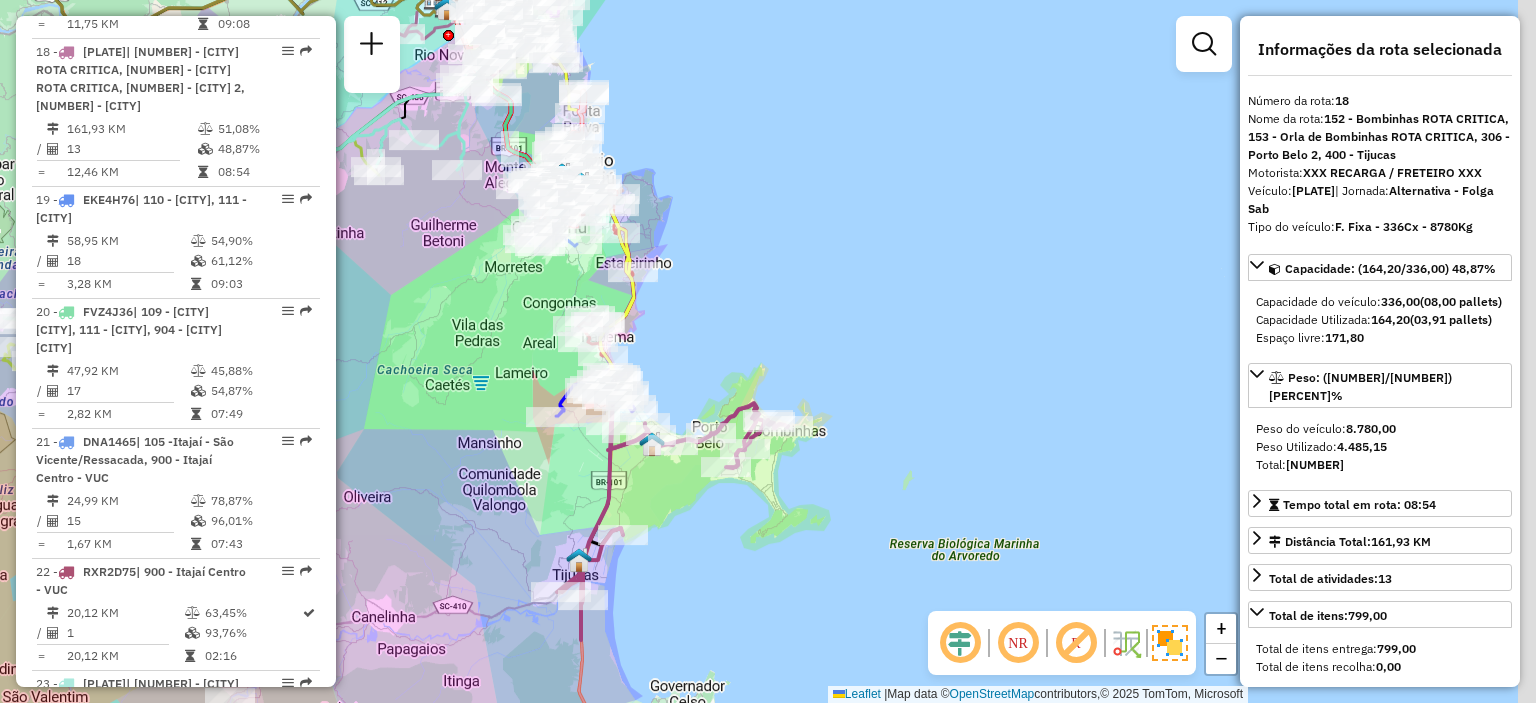 drag, startPoint x: 788, startPoint y: 425, endPoint x: 752, endPoint y: 359, distance: 75.17979 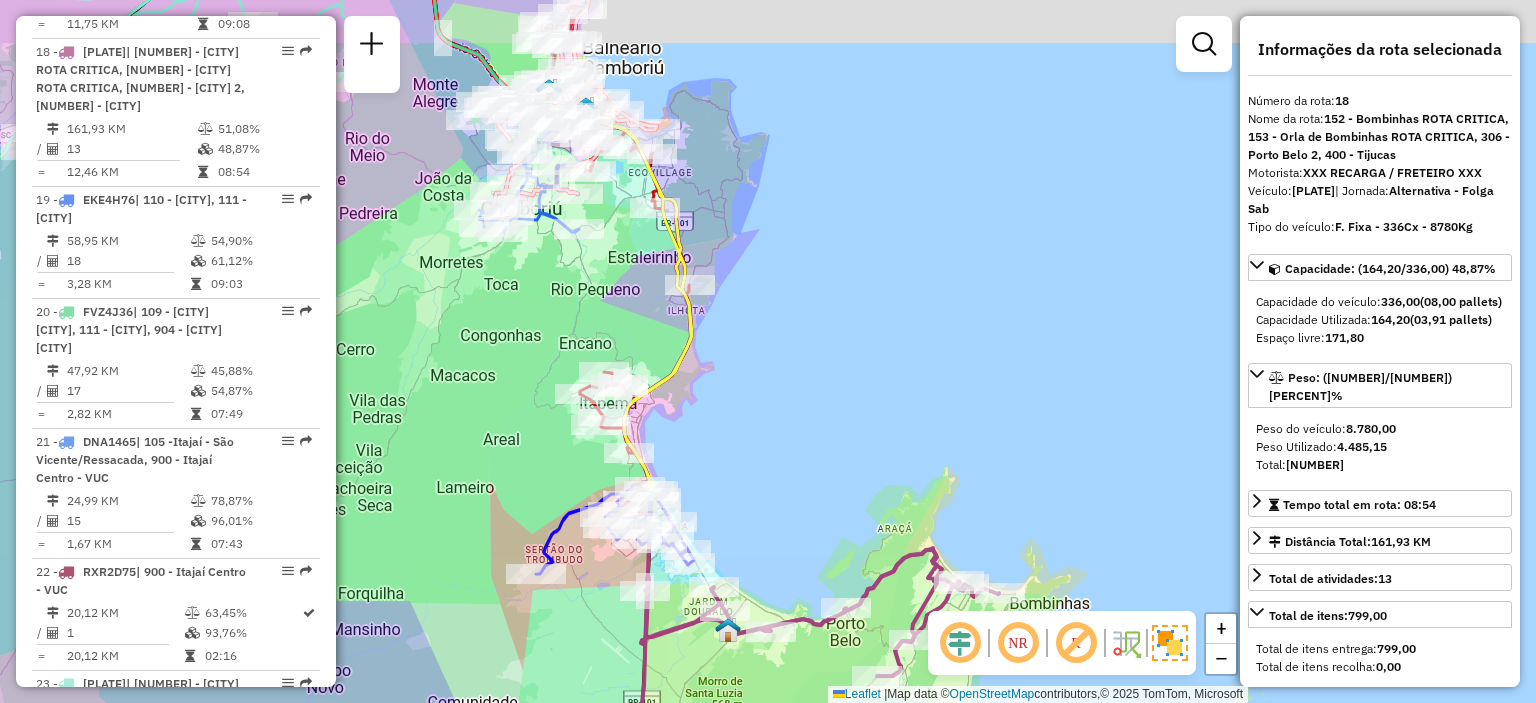 drag, startPoint x: 808, startPoint y: 391, endPoint x: 836, endPoint y: 437, distance: 53.851646 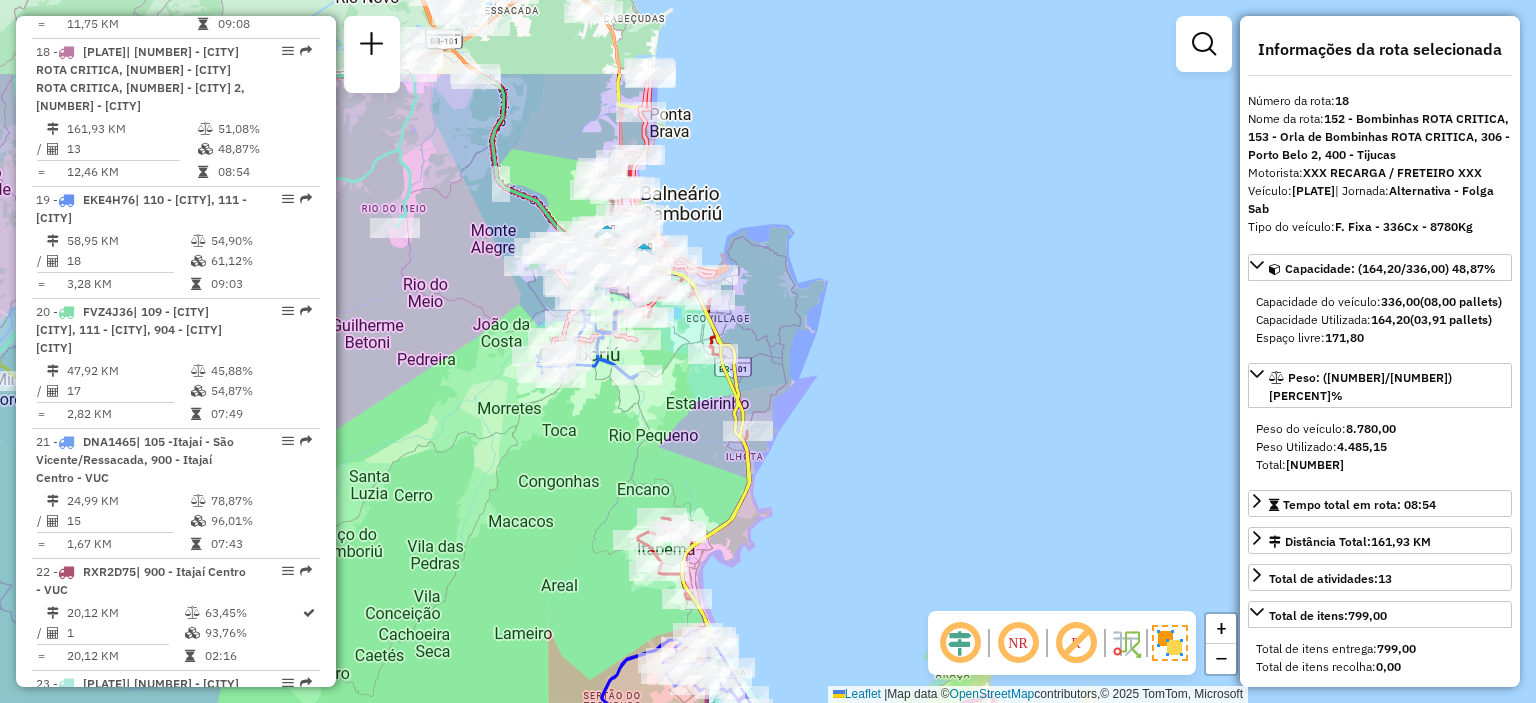 drag, startPoint x: 820, startPoint y: 219, endPoint x: 878, endPoint y: 363, distance: 155.24174 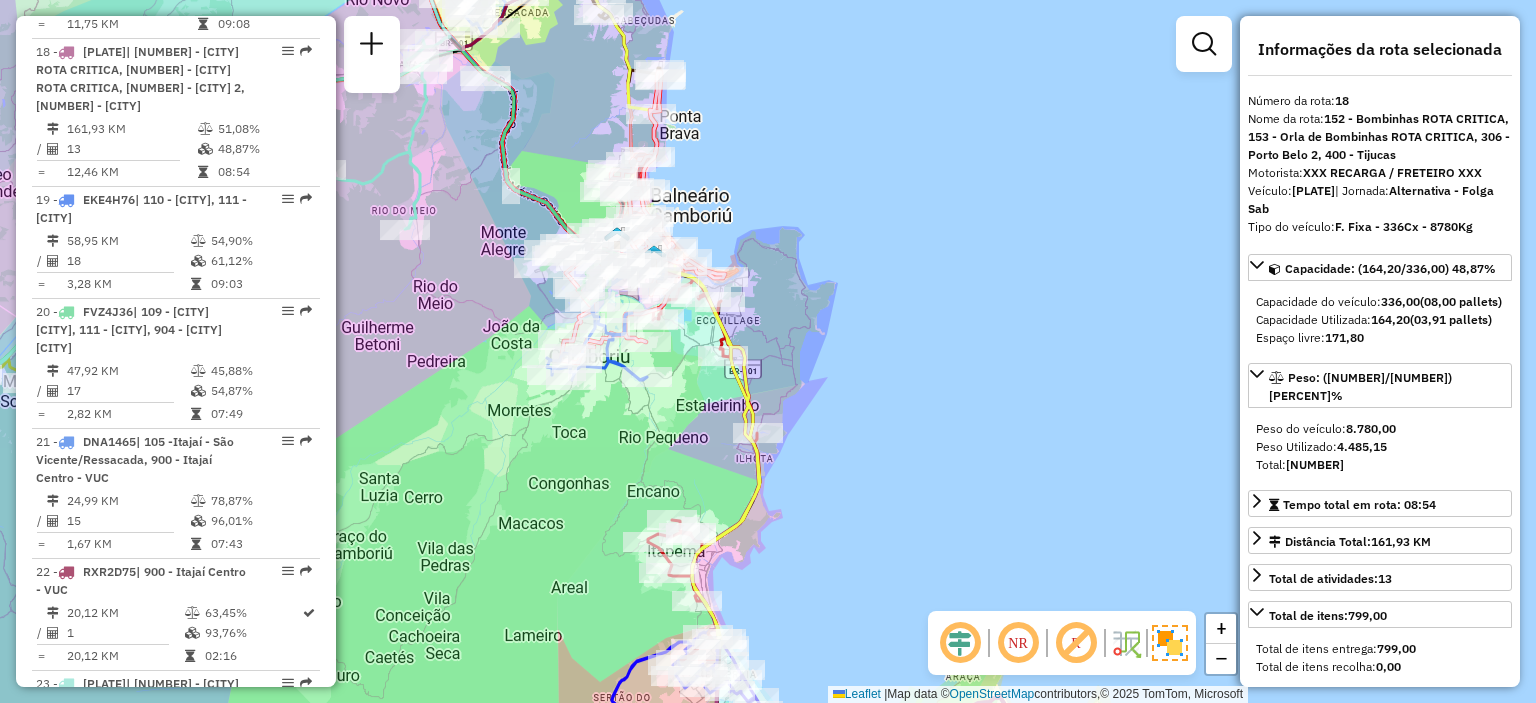 drag, startPoint x: 826, startPoint y: 247, endPoint x: 969, endPoint y: 325, distance: 162.88953 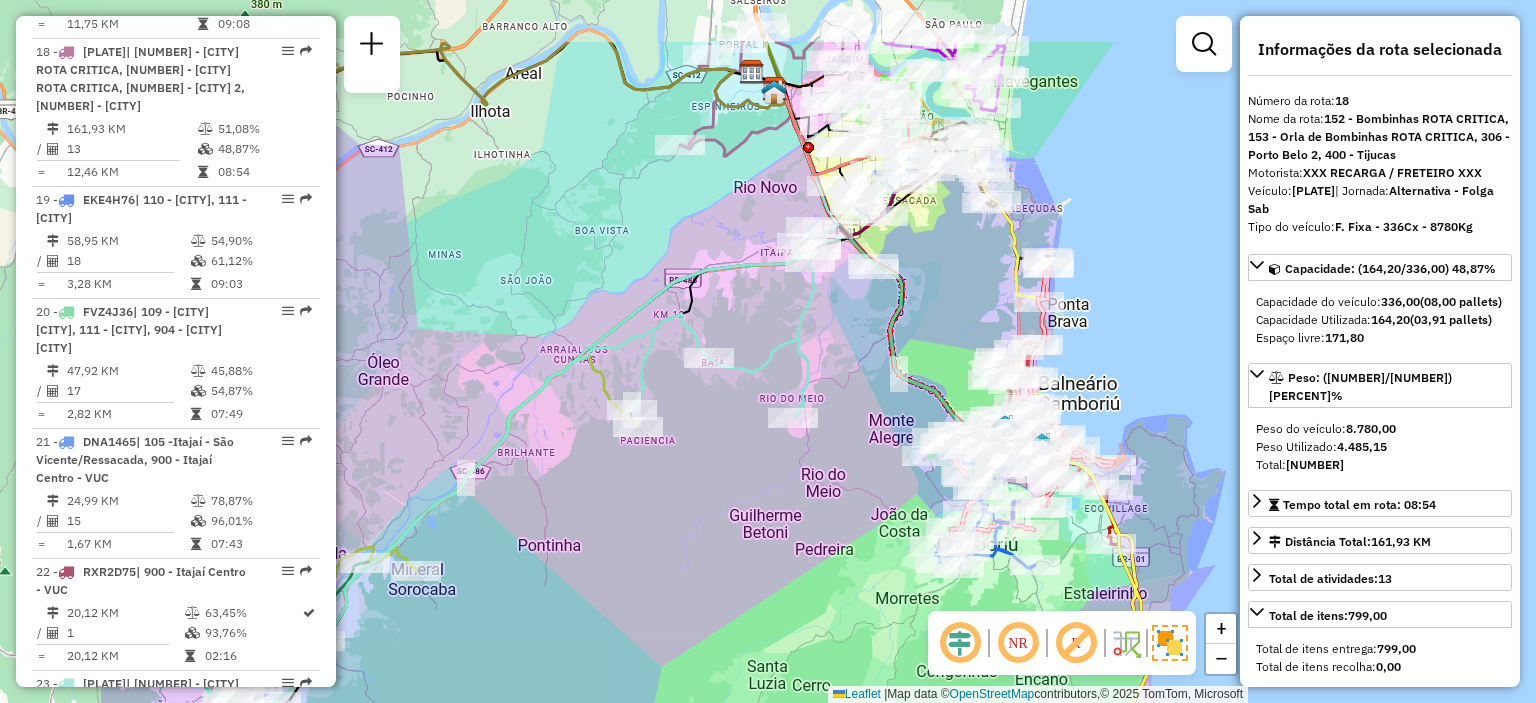 drag, startPoint x: 626, startPoint y: 251, endPoint x: 872, endPoint y: 367, distance: 271.97794 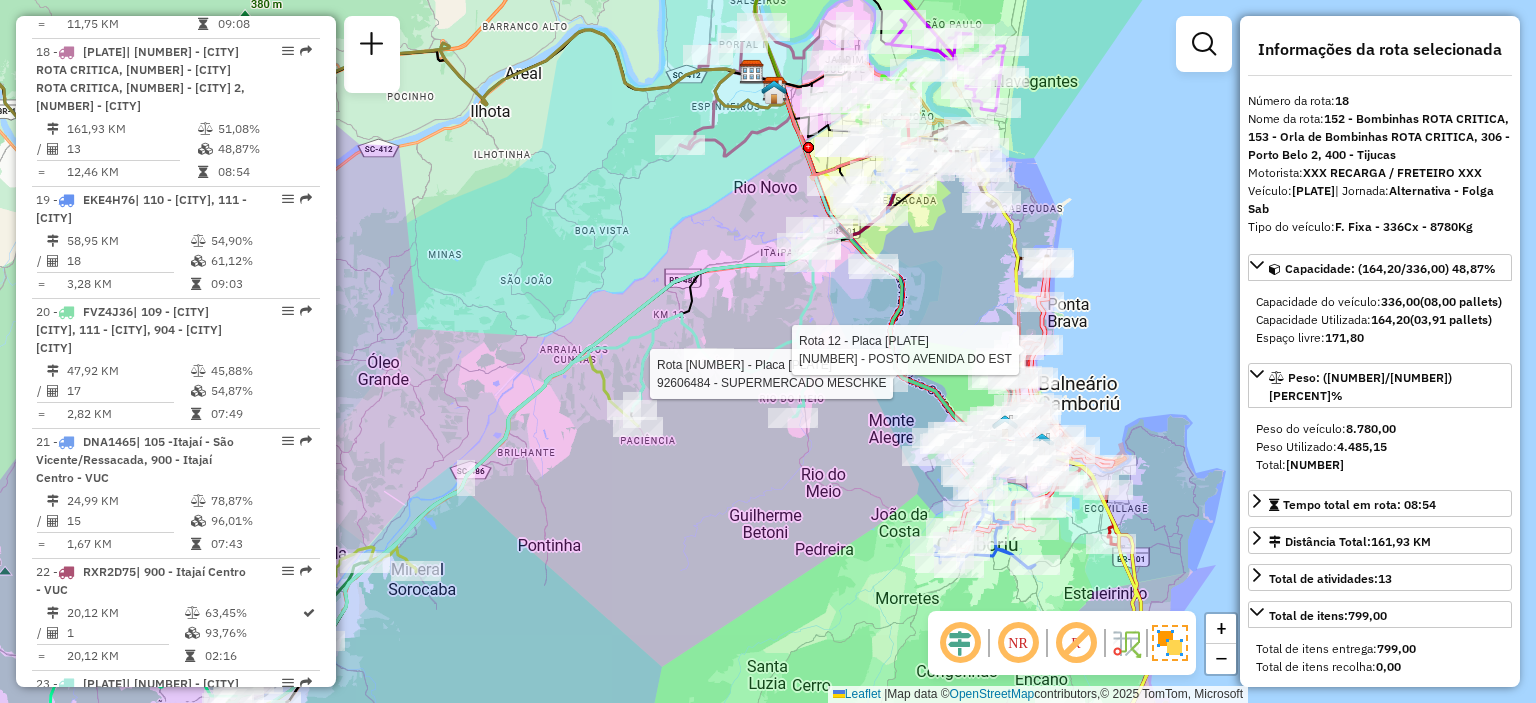 click on "Rota 9 - Placa [PLATE]  92606484 - SUPERMERCADO MESCHKE Rota 12 - Placa [PLATE]  92616444 - POSTO AVENIDA DO EST Janela de atendimento Grade de atendimento Capacidade Transportadoras Veículos Cliente Pedidos  Rotas Selecione os dias de semana para filtrar as janelas de atendimento  Seg   Ter   Qua   Qui   Sex   Sáb   Dom  Informe o período da janela de atendimento: De: Até:  Filtrar exatamente a janela do cliente  Considerar janela de atendimento padrão  Selecione os dias de semana para filtrar as grades de atendimento  Seg   Ter   Qua   Qui   Sex   Sáb   Dom   Considerar clientes sem dia de atendimento cadastrado  Clientes fora do dia de atendimento selecionado Filtrar as atividades entre os valores definidos abaixo:  Peso mínimo:   Peso máximo:   Cubagem mínima:   Cubagem máxima:   De:   Até:  Filtrar as atividades entre o tempo de atendimento definido abaixo:  De:   Até:   Considerar capacidade total dos clientes não roteirizados Transportadora: Selecione um ou mais itens Tipo de veículo: De:" 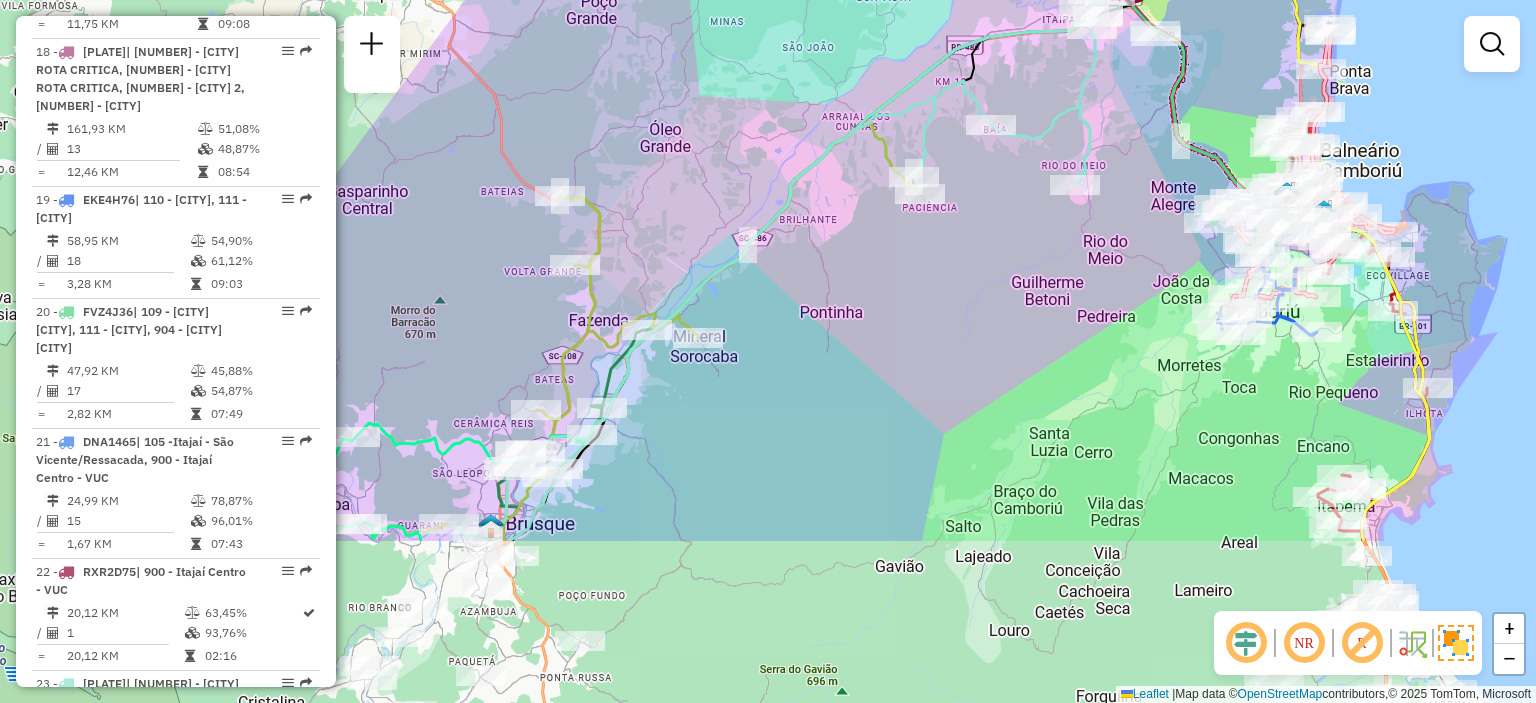 drag, startPoint x: 720, startPoint y: 495, endPoint x: 996, endPoint y: 272, distance: 354.83093 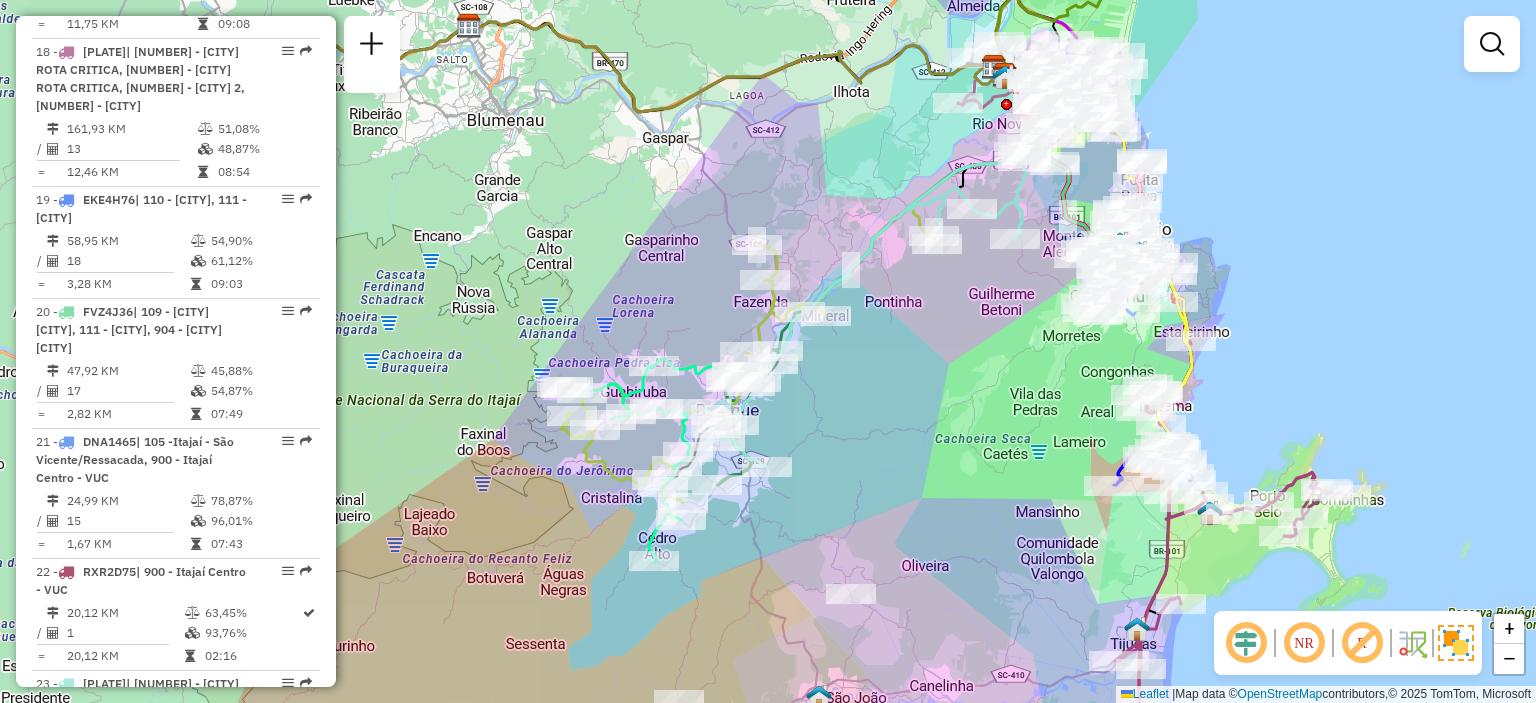 select on "**********" 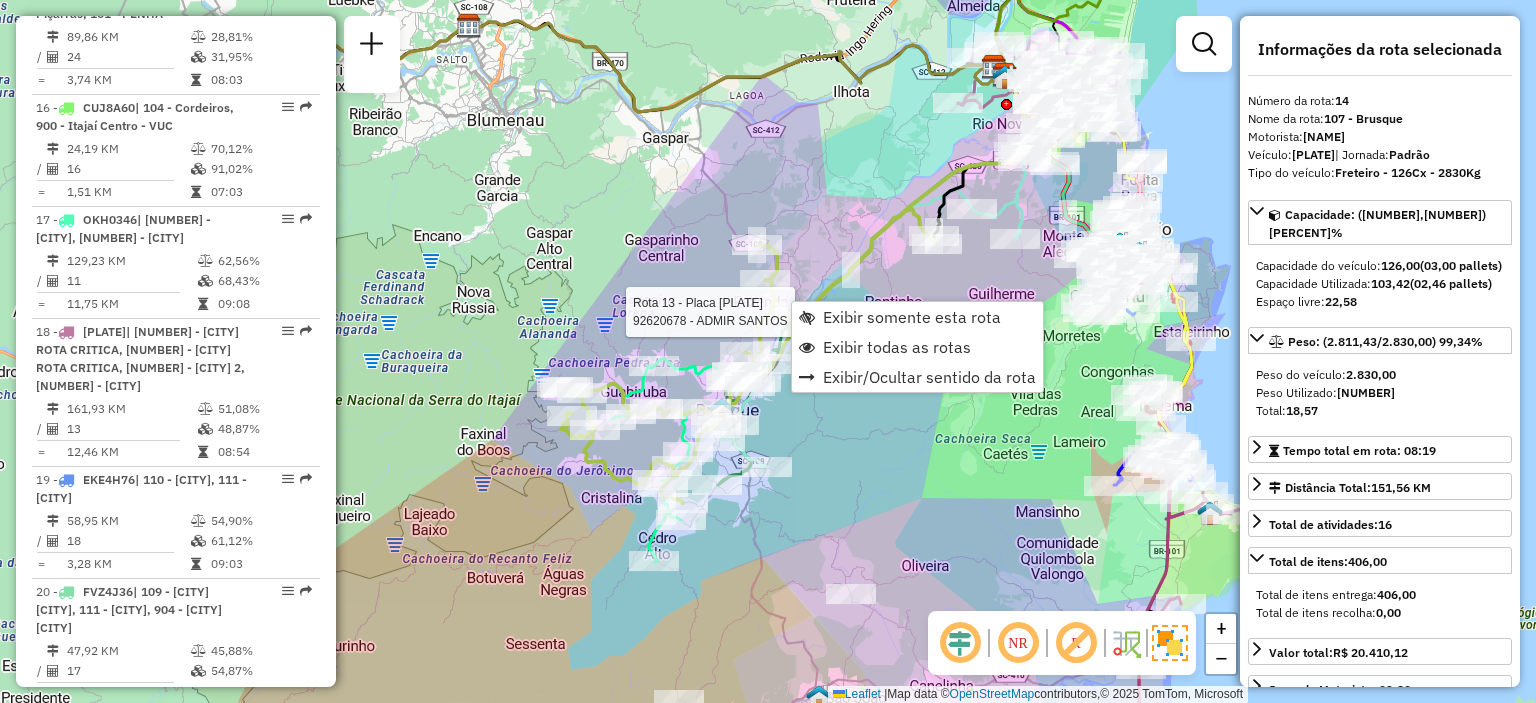 scroll, scrollTop: 2320, scrollLeft: 0, axis: vertical 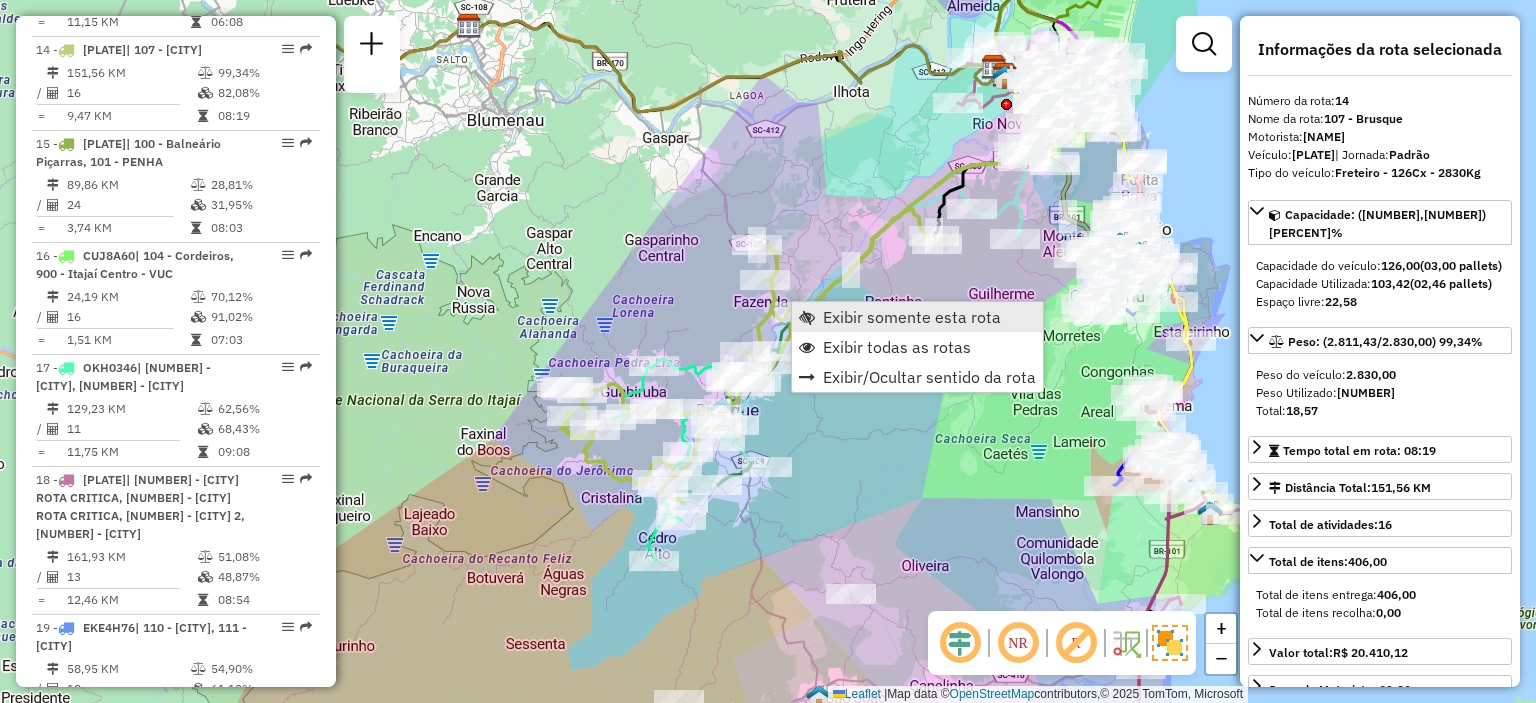 click on "Exibir somente esta rota" at bounding box center [912, 317] 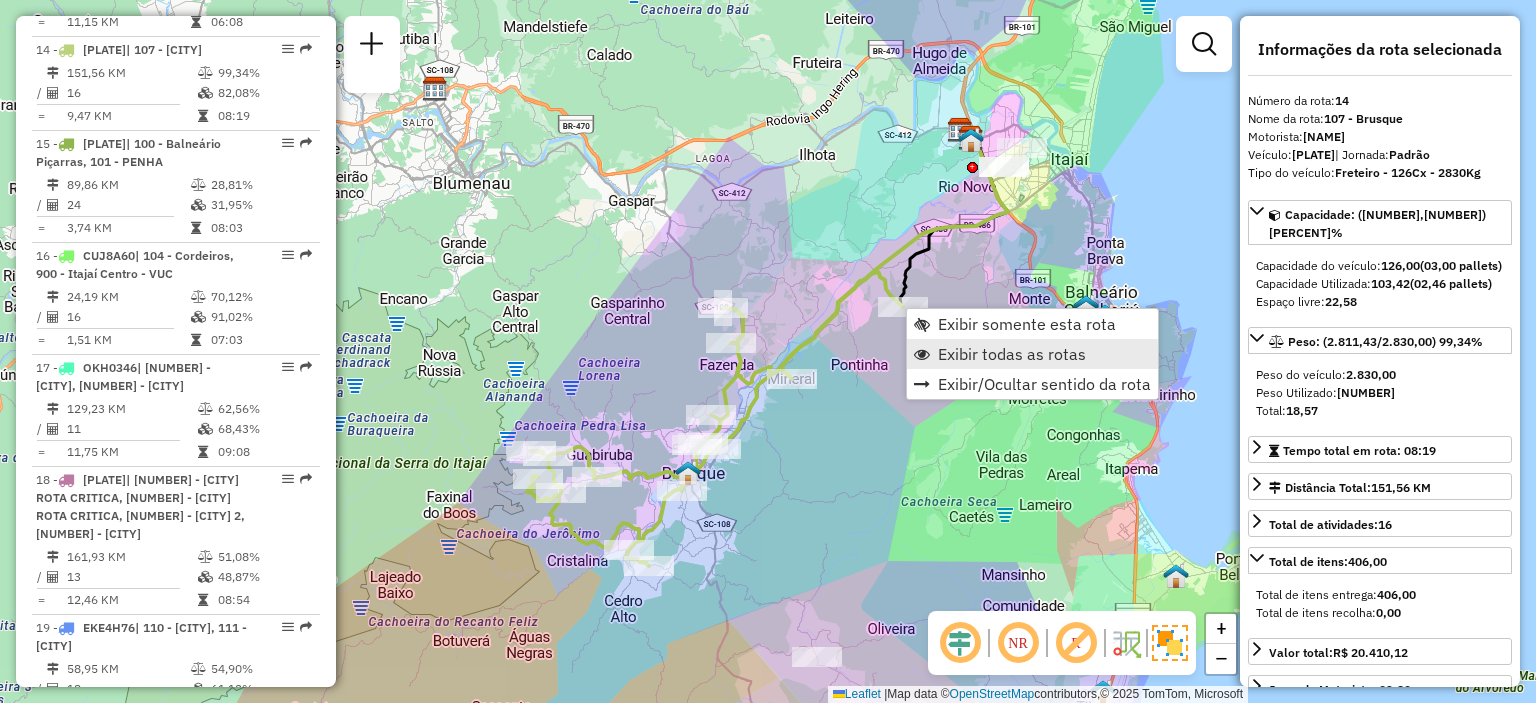 click on "Exibir todas as rotas" at bounding box center [1012, 354] 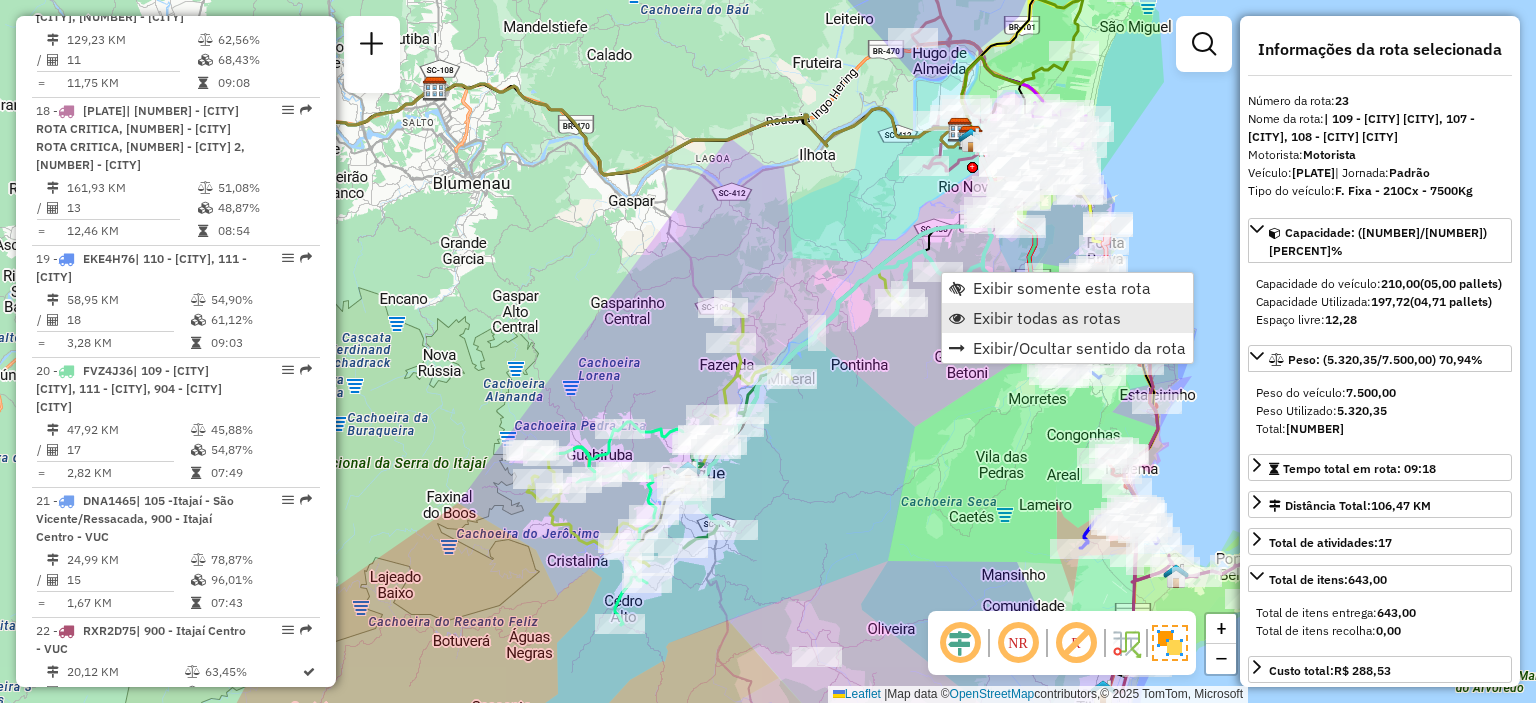 scroll, scrollTop: 3380, scrollLeft: 0, axis: vertical 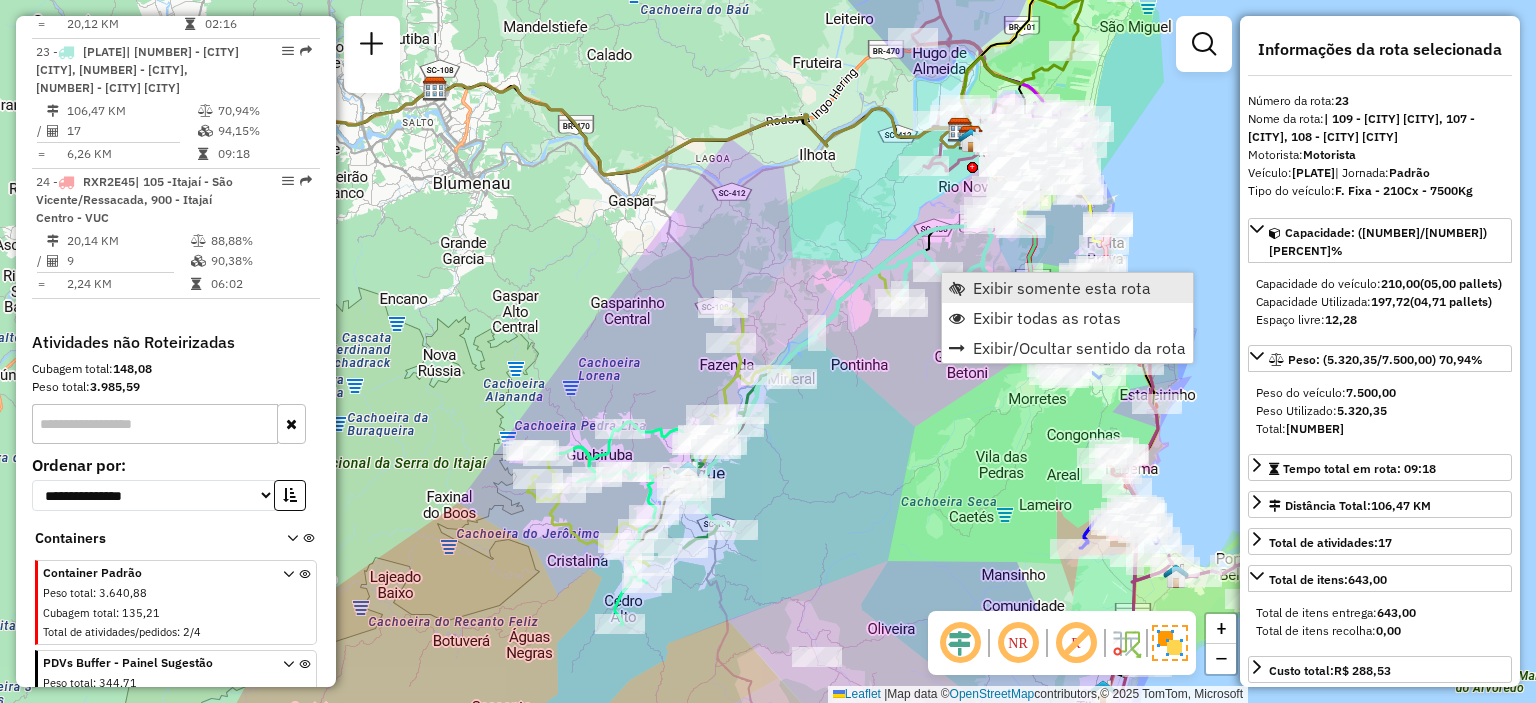 click on "Exibir somente esta rota" at bounding box center [1062, 288] 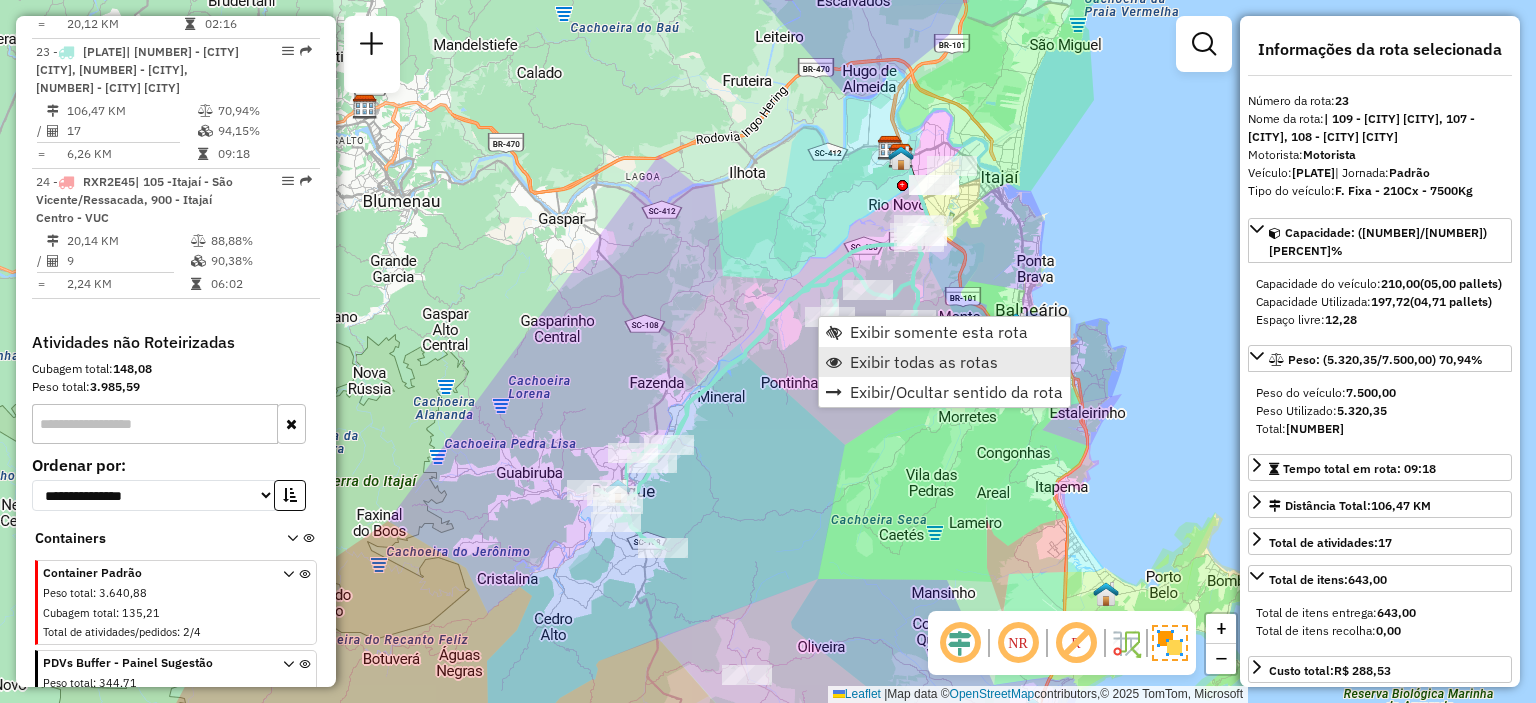click on "Exibir todas as rotas" at bounding box center (924, 362) 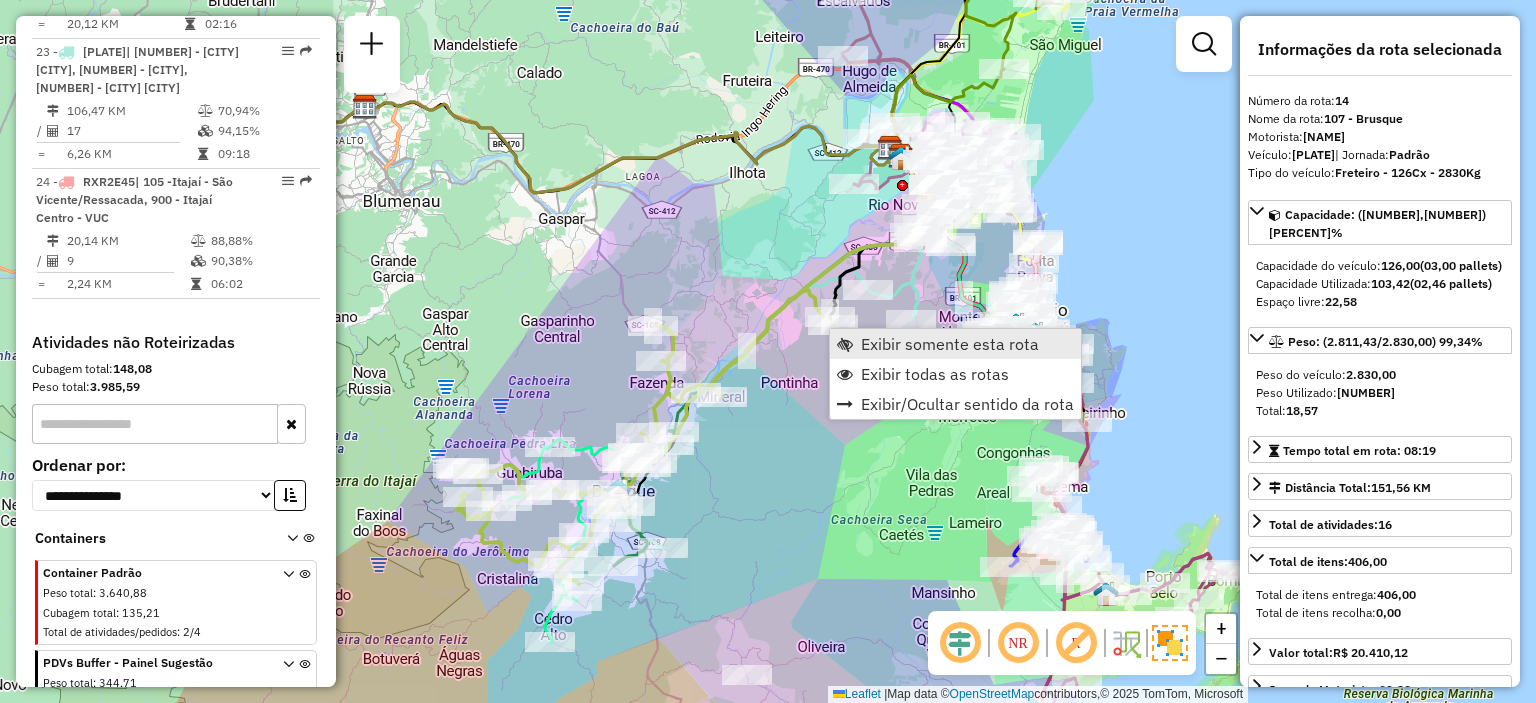 scroll, scrollTop: 2320, scrollLeft: 0, axis: vertical 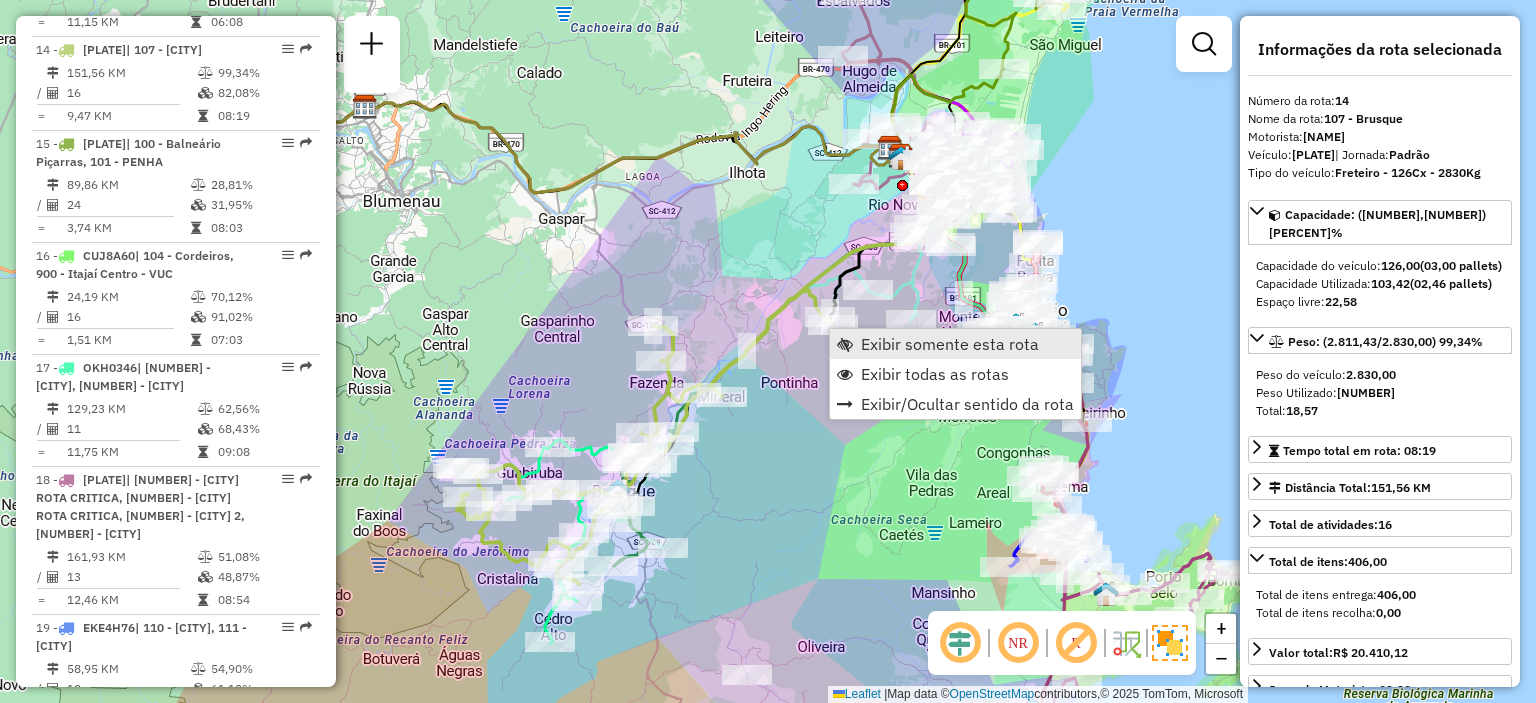 click on "Exibir somente esta rota" at bounding box center (950, 344) 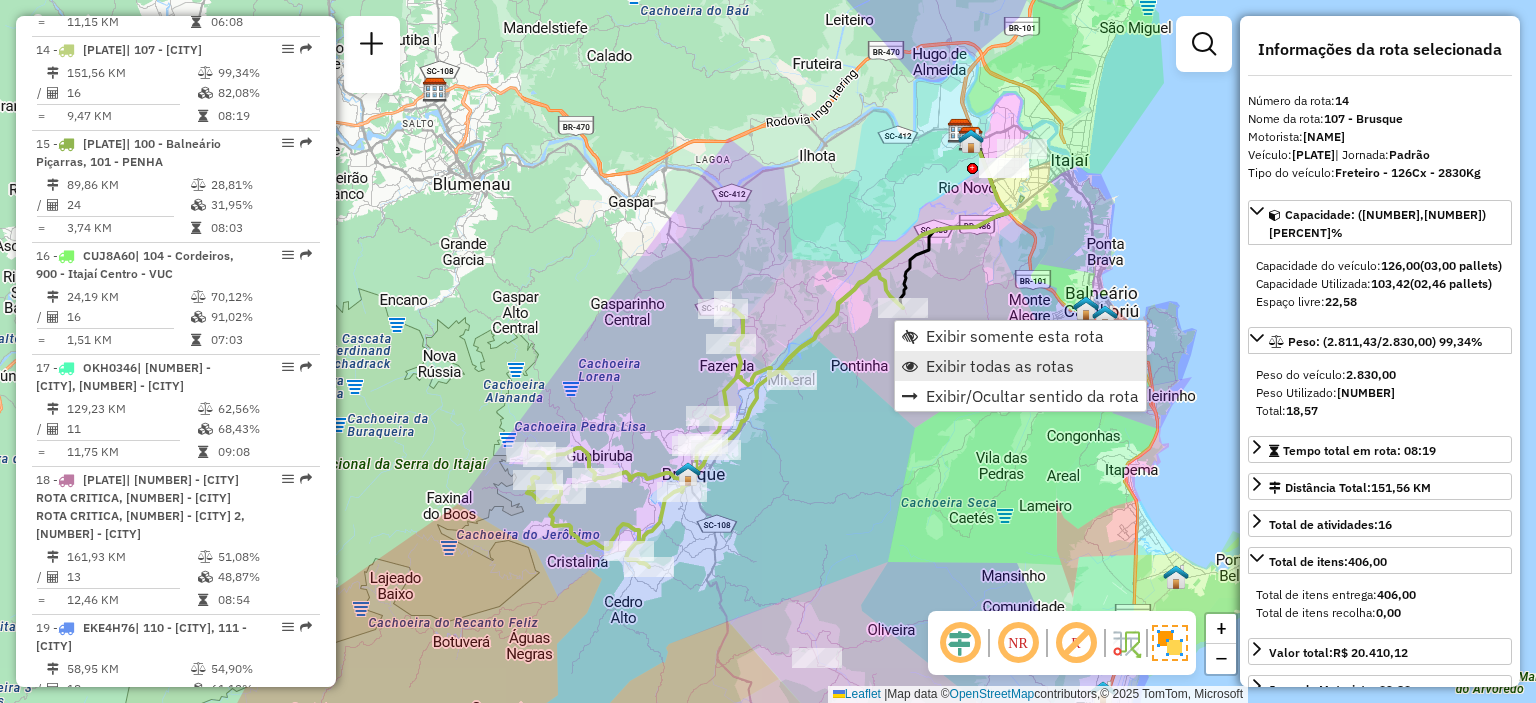 click on "Exibir todas as rotas" at bounding box center [1000, 366] 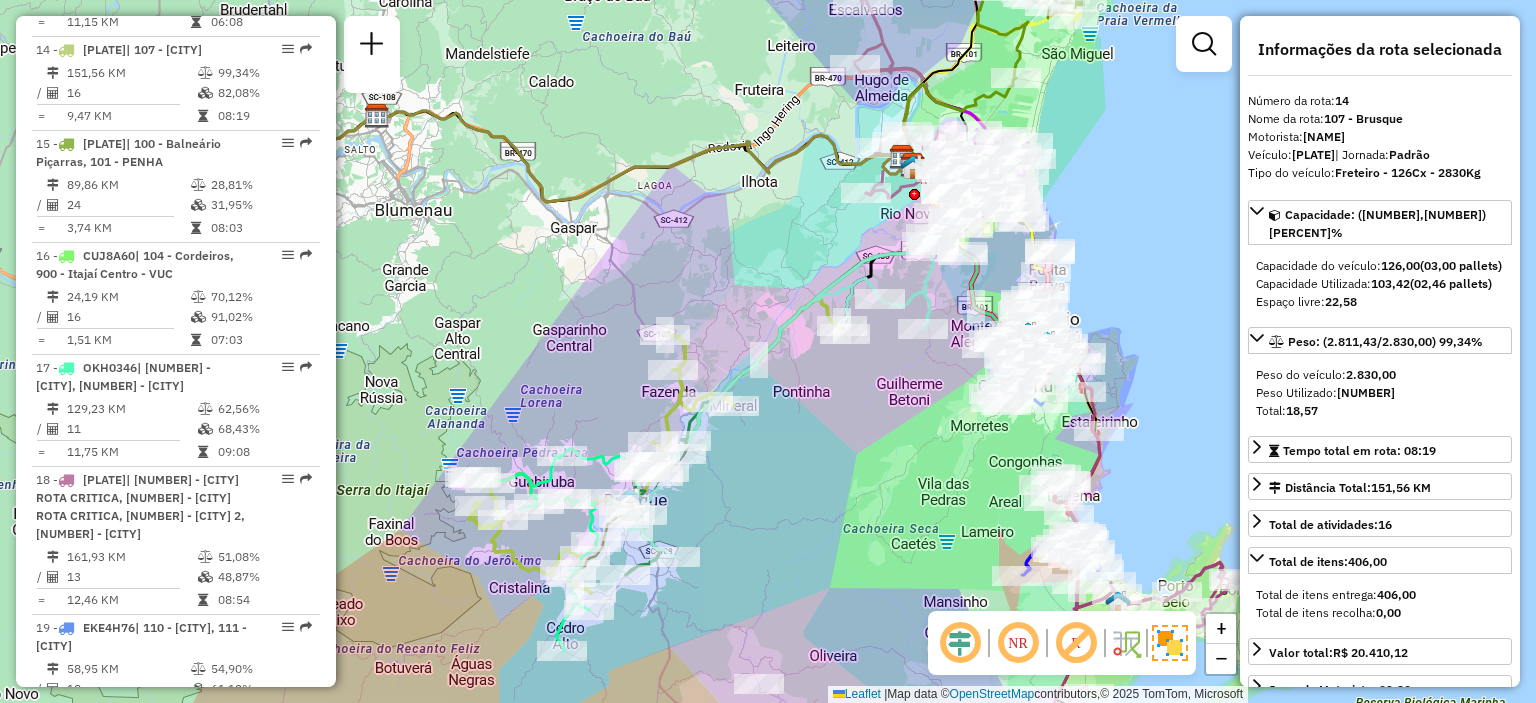 drag, startPoint x: 928, startPoint y: 367, endPoint x: 870, endPoint y: 393, distance: 63.560993 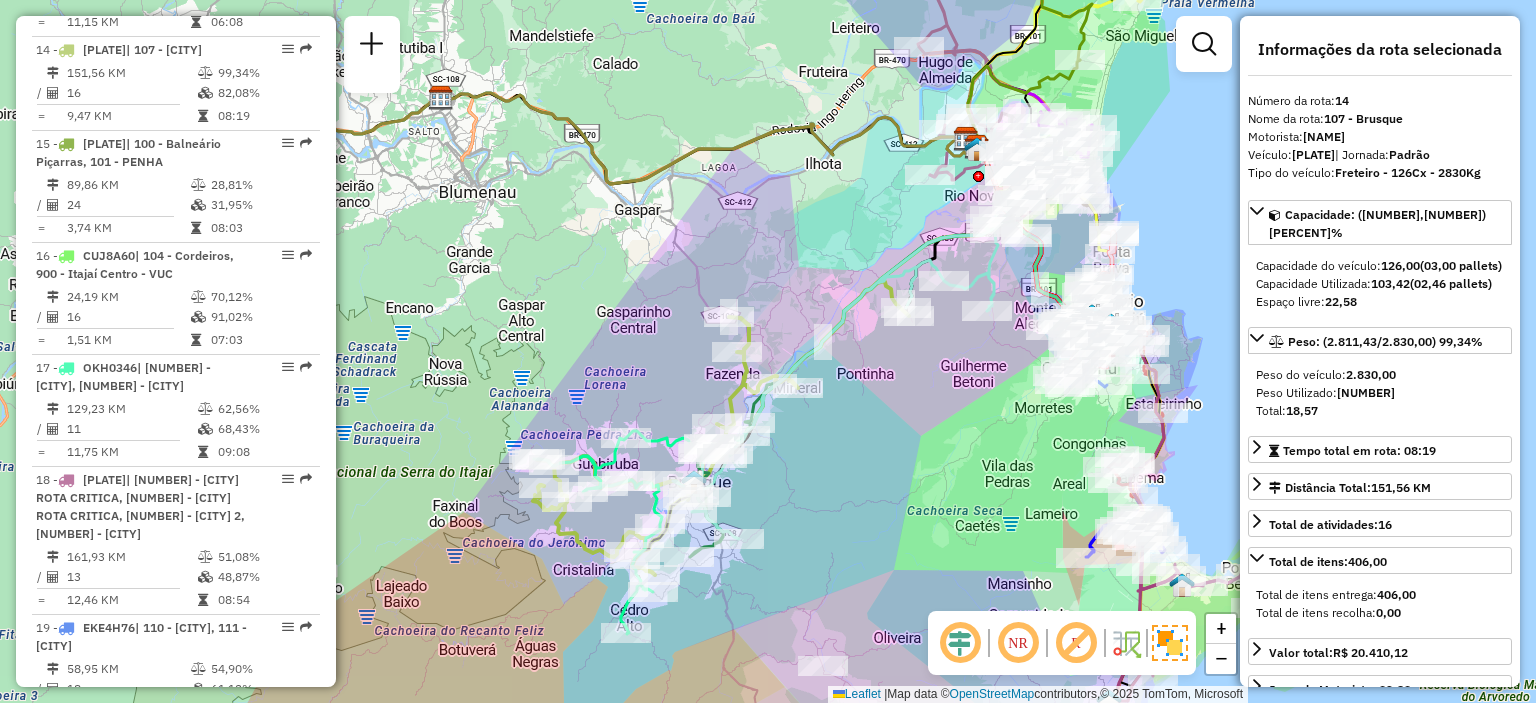 drag, startPoint x: 870, startPoint y: 393, endPoint x: 958, endPoint y: 371, distance: 90.70832 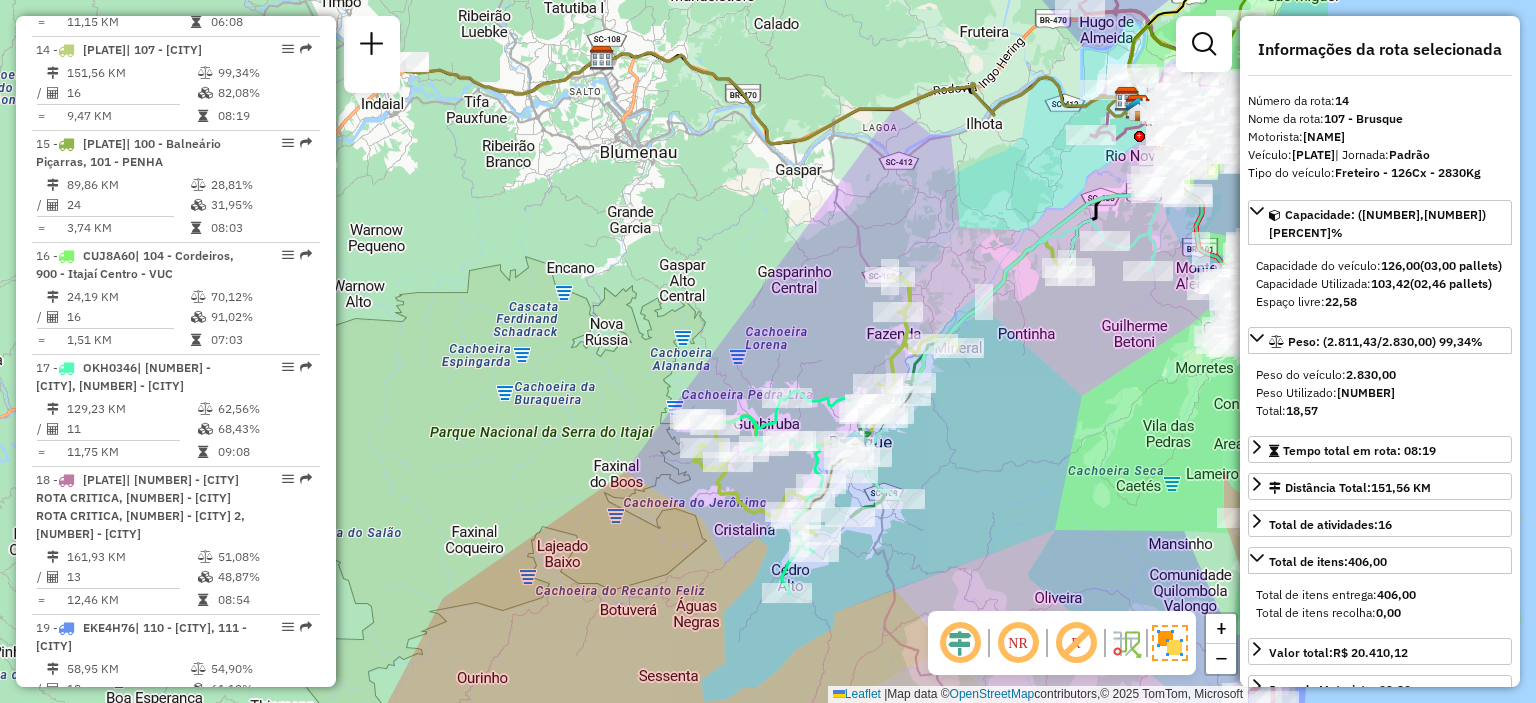 drag, startPoint x: 688, startPoint y: 287, endPoint x: 825, endPoint y: 251, distance: 141.65099 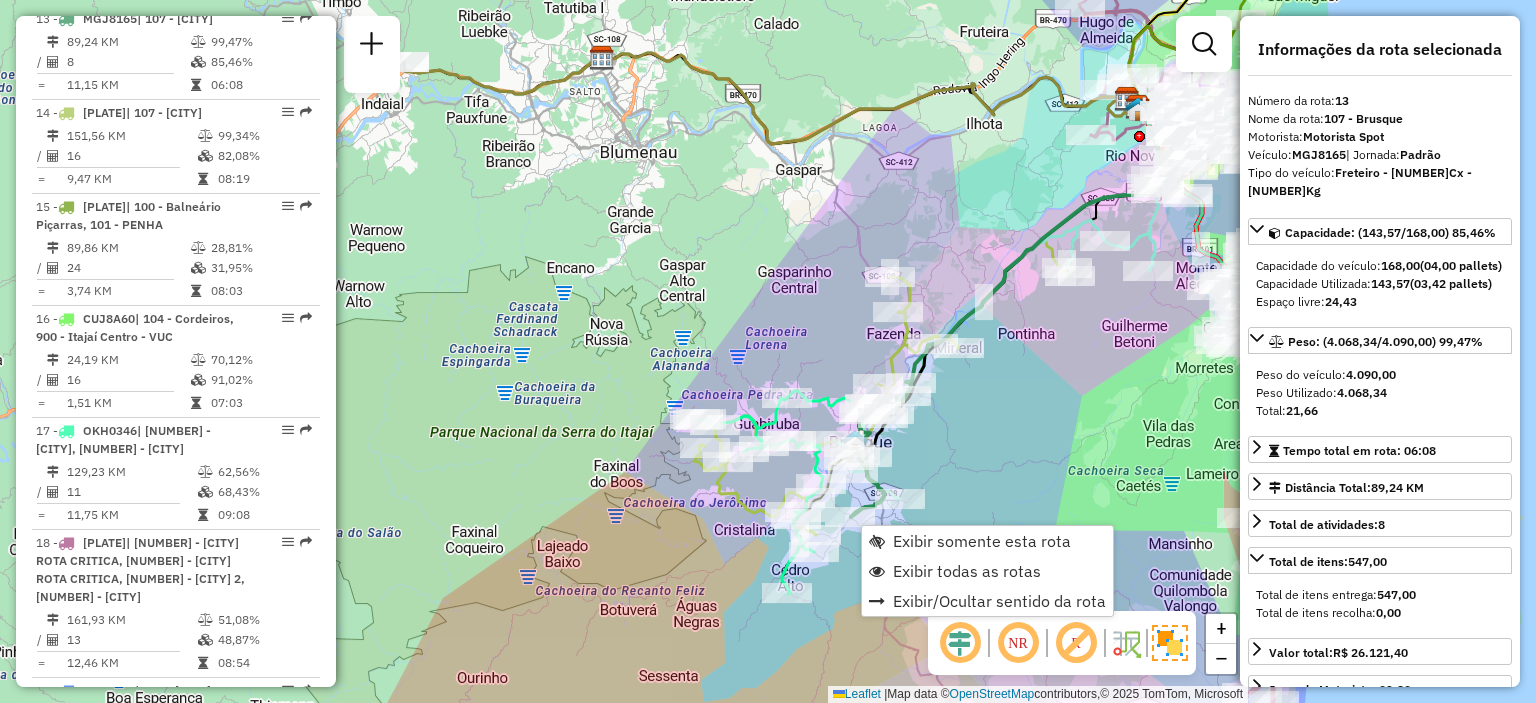 scroll, scrollTop: 2226, scrollLeft: 0, axis: vertical 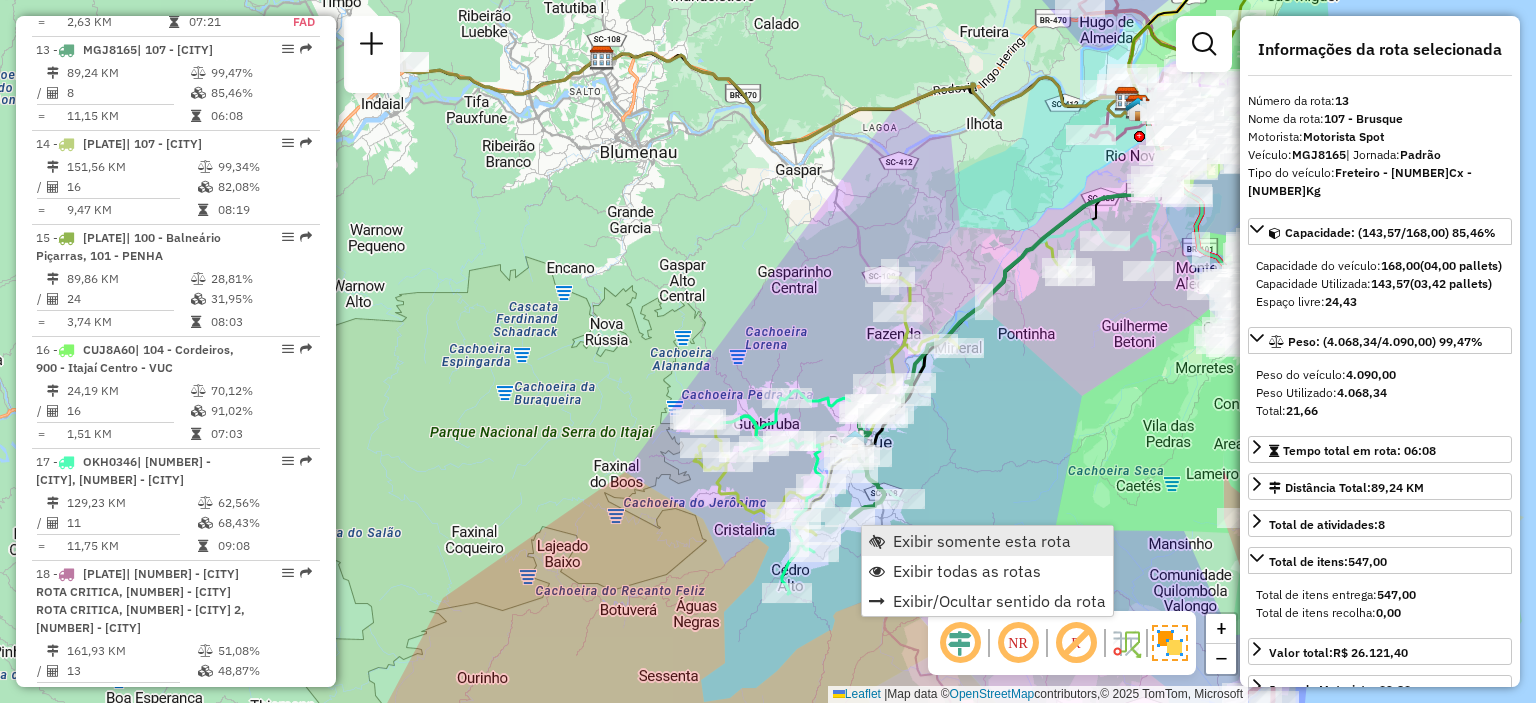 click on "Exibir somente esta rota" at bounding box center [982, 541] 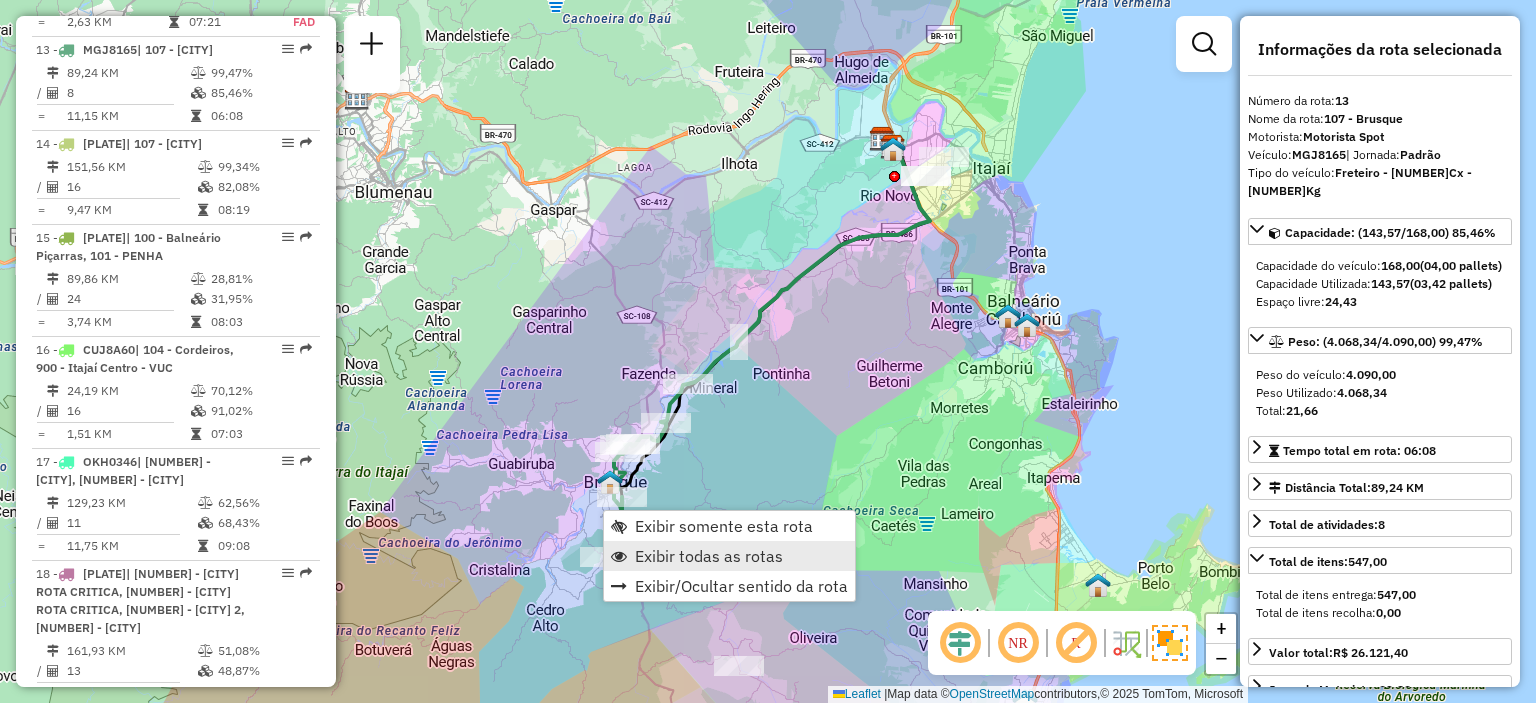 click on "Exibir todas as rotas" at bounding box center (709, 556) 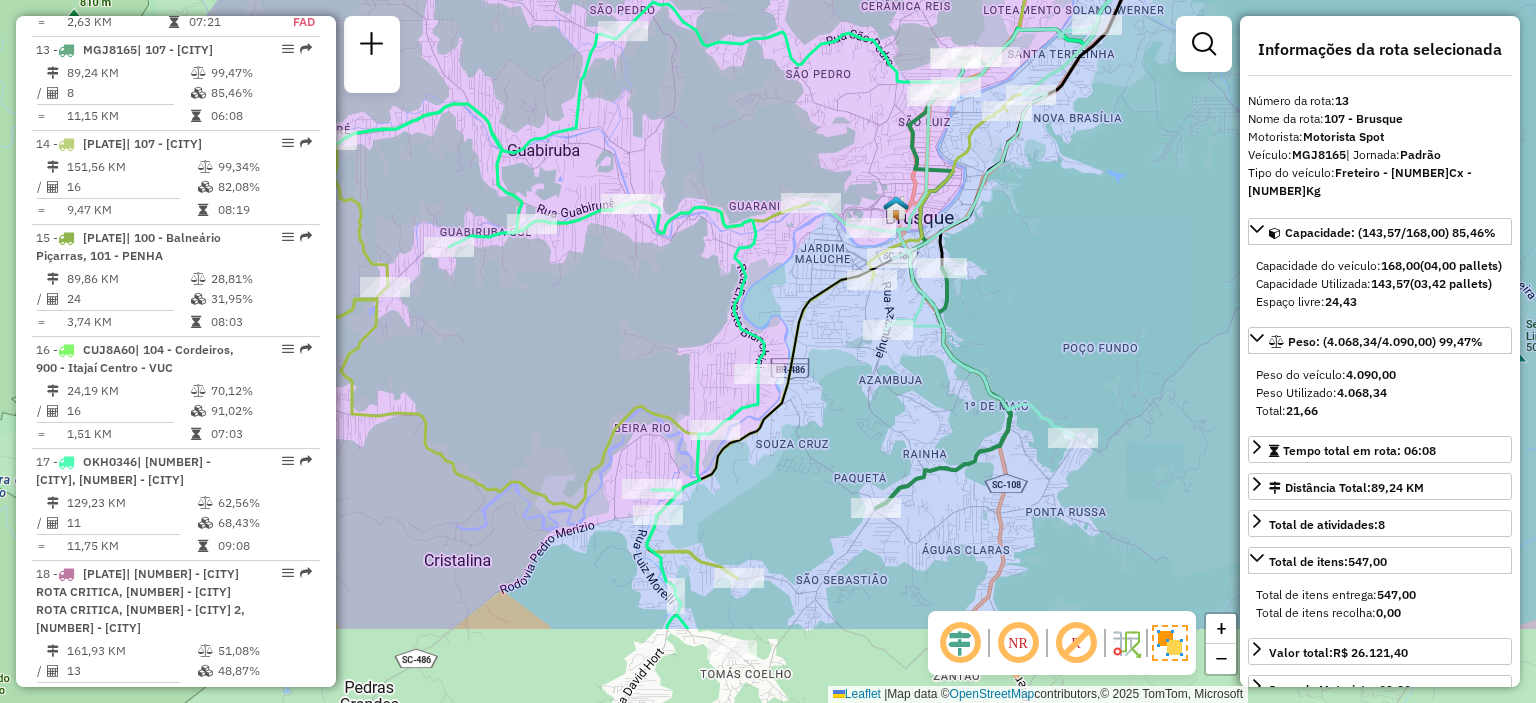 drag, startPoint x: 948, startPoint y: 432, endPoint x: 1148, endPoint y: 287, distance: 247.03238 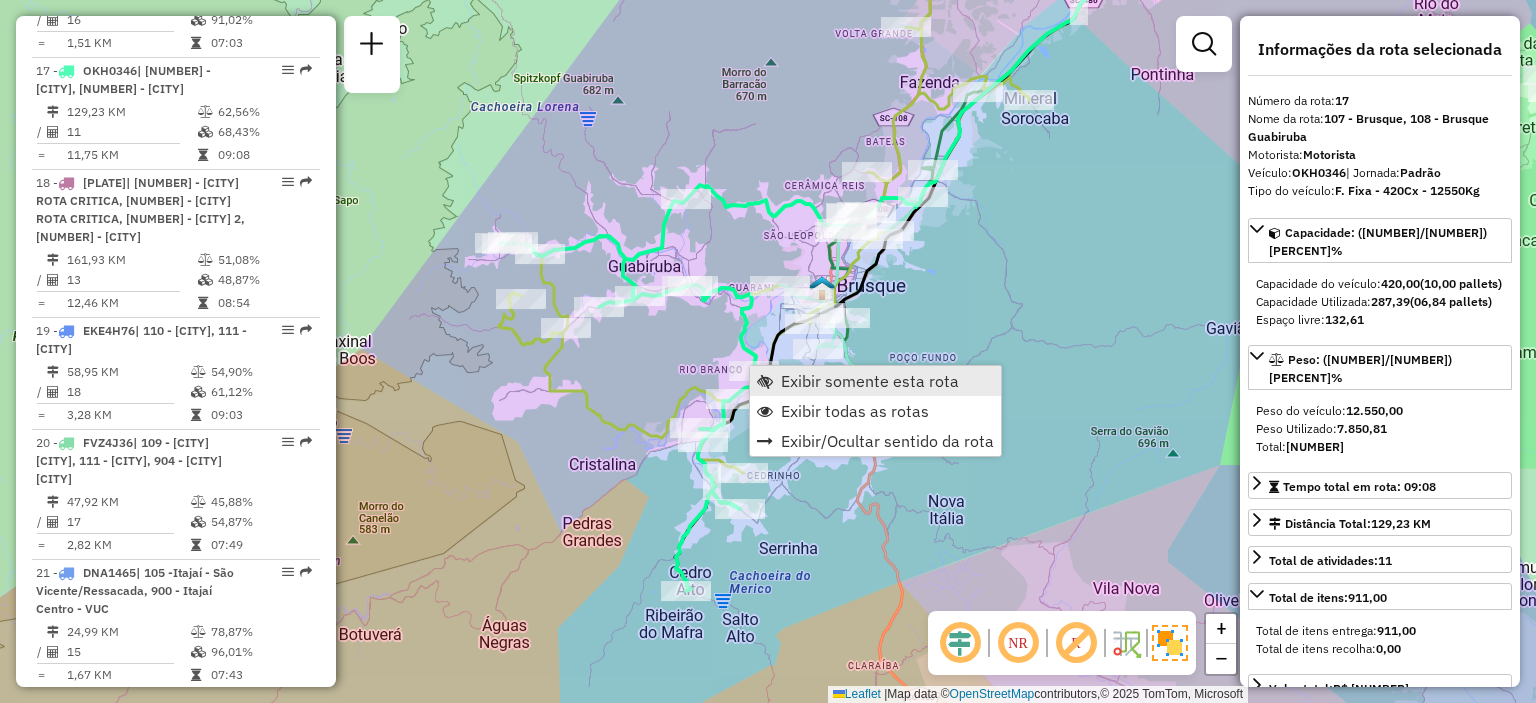 scroll, scrollTop: 2638, scrollLeft: 0, axis: vertical 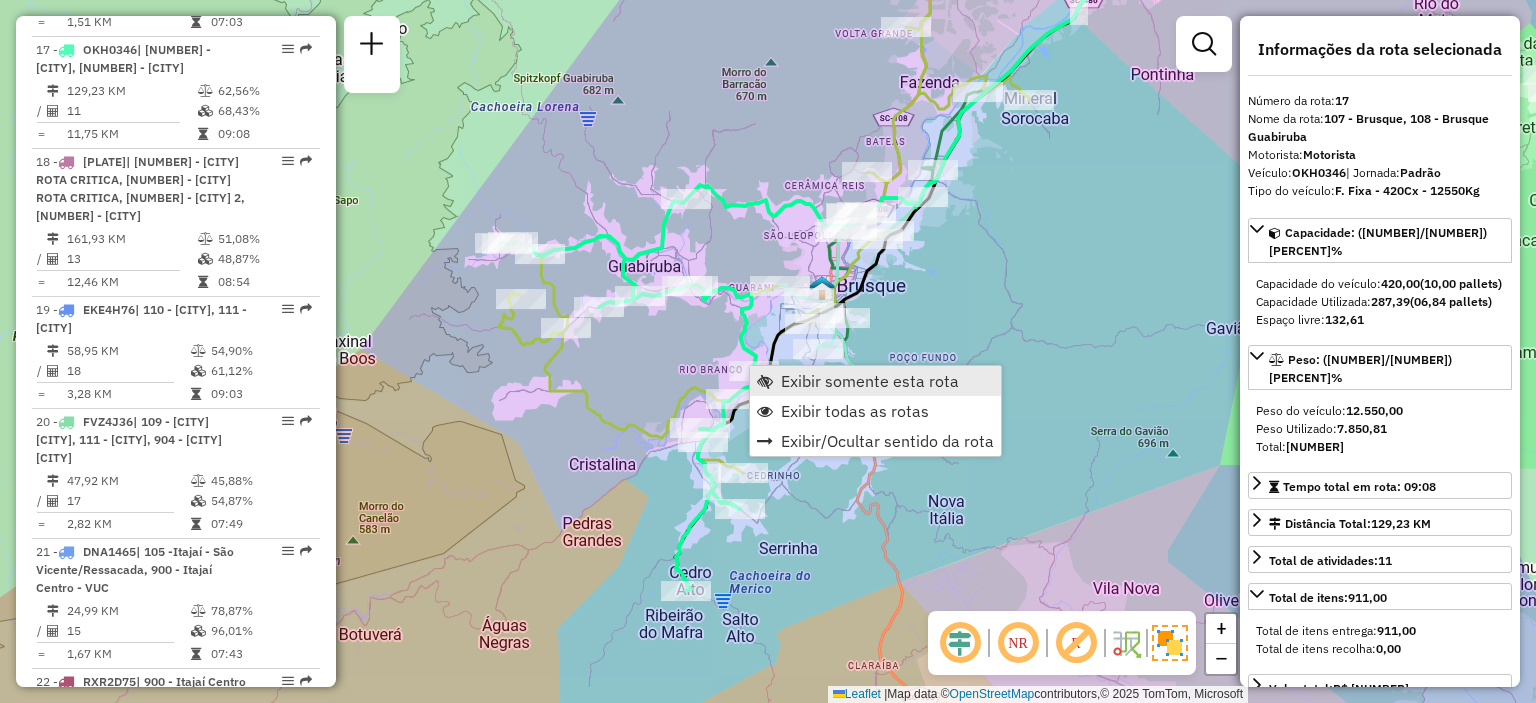 click on "Exibir somente esta rota" at bounding box center [870, 381] 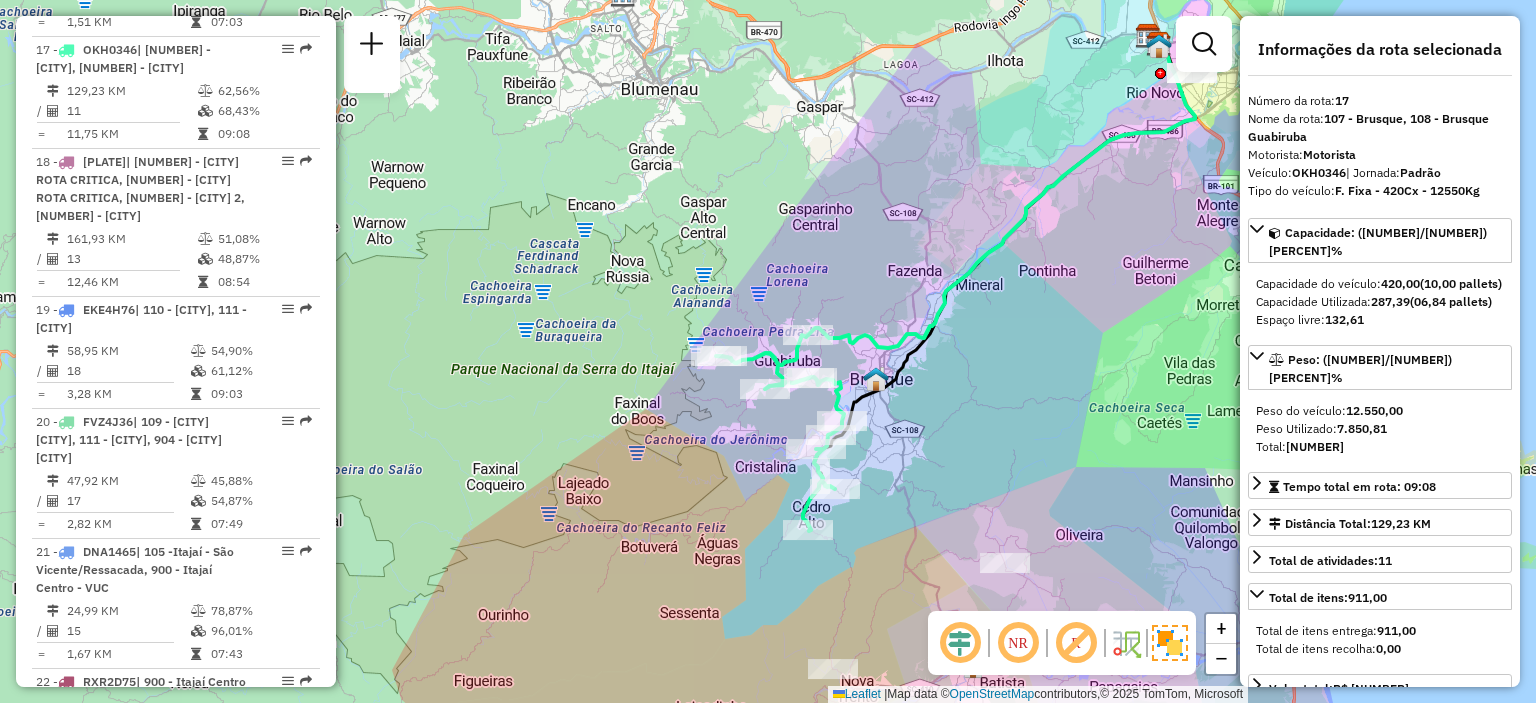 drag, startPoint x: 828, startPoint y: 384, endPoint x: 1016, endPoint y: 319, distance: 198.91959 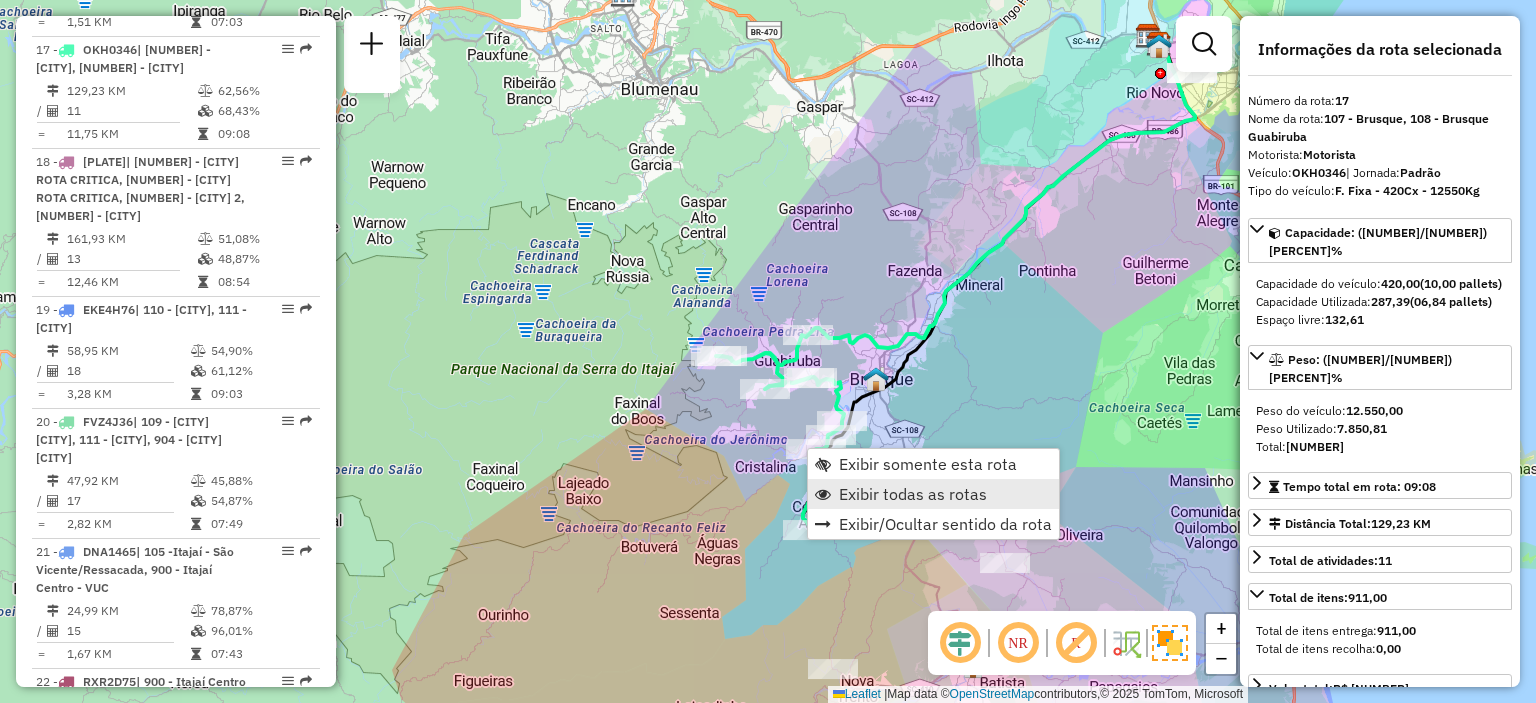 click on "Exibir todas as rotas" at bounding box center (913, 494) 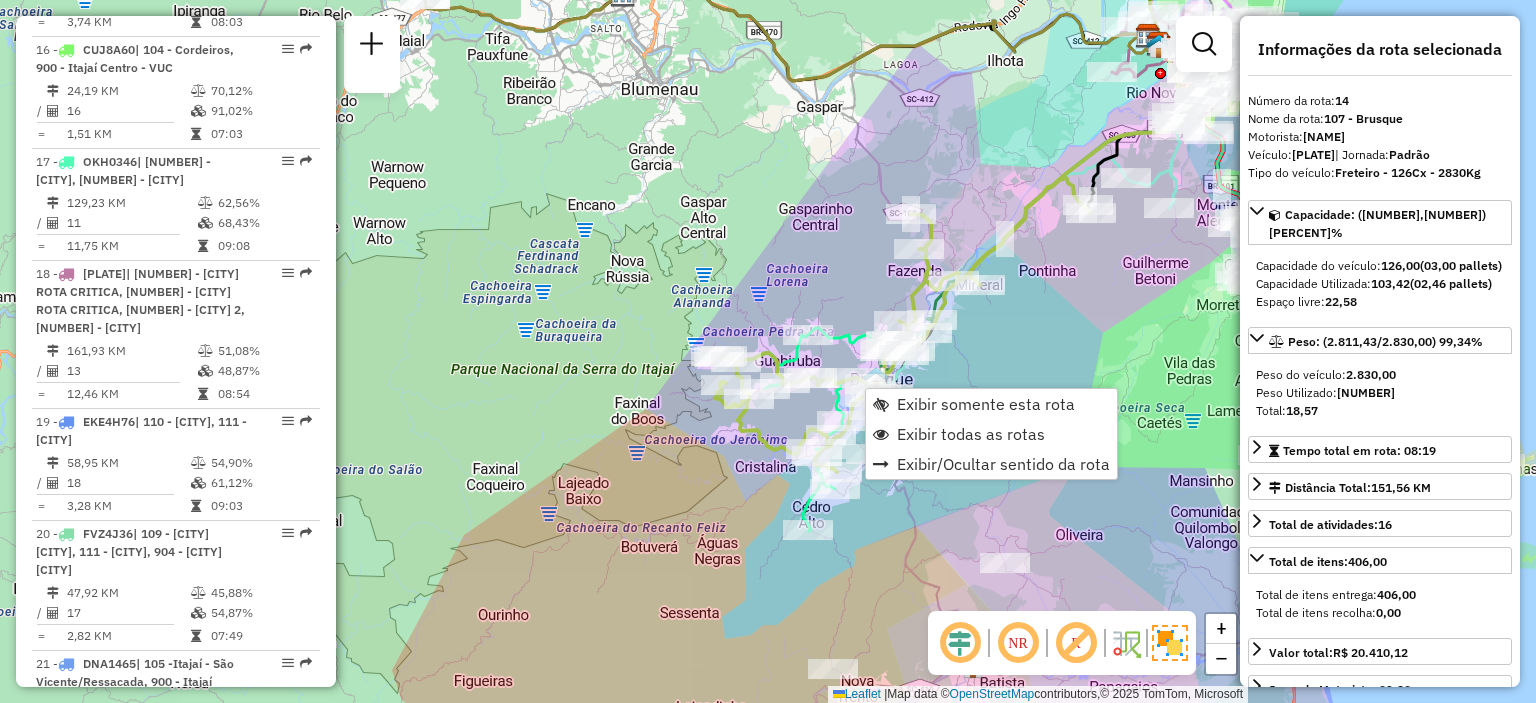 scroll, scrollTop: 2320, scrollLeft: 0, axis: vertical 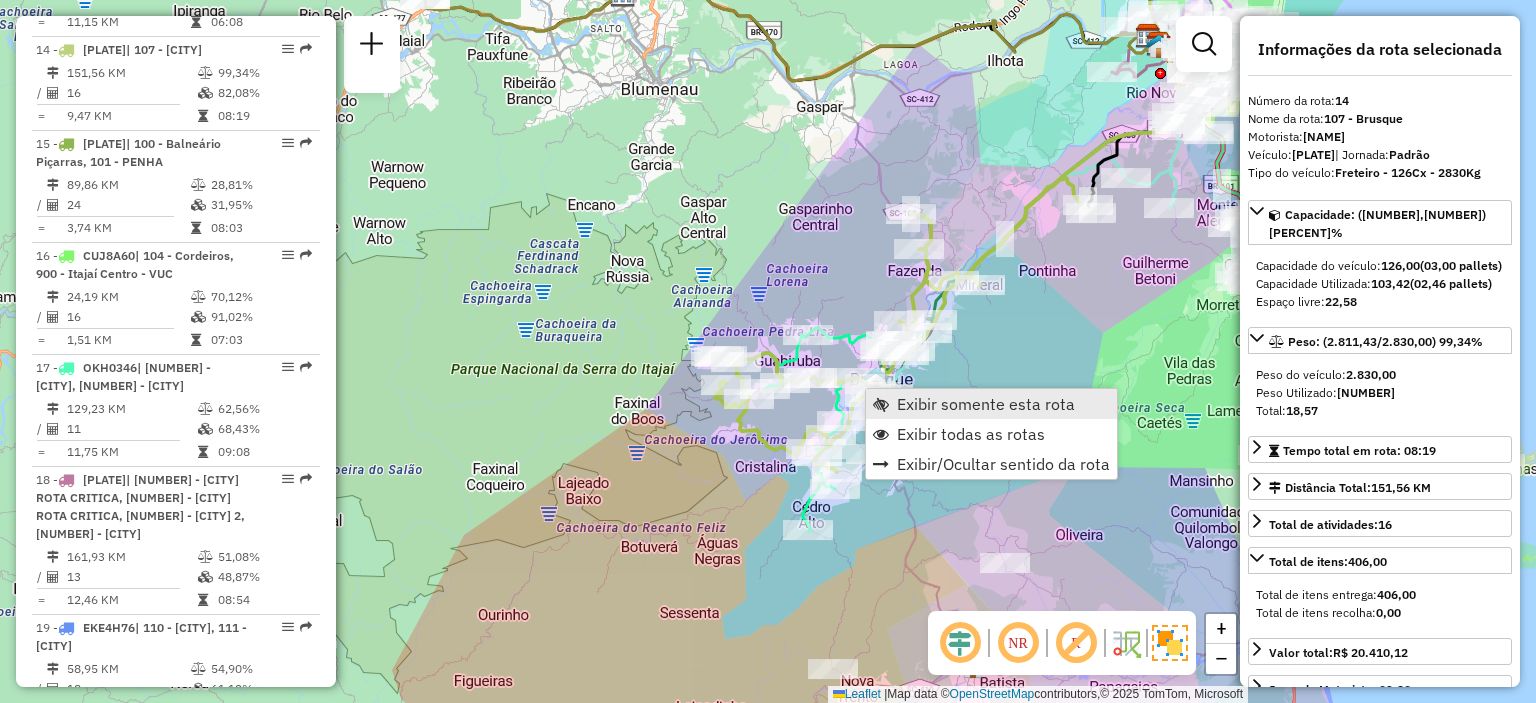 click on "Exibir somente esta rota" at bounding box center [986, 404] 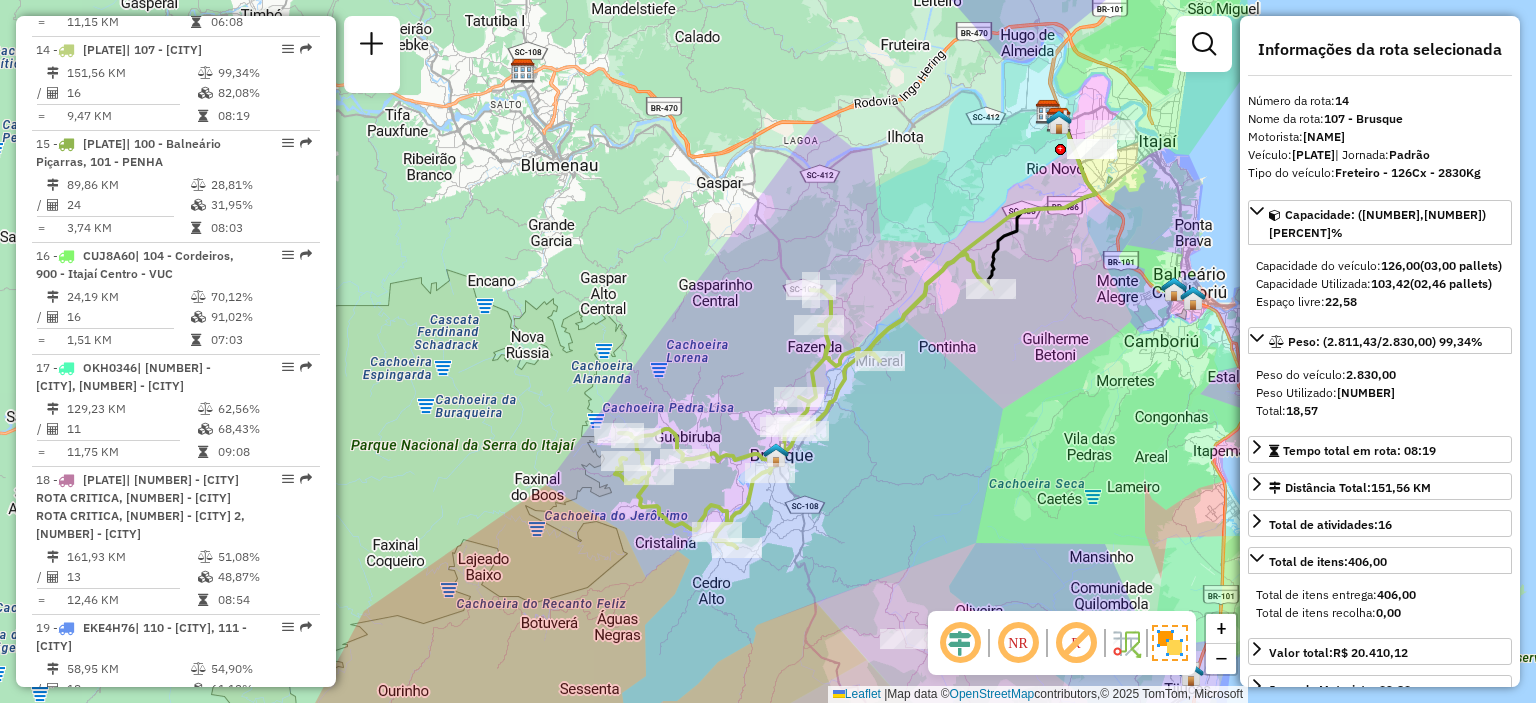 drag, startPoint x: 917, startPoint y: 379, endPoint x: 972, endPoint y: 363, distance: 57.280014 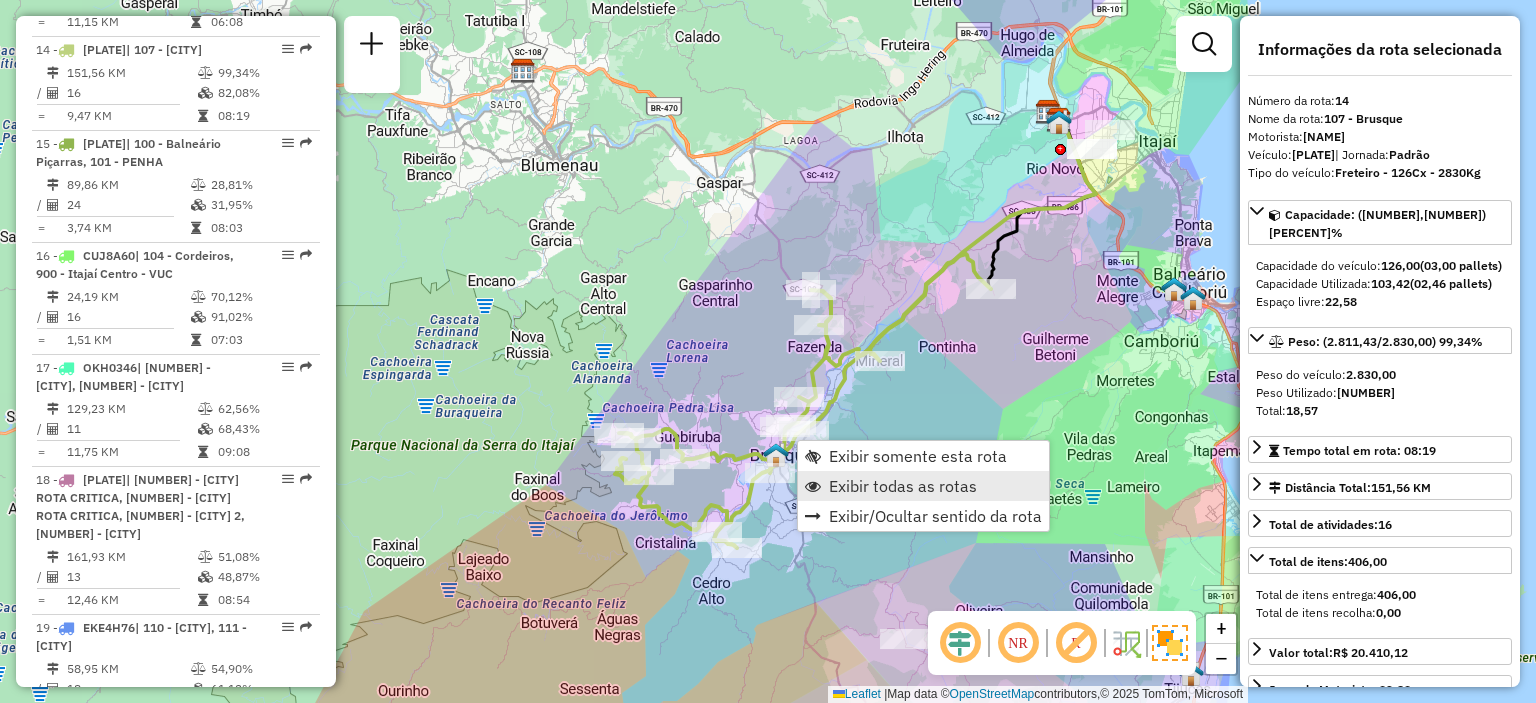 click on "Exibir todas as rotas" at bounding box center (903, 486) 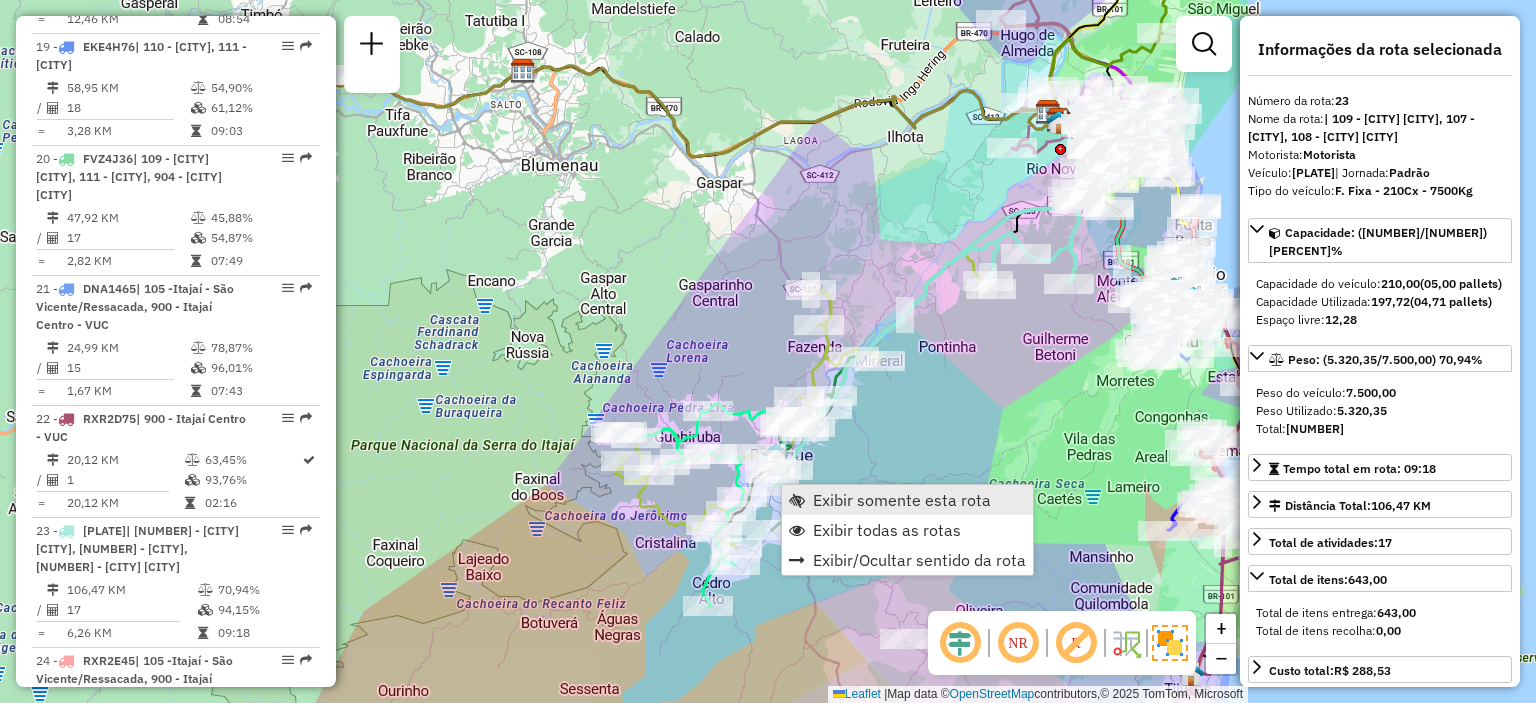 scroll, scrollTop: 3380, scrollLeft: 0, axis: vertical 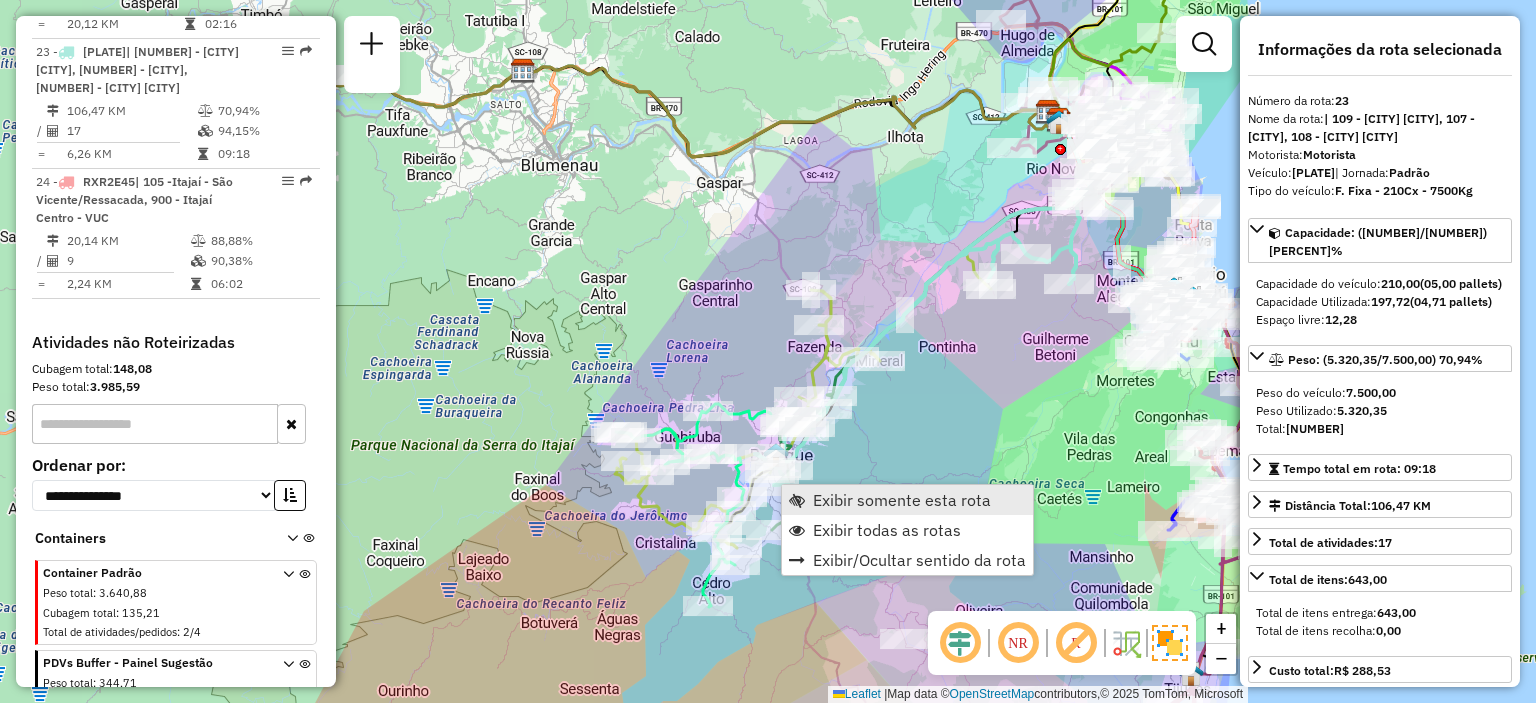 click on "Exibir somente esta rota" at bounding box center (902, 500) 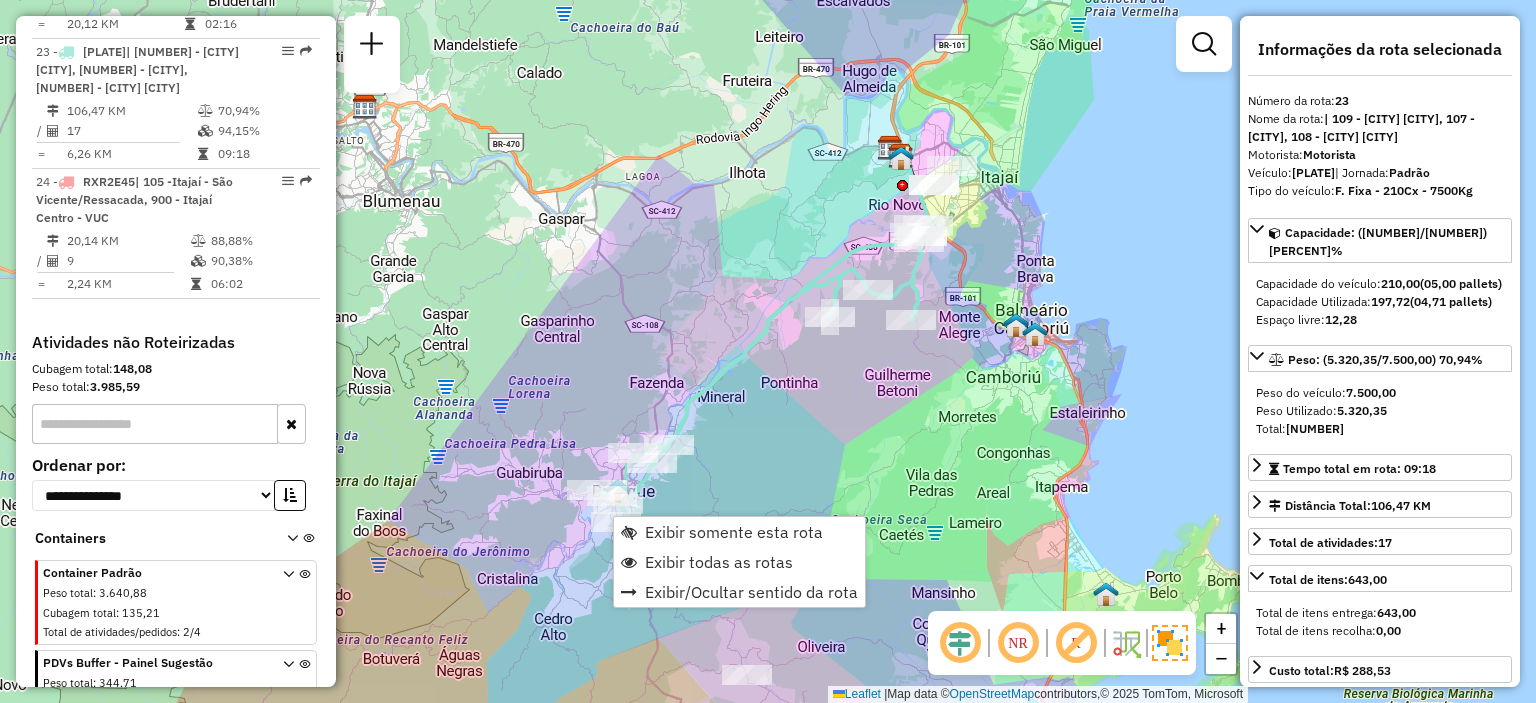 click on "Janela de atendimento Grade de atendimento Capacidade Transportadoras Veículos Cliente Pedidos  Rotas Selecione os dias de semana para filtrar as janelas de atendimento  Seg   Ter   Qua   Qui   Sex   Sáb   Dom  Informe o período da janela de atendimento: De: Até:  Filtrar exatamente a janela do cliente  Considerar janela de atendimento padrão  Selecione os dias de semana para filtrar as grades de atendimento  Seg   Ter   Qua   Qui   Sex   Sáb   Dom   Considerar clientes sem dia de atendimento cadastrado  Clientes fora do dia de atendimento selecionado Filtrar as atividades entre os valores definidos abaixo:  Peso mínimo:   Peso máximo:   Cubagem mínima:   Cubagem máxima:   De:   Até:  Filtrar as atividades entre o tempo de atendimento definido abaixo:  De:   Até:   Considerar capacidade total dos clientes não roteirizados Transportadora: Selecione um ou mais itens Tipo de veículo: Selecione um ou mais itens Veículo: Selecione um ou mais itens Motorista: Selecione um ou mais itens Nome: Rótulo:" 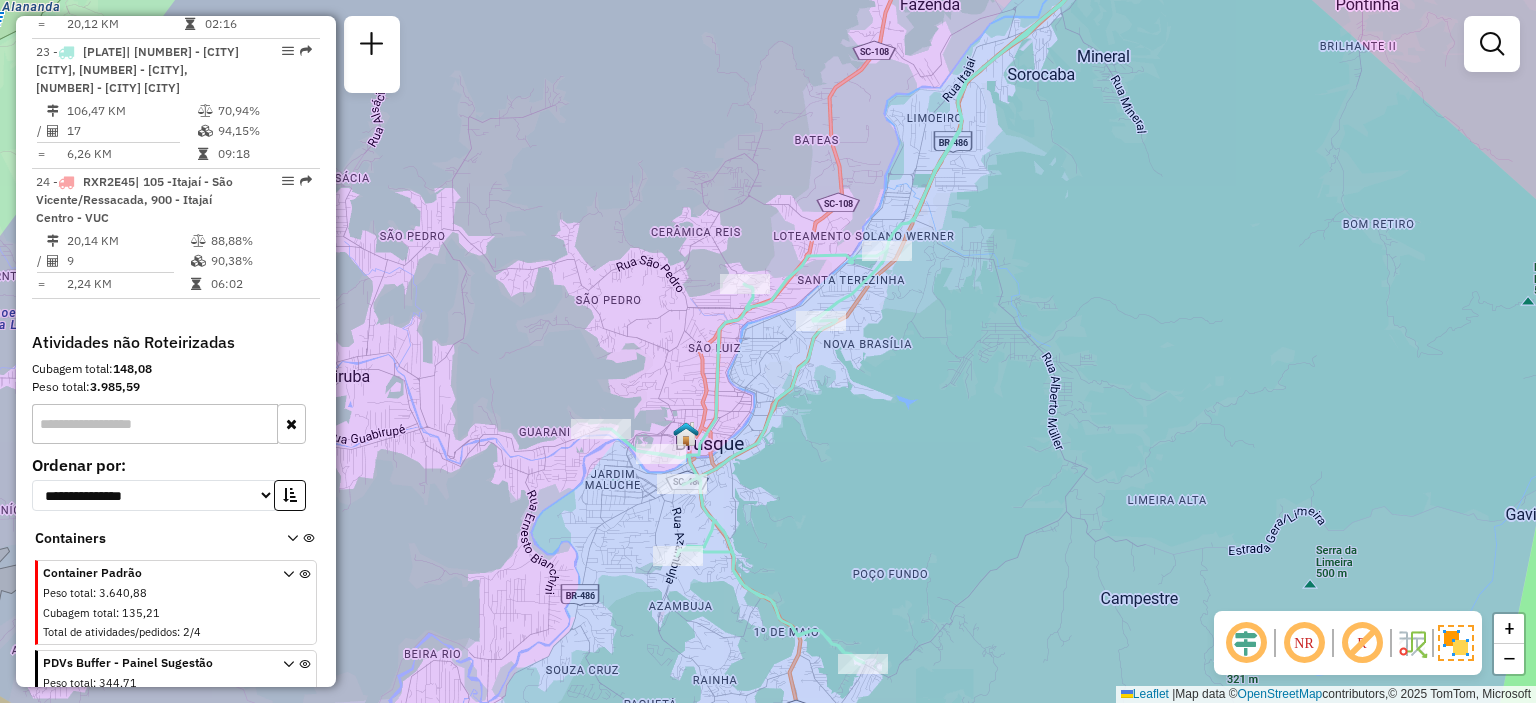 drag, startPoint x: 840, startPoint y: 440, endPoint x: 670, endPoint y: 531, distance: 192.82376 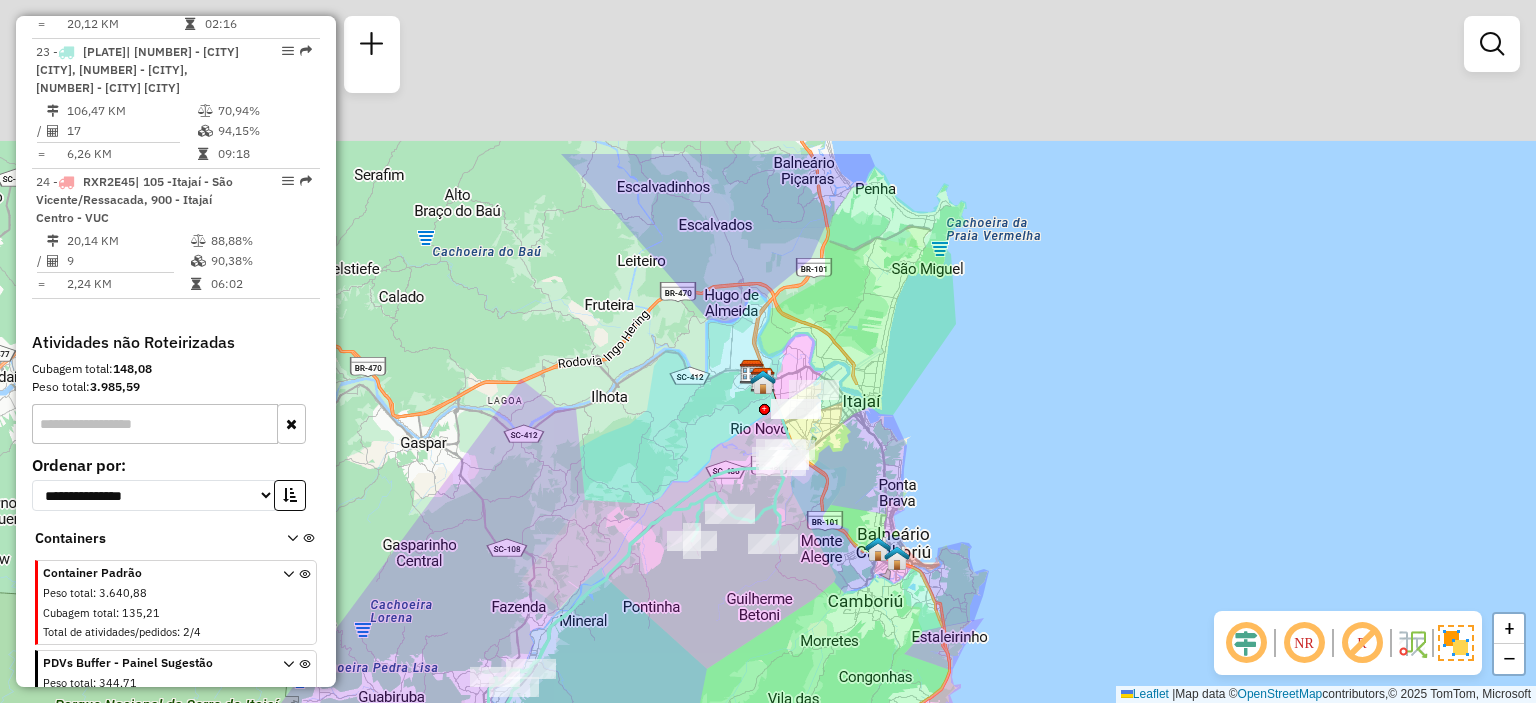 drag, startPoint x: 806, startPoint y: 519, endPoint x: 728, endPoint y: 595, distance: 108.903625 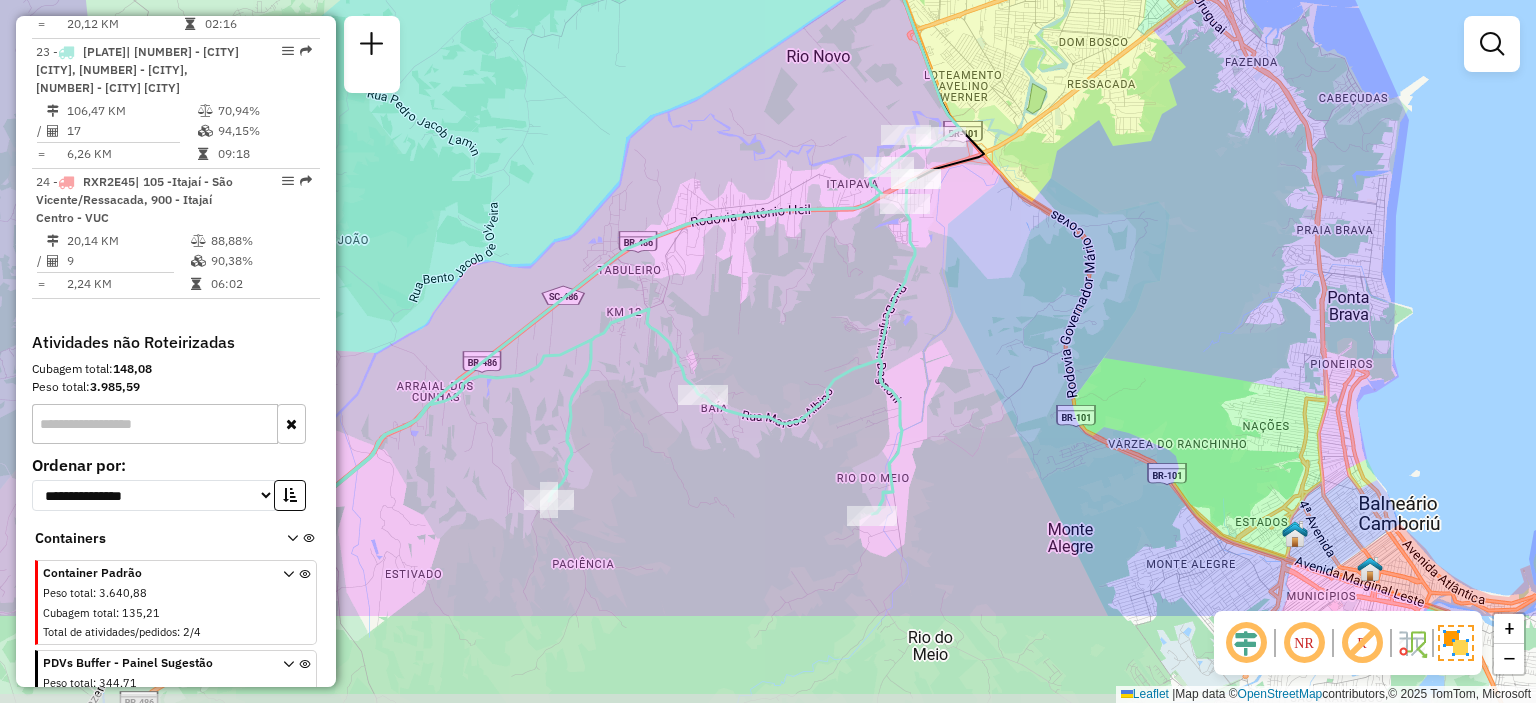 drag, startPoint x: 840, startPoint y: 587, endPoint x: 898, endPoint y: 463, distance: 136.89412 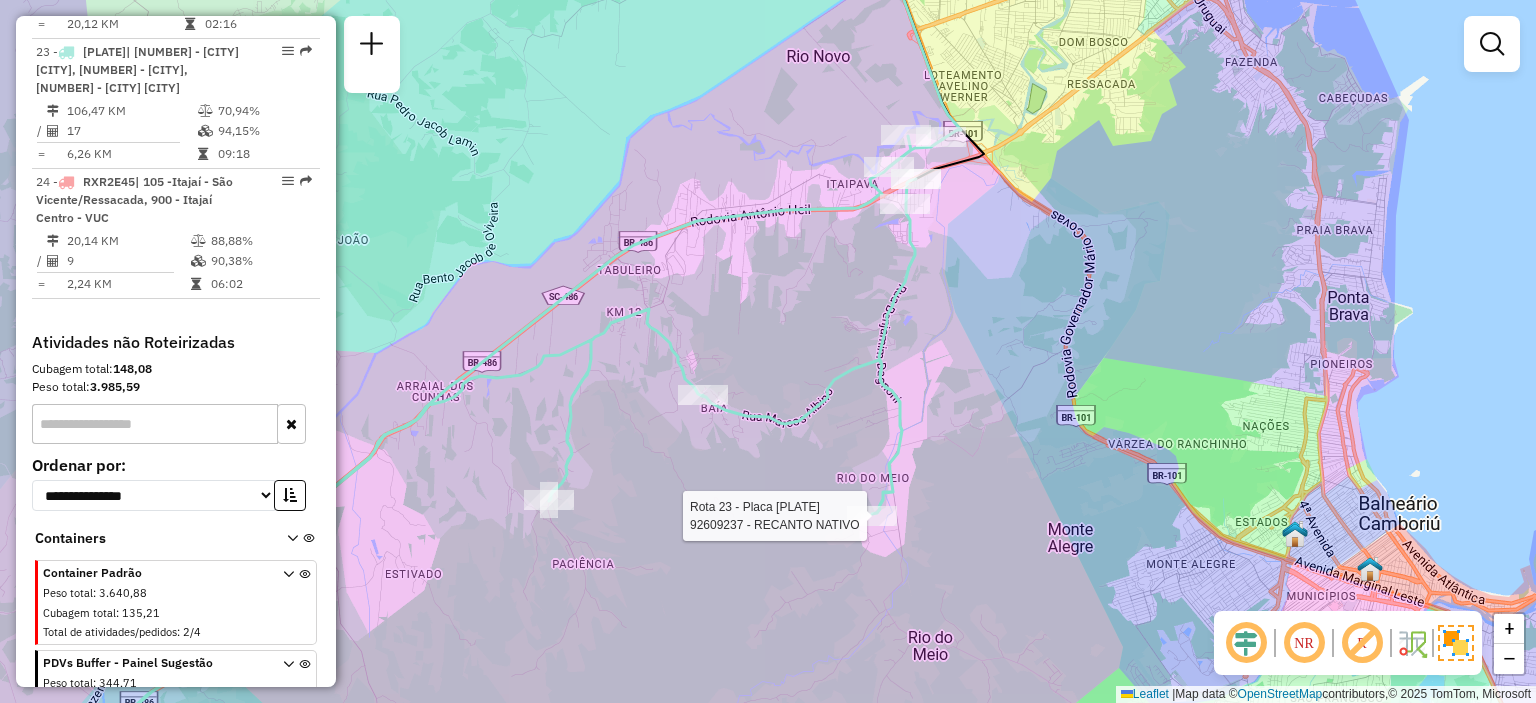 select on "**********" 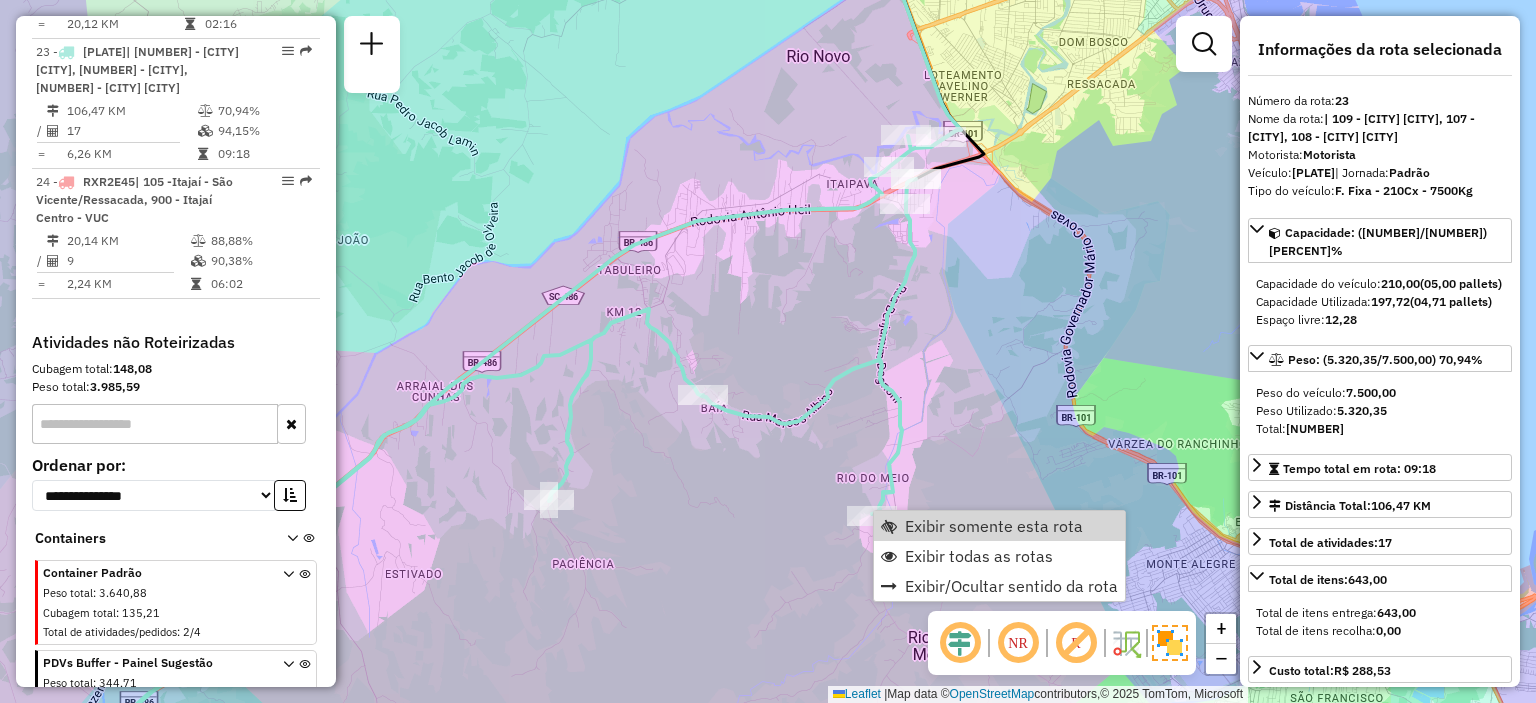 click 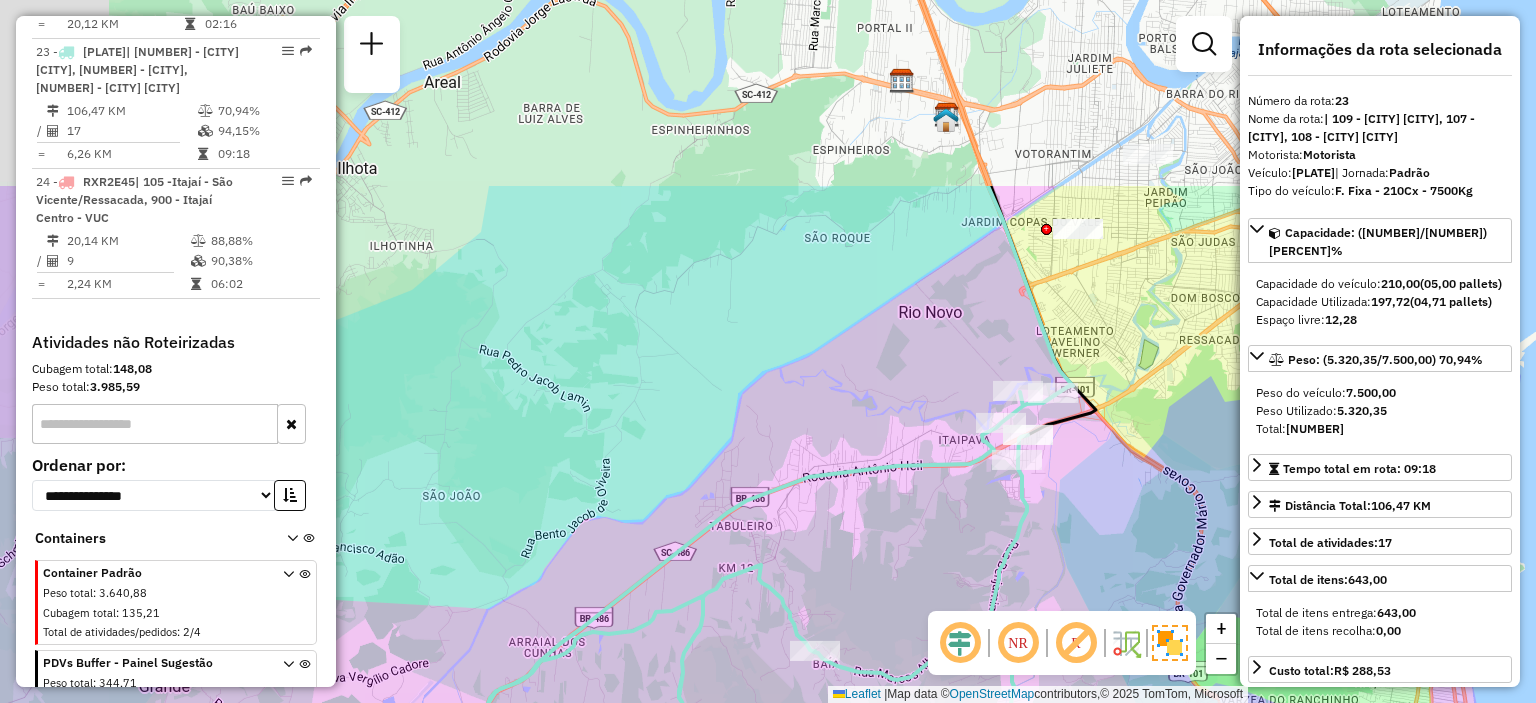 drag, startPoint x: 772, startPoint y: 320, endPoint x: 870, endPoint y: 571, distance: 269.45316 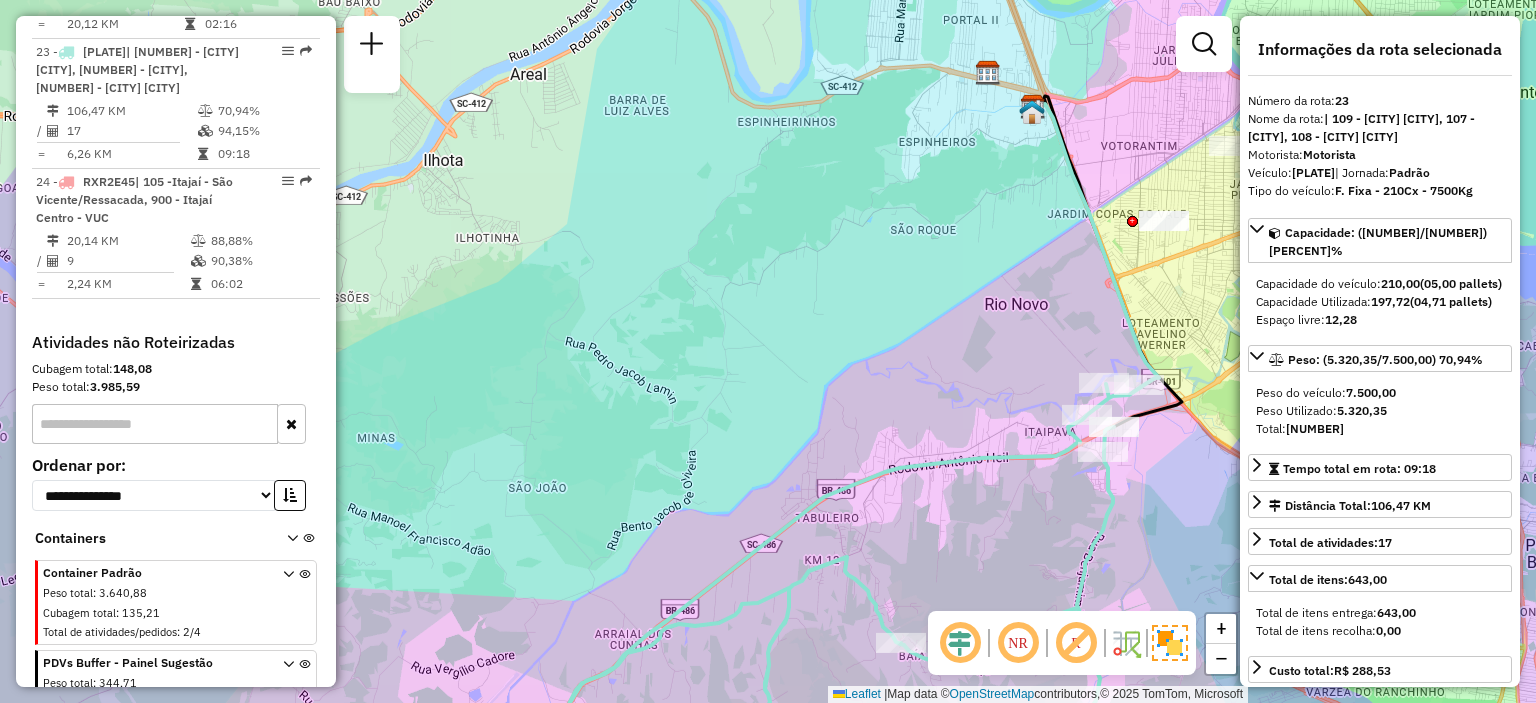 drag, startPoint x: 820, startPoint y: 331, endPoint x: 896, endPoint y: 305, distance: 80.32434 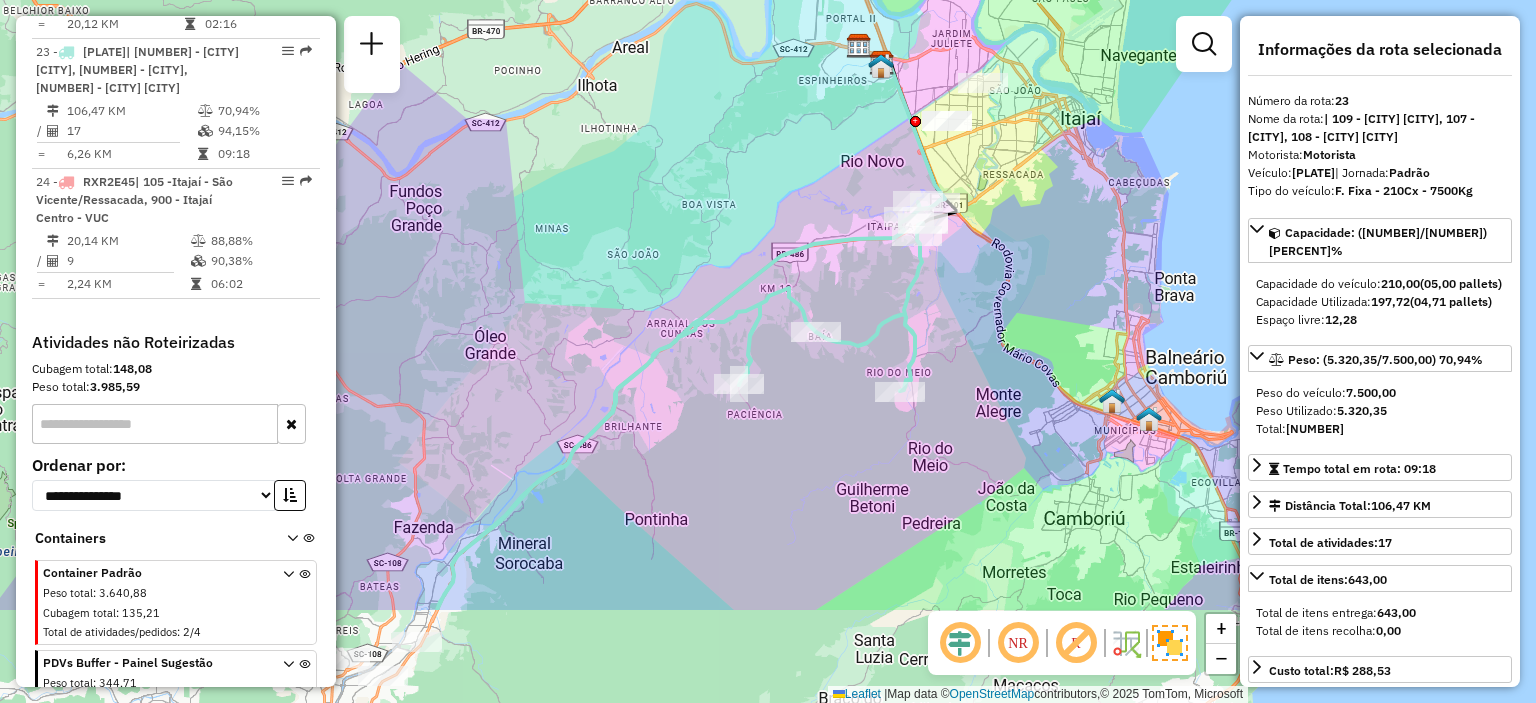 drag, startPoint x: 1094, startPoint y: 471, endPoint x: 1008, endPoint y: 305, distance: 186.95454 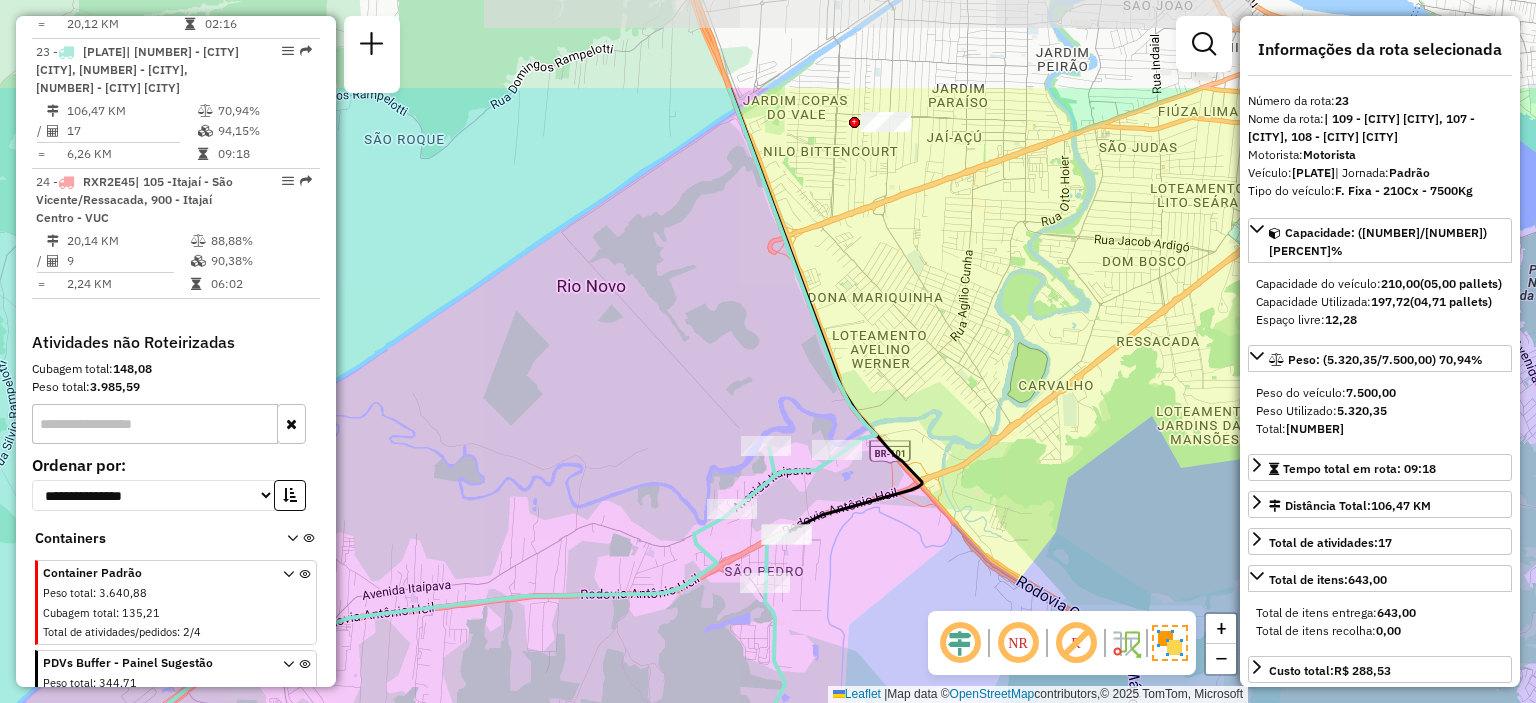 drag, startPoint x: 1008, startPoint y: 179, endPoint x: 1112, endPoint y: 304, distance: 162.60689 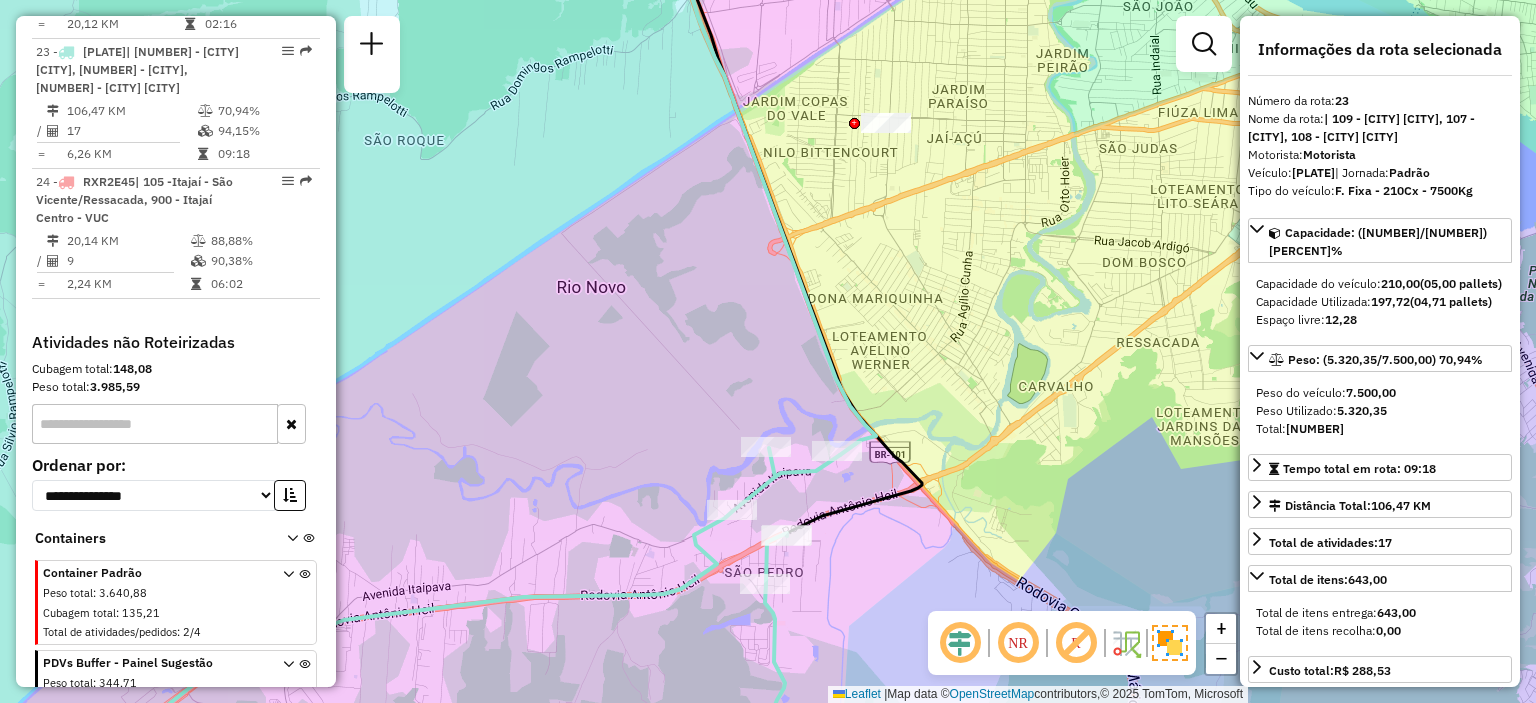 click on "Janela de atendimento Grade de atendimento Capacidade Transportadoras Veículos Cliente Pedidos  Rotas Selecione os dias de semana para filtrar as janelas de atendimento  Seg   Ter   Qua   Qui   Sex   Sáb   Dom  Informe o período da janela de atendimento: De: Até:  Filtrar exatamente a janela do cliente  Considerar janela de atendimento padrão  Selecione os dias de semana para filtrar as grades de atendimento  Seg   Ter   Qua   Qui   Sex   Sáb   Dom   Considerar clientes sem dia de atendimento cadastrado  Clientes fora do dia de atendimento selecionado Filtrar as atividades entre os valores definidos abaixo:  Peso mínimo:   Peso máximo:   Cubagem mínima:   Cubagem máxima:   De:   Até:  Filtrar as atividades entre o tempo de atendimento definido abaixo:  De:   Até:   Considerar capacidade total dos clientes não roteirizados Transportadora: Selecione um ou mais itens Tipo de veículo: Selecione um ou mais itens Veículo: Selecione um ou mais itens Motorista: Selecione um ou mais itens Nome: Rótulo:" 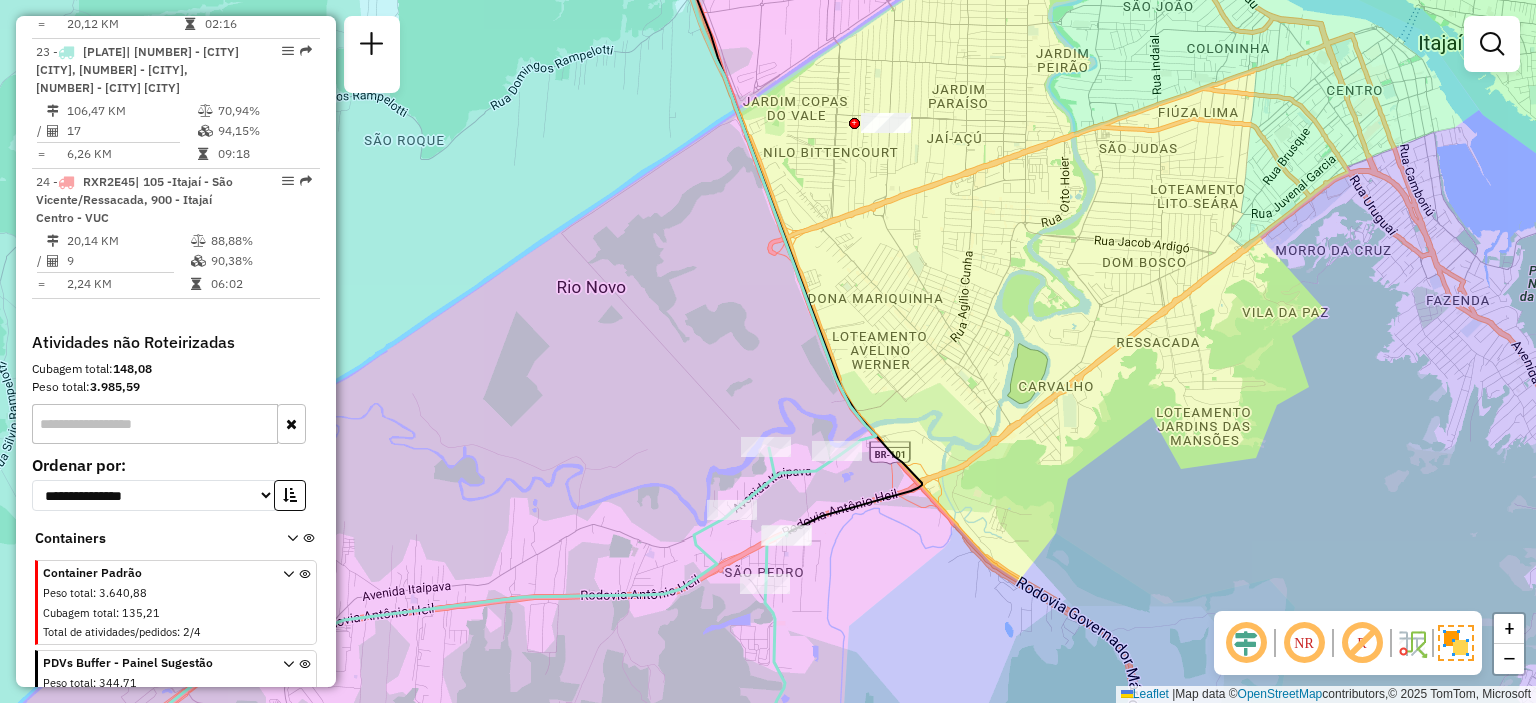 click on "Janela de atendimento Grade de atendimento Capacidade Transportadoras Veículos Cliente Pedidos  Rotas Selecione os dias de semana para filtrar as janelas de atendimento  Seg   Ter   Qua   Qui   Sex   Sáb   Dom  Informe o período da janela de atendimento: De: Até:  Filtrar exatamente a janela do cliente  Considerar janela de atendimento padrão  Selecione os dias de semana para filtrar as grades de atendimento  Seg   Ter   Qua   Qui   Sex   Sáb   Dom   Considerar clientes sem dia de atendimento cadastrado  Clientes fora do dia de atendimento selecionado Filtrar as atividades entre os valores definidos abaixo:  Peso mínimo:   Peso máximo:   Cubagem mínima:   Cubagem máxima:   De:   Até:  Filtrar as atividades entre o tempo de atendimento definido abaixo:  De:   Até:   Considerar capacidade total dos clientes não roteirizados Transportadora: Selecione um ou mais itens Tipo de veículo: Selecione um ou mais itens Veículo: Selecione um ou mais itens Motorista: Selecione um ou mais itens Nome: Rótulo:" 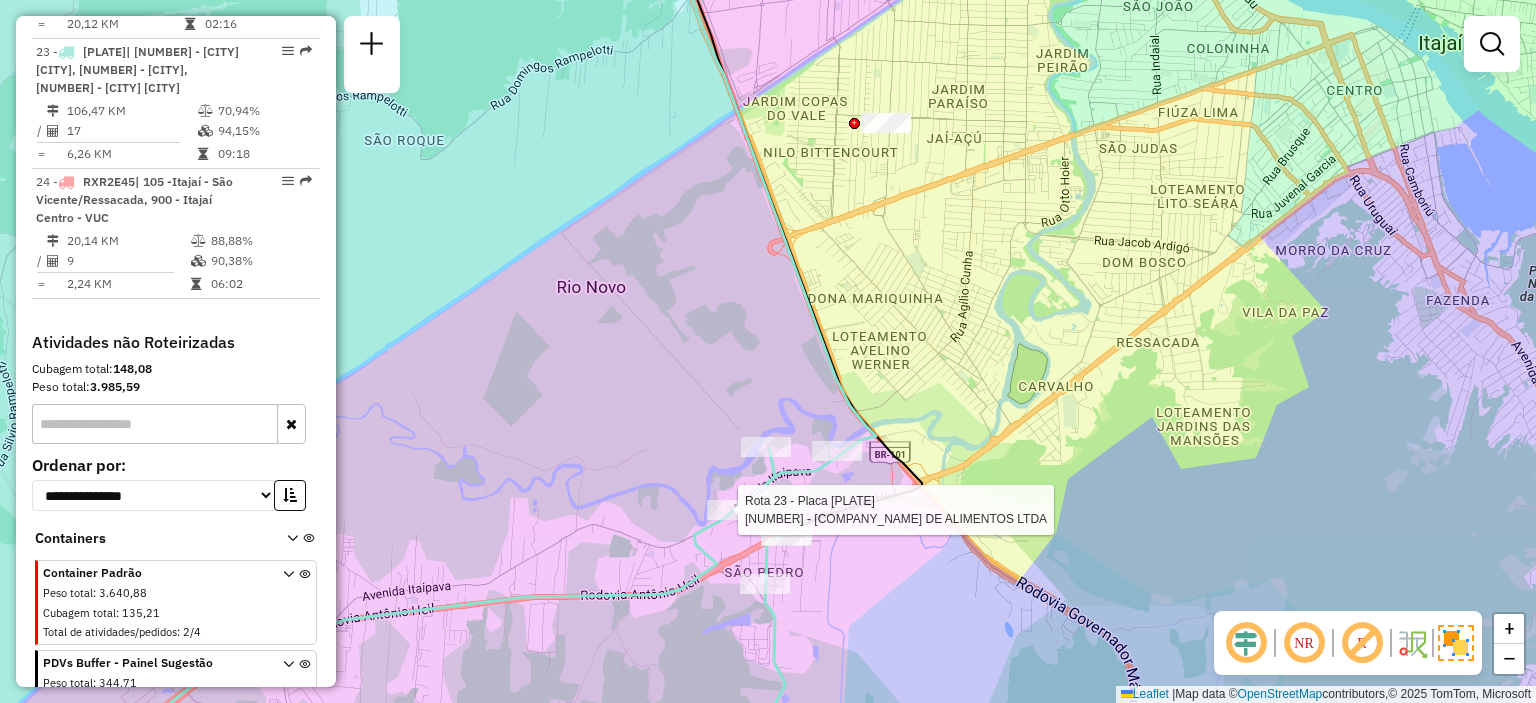select on "**********" 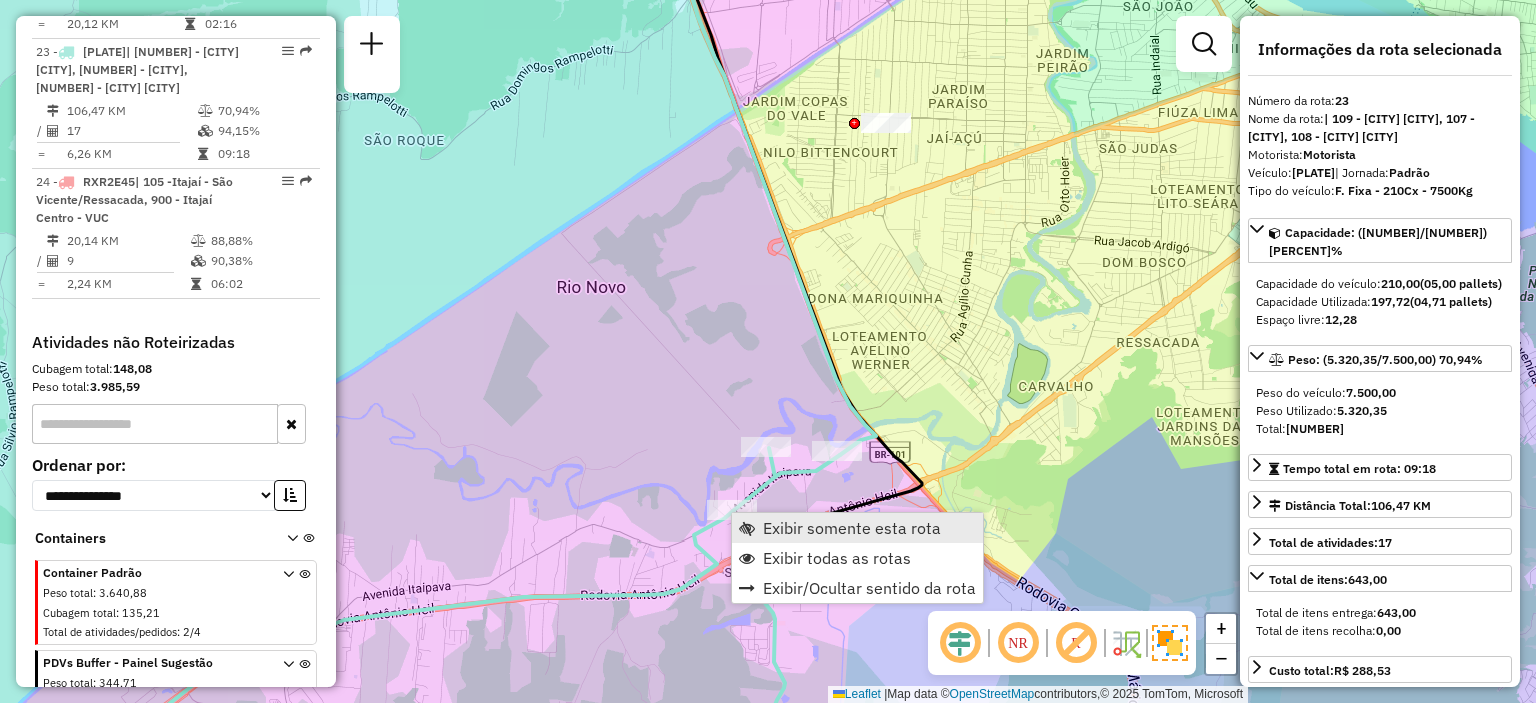 click on "Exibir somente esta rota" at bounding box center (852, 528) 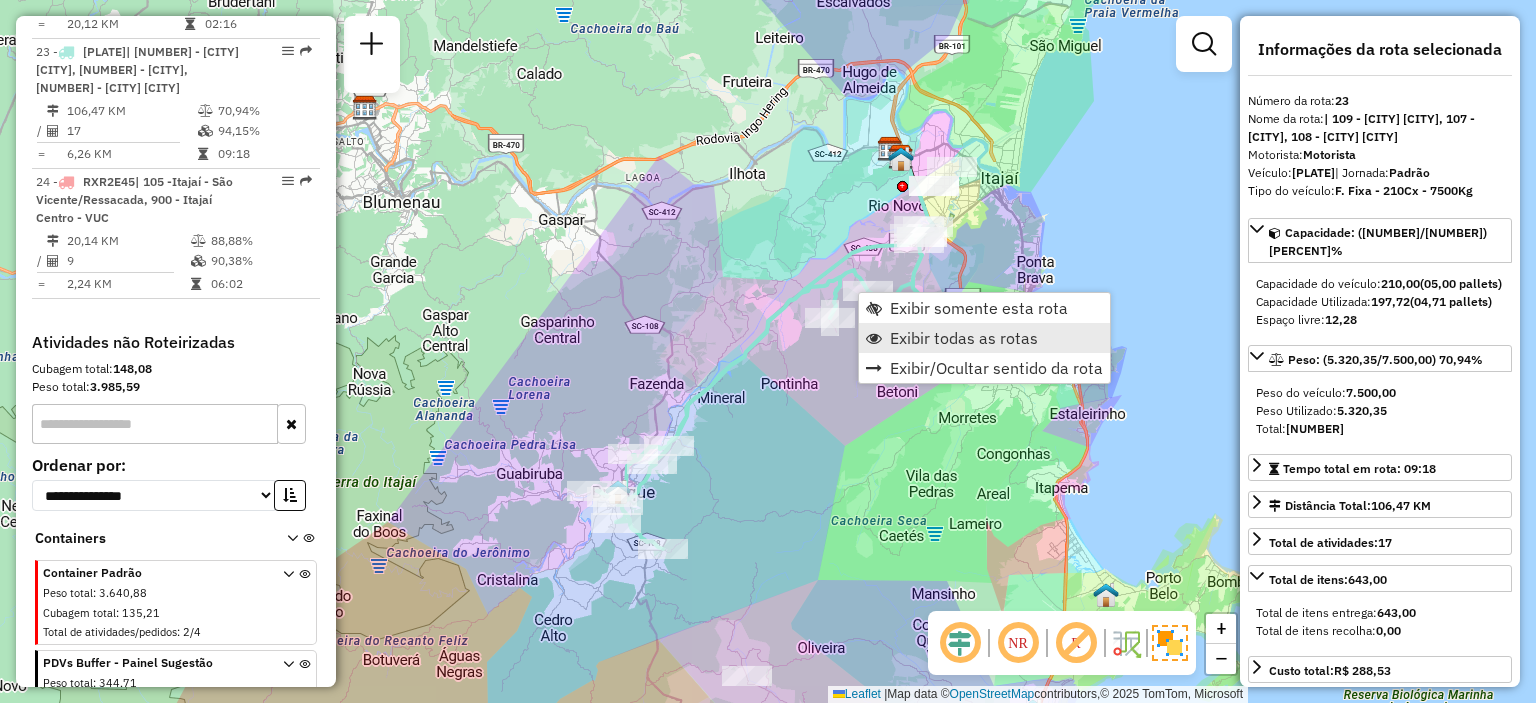 click on "Exibir todas as rotas" at bounding box center [964, 338] 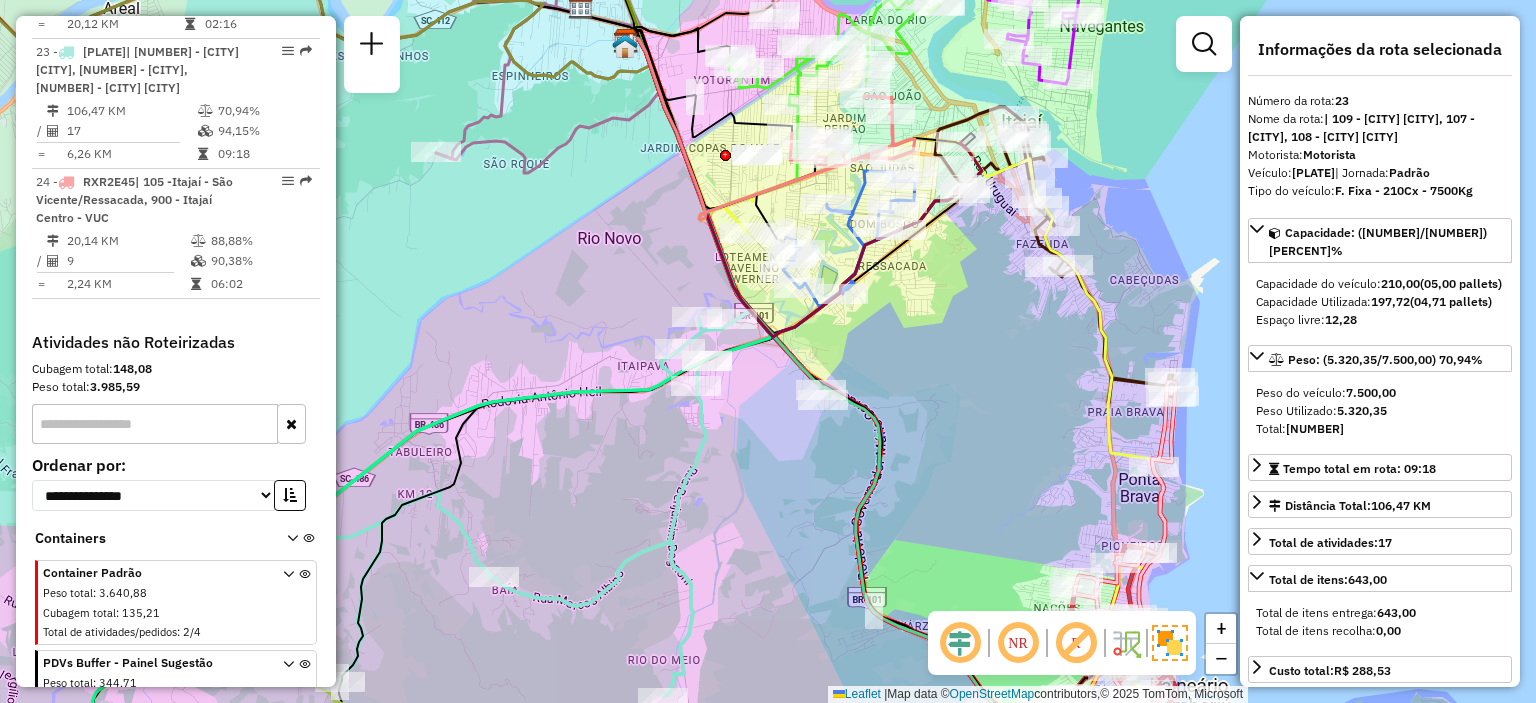 drag, startPoint x: 832, startPoint y: 235, endPoint x: 660, endPoint y: 295, distance: 182.16476 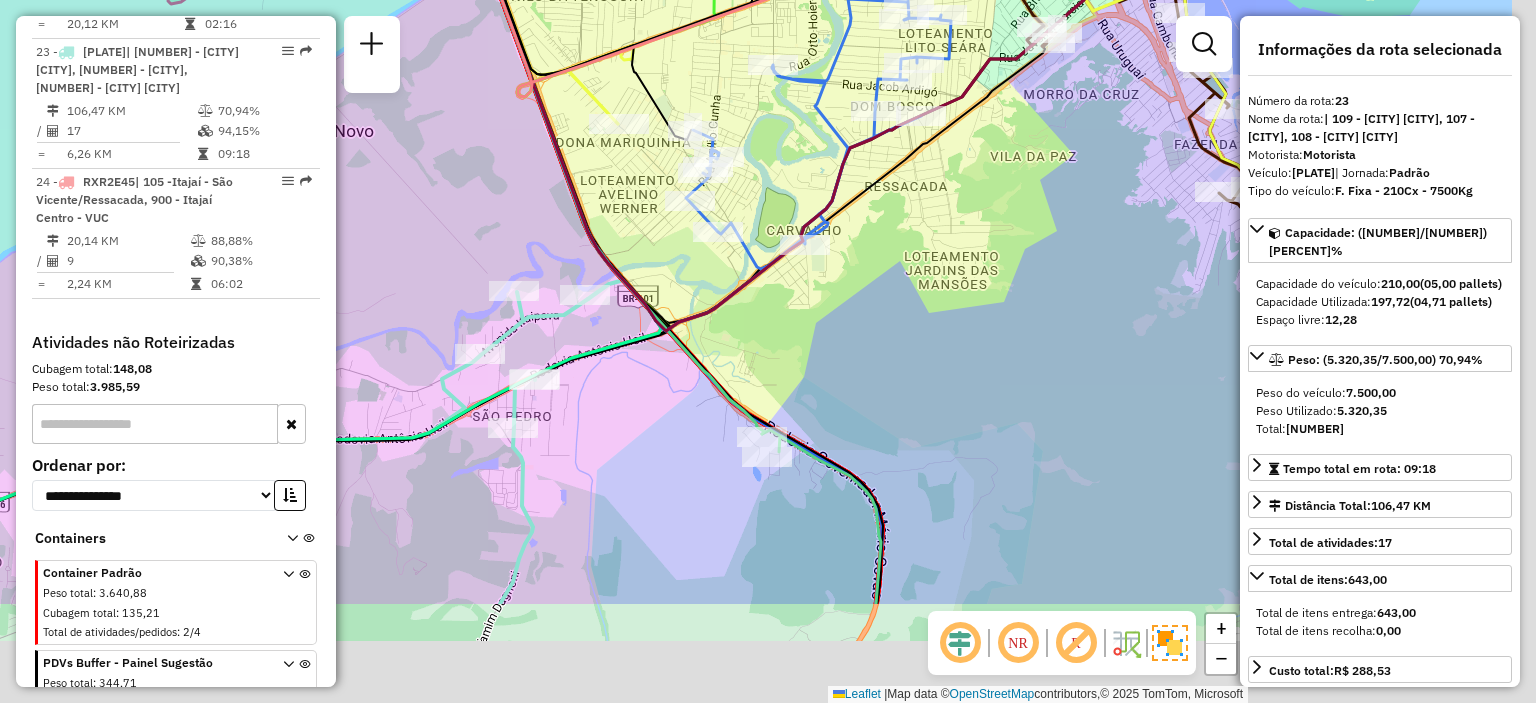 drag, startPoint x: 1013, startPoint y: 557, endPoint x: 833, endPoint y: 328, distance: 291.27478 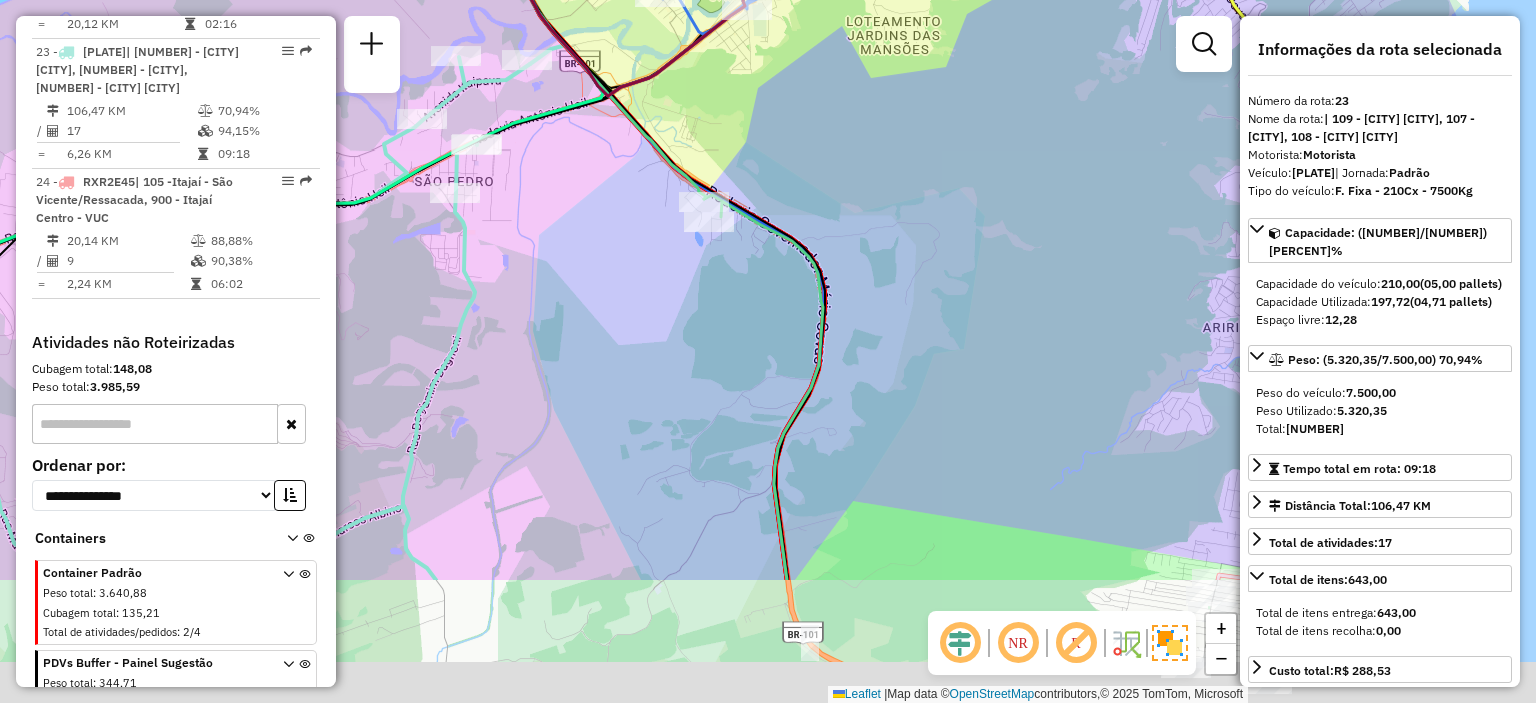 drag, startPoint x: 948, startPoint y: 479, endPoint x: 917, endPoint y: 316, distance: 165.92166 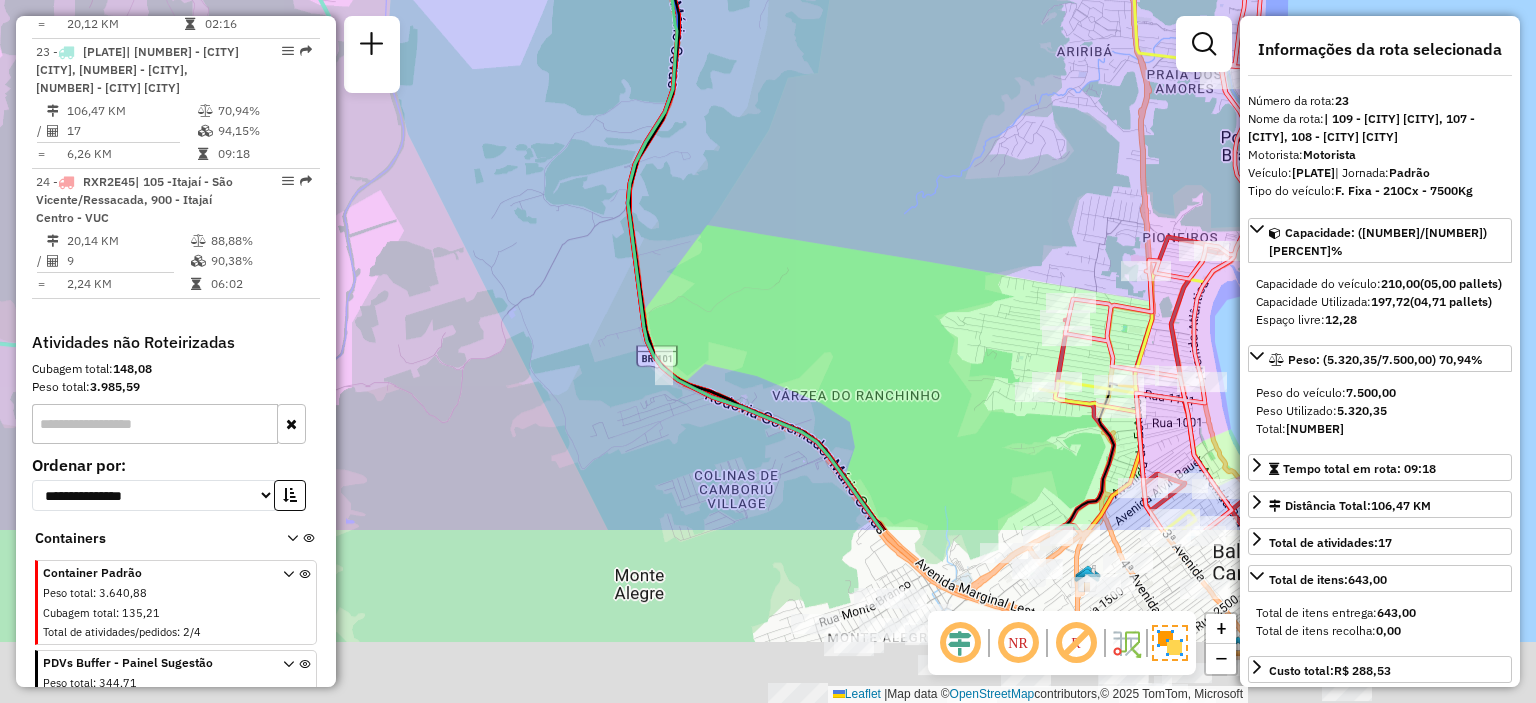 drag, startPoint x: 964, startPoint y: 485, endPoint x: 812, endPoint y: 213, distance: 311.58948 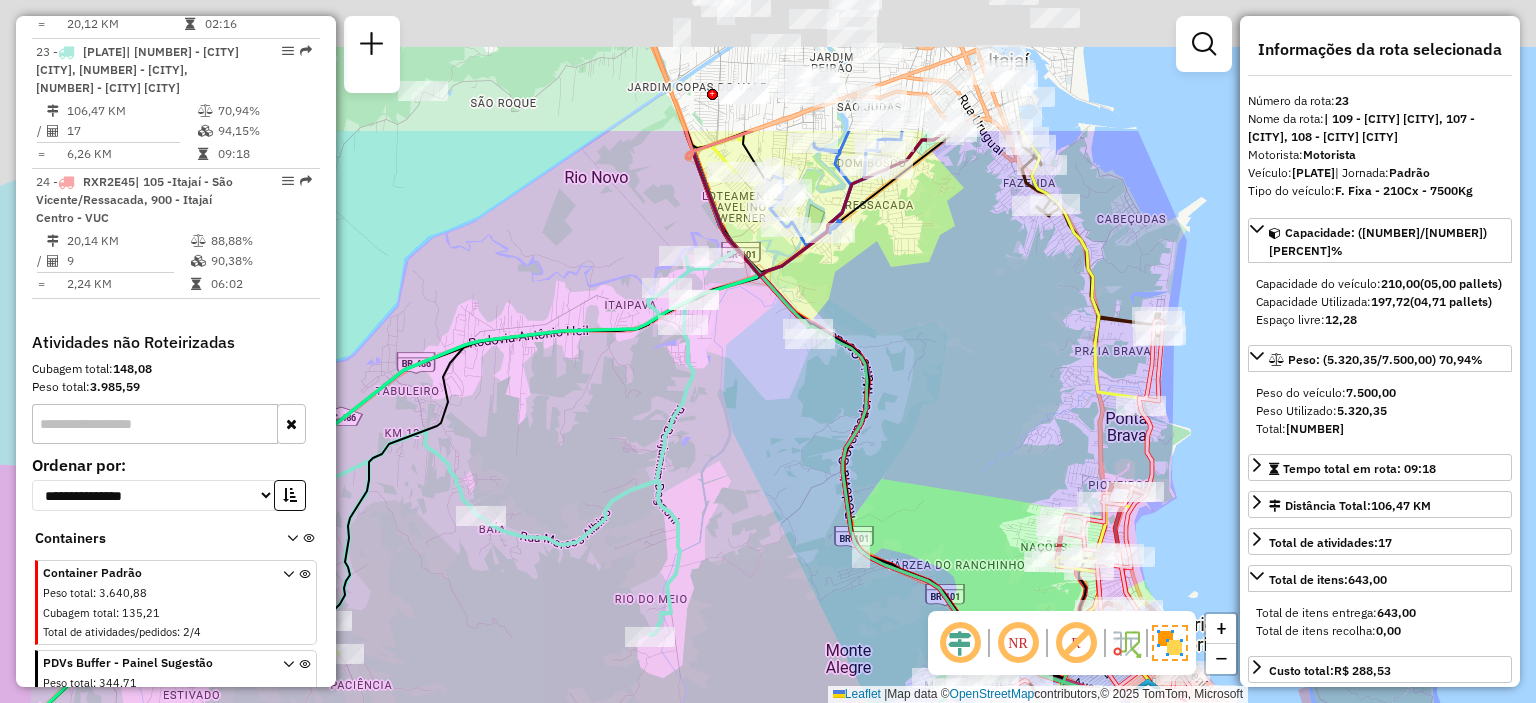 drag, startPoint x: 778, startPoint y: 59, endPoint x: 864, endPoint y: 275, distance: 232.49086 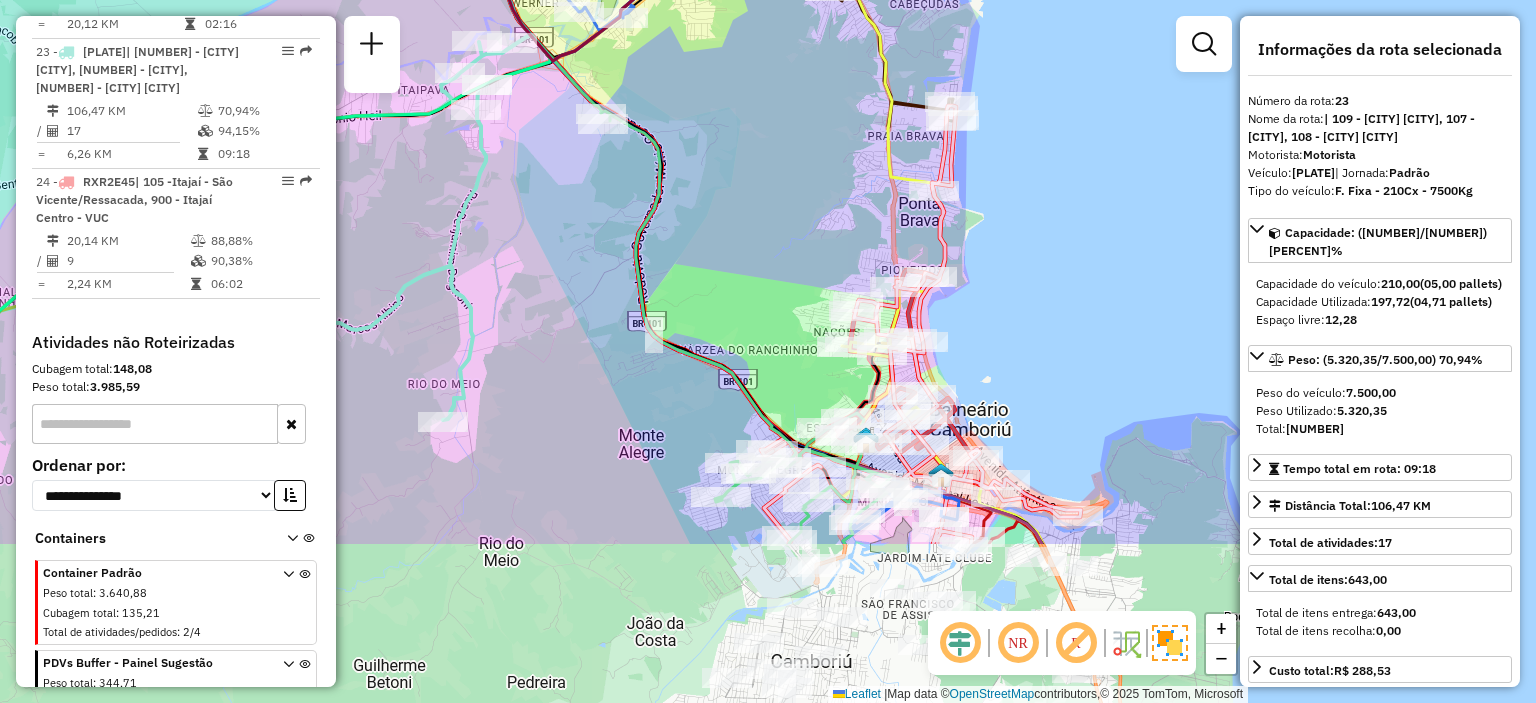 drag, startPoint x: 960, startPoint y: 441, endPoint x: 736, endPoint y: 231, distance: 307.04398 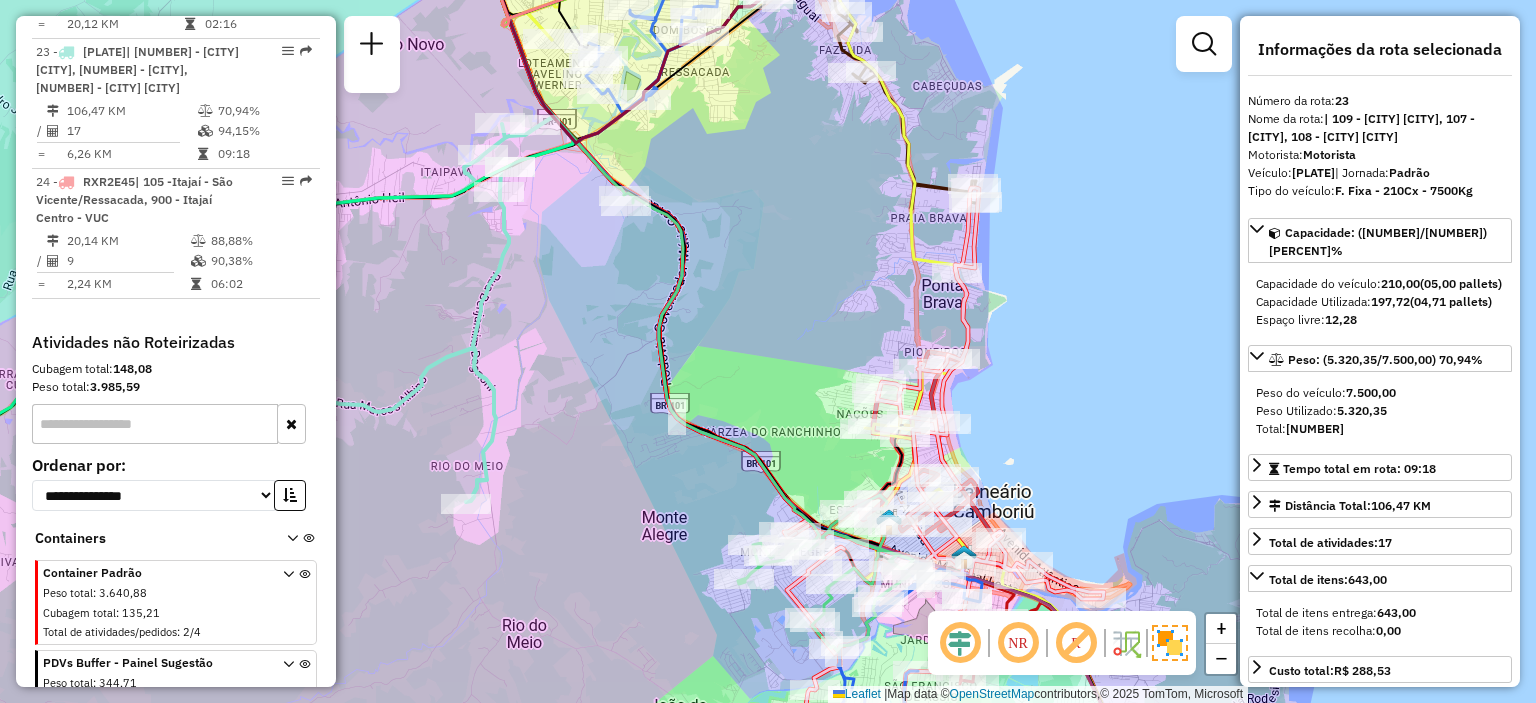 drag, startPoint x: 636, startPoint y: 447, endPoint x: 612, endPoint y: 451, distance: 24.33105 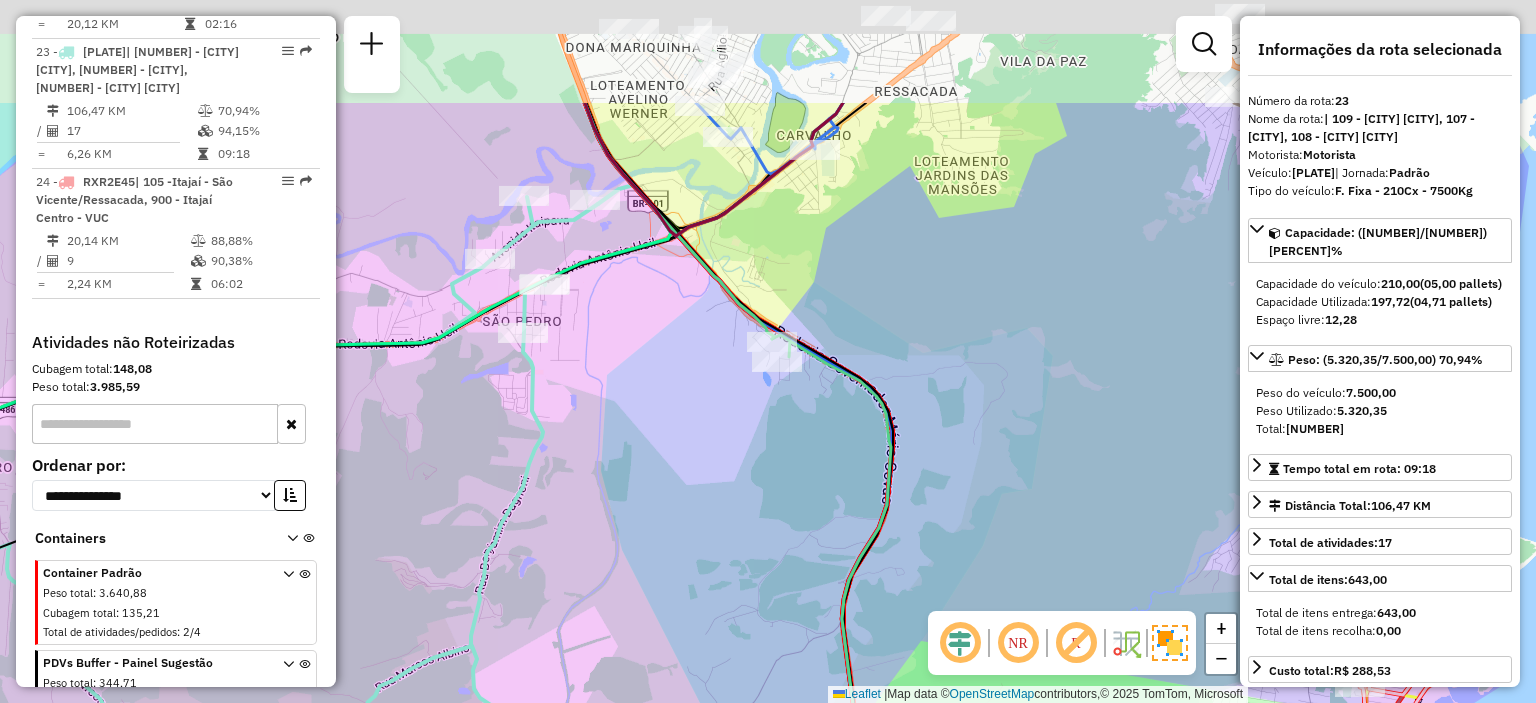 drag, startPoint x: 724, startPoint y: 183, endPoint x: 882, endPoint y: 359, distance: 236.51639 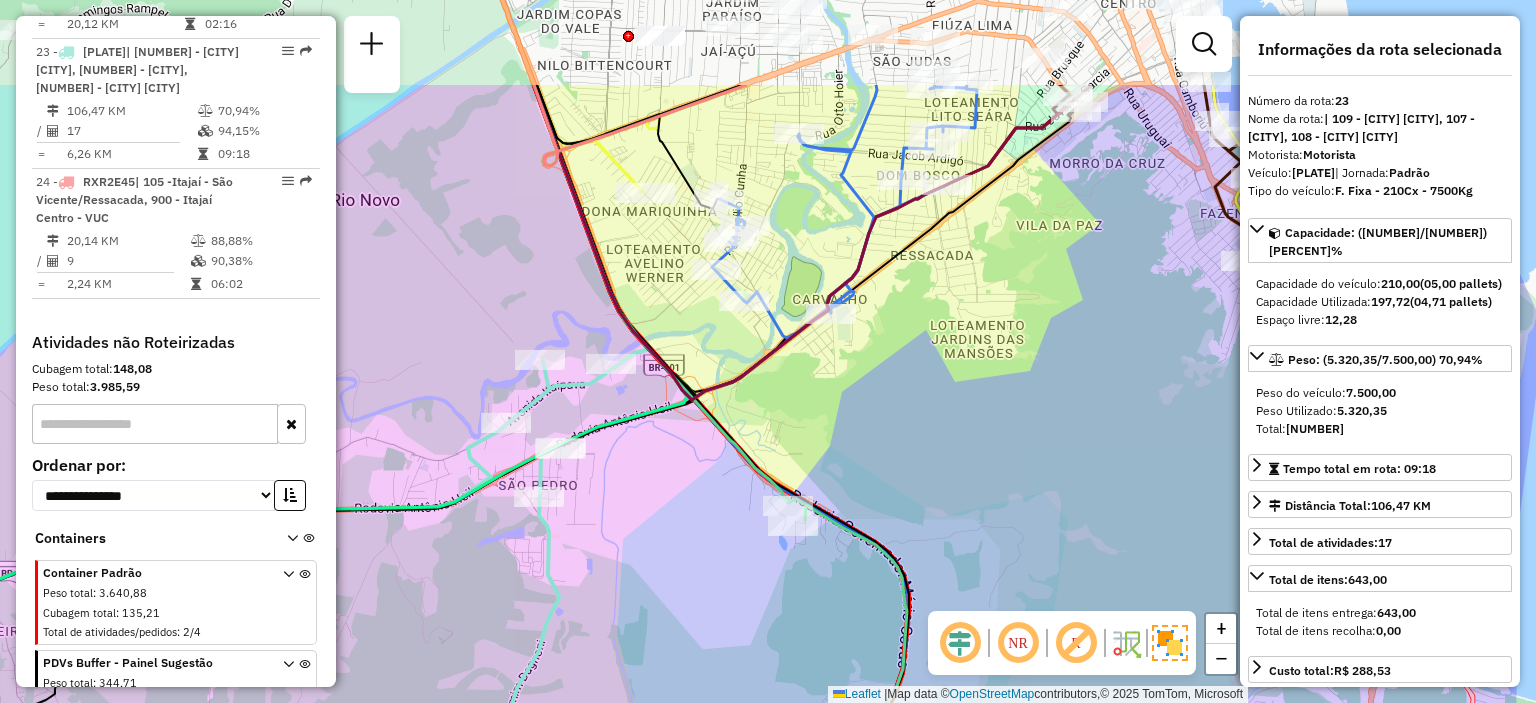 drag, startPoint x: 840, startPoint y: 299, endPoint x: 836, endPoint y: 447, distance: 148.05405 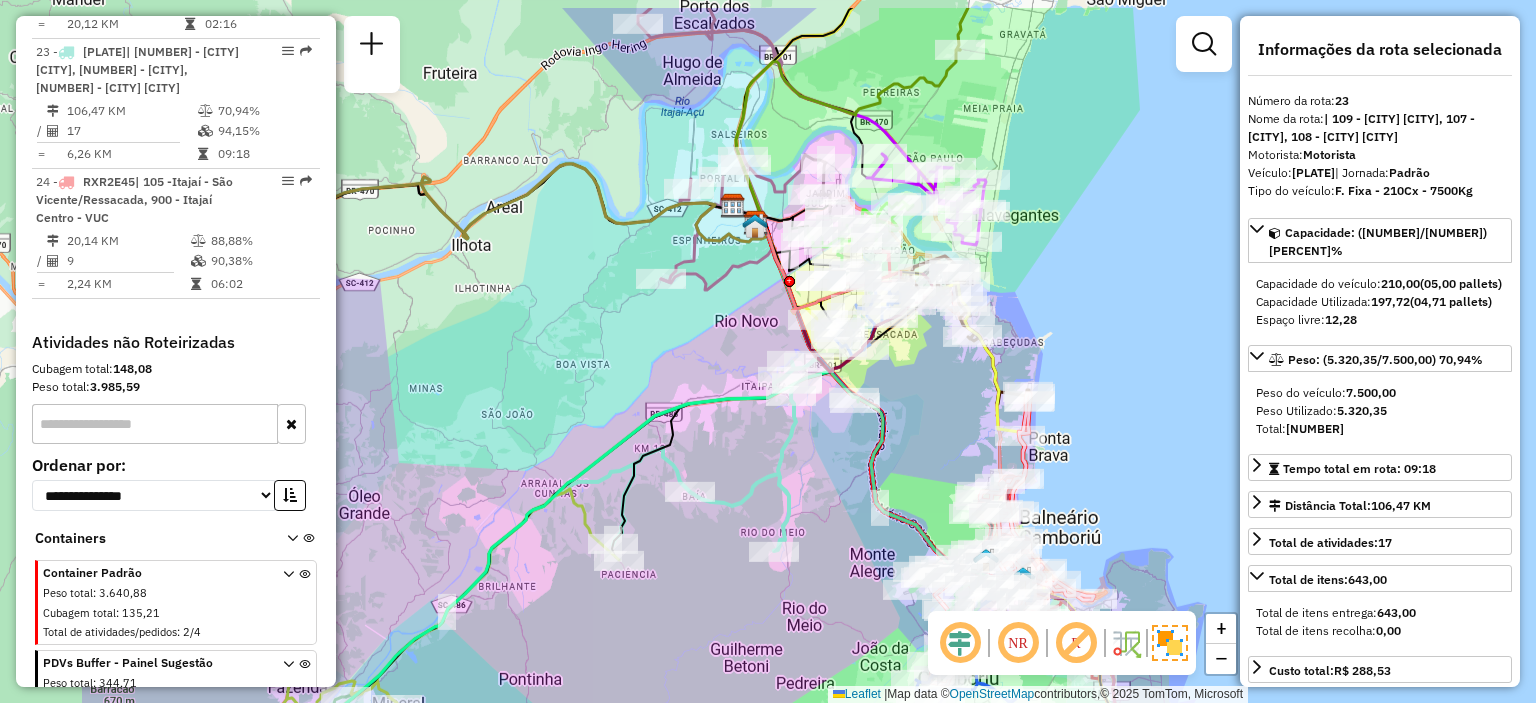 drag, startPoint x: 640, startPoint y: 299, endPoint x: 874, endPoint y: 375, distance: 246.03252 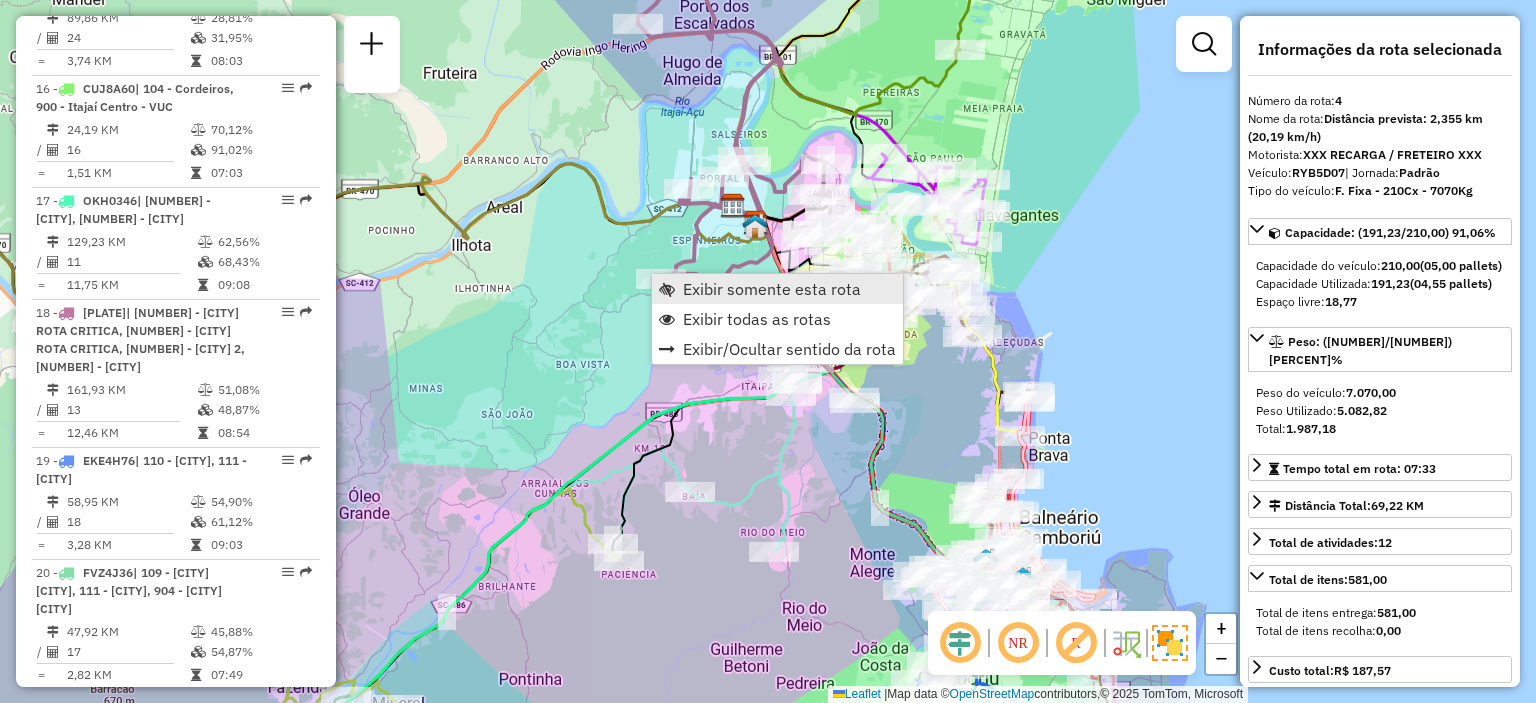 scroll, scrollTop: 1148, scrollLeft: 0, axis: vertical 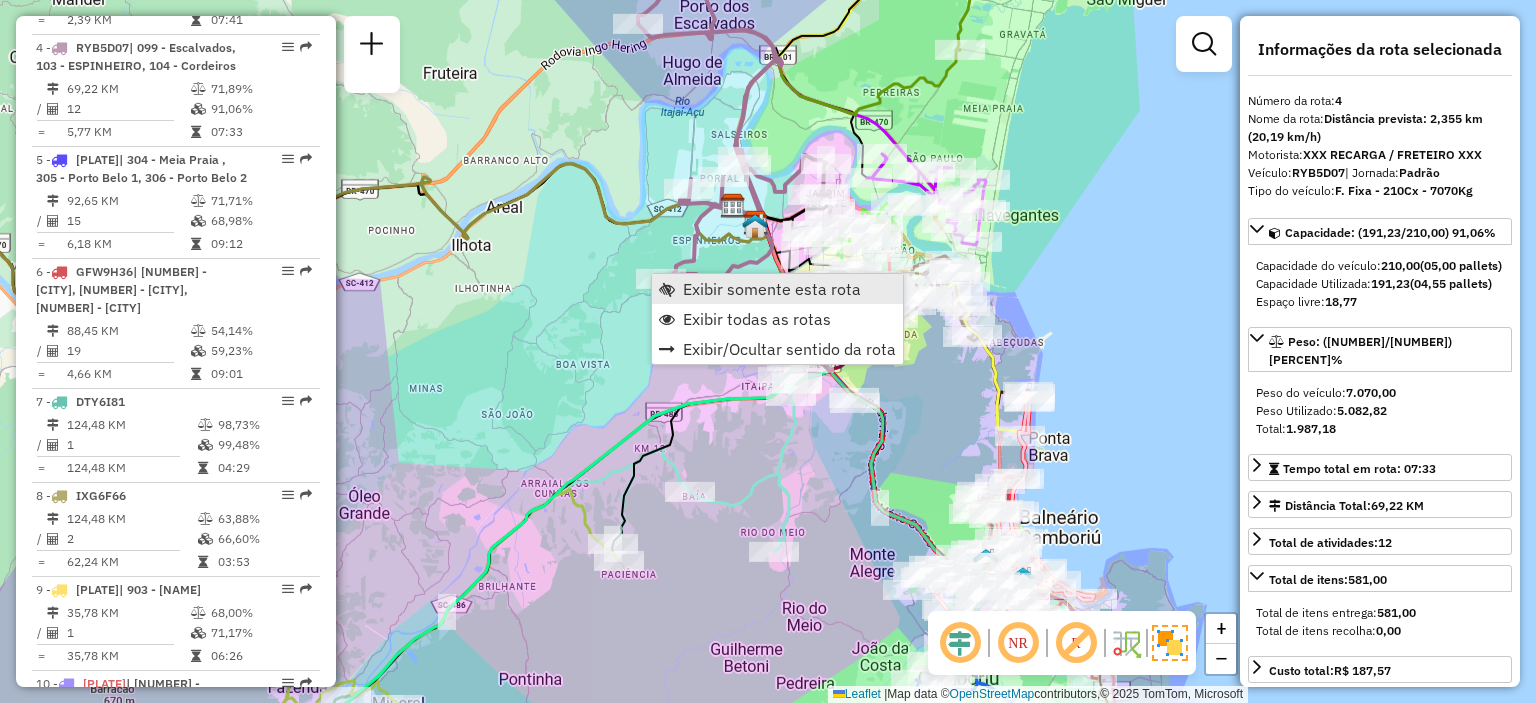click on "Exibir somente esta rota" at bounding box center (772, 289) 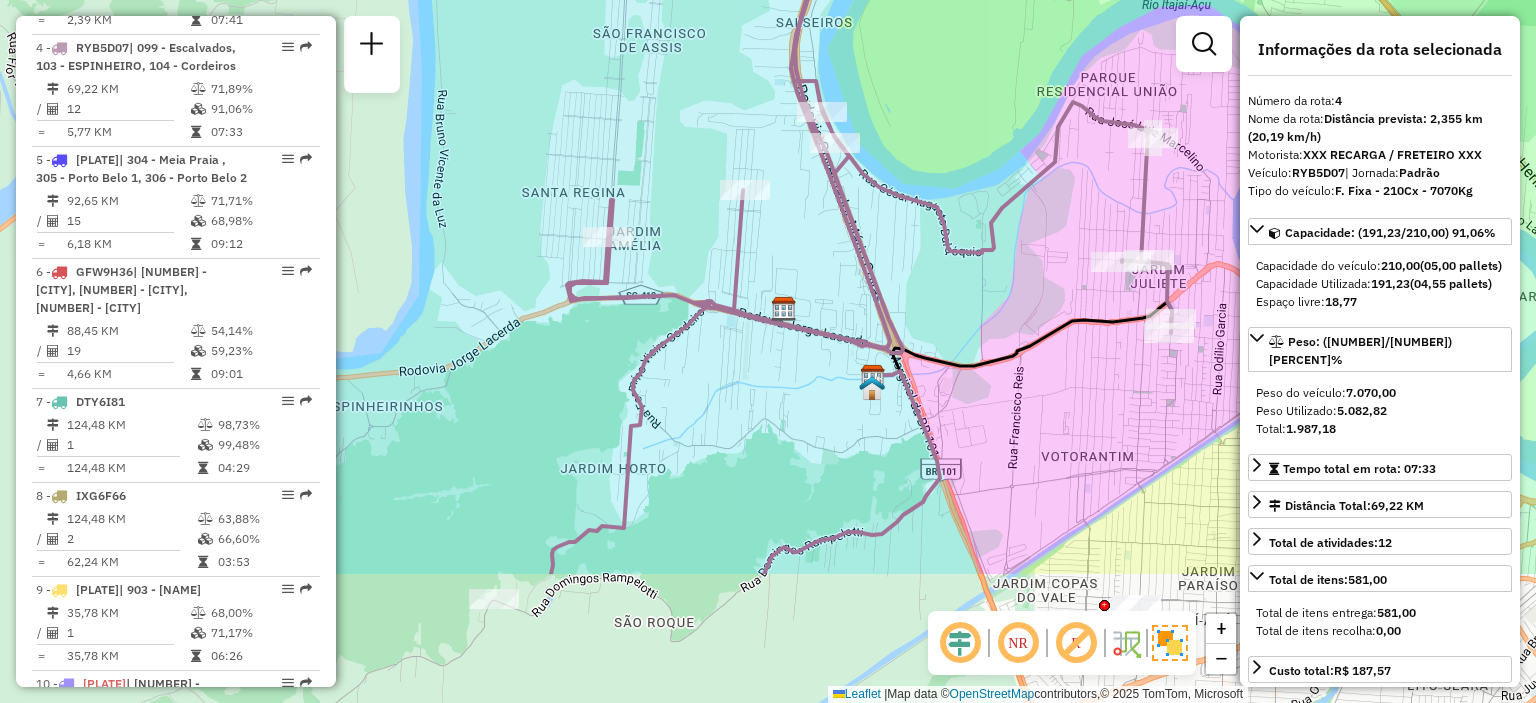 drag, startPoint x: 598, startPoint y: 527, endPoint x: 894, endPoint y: 327, distance: 357.23383 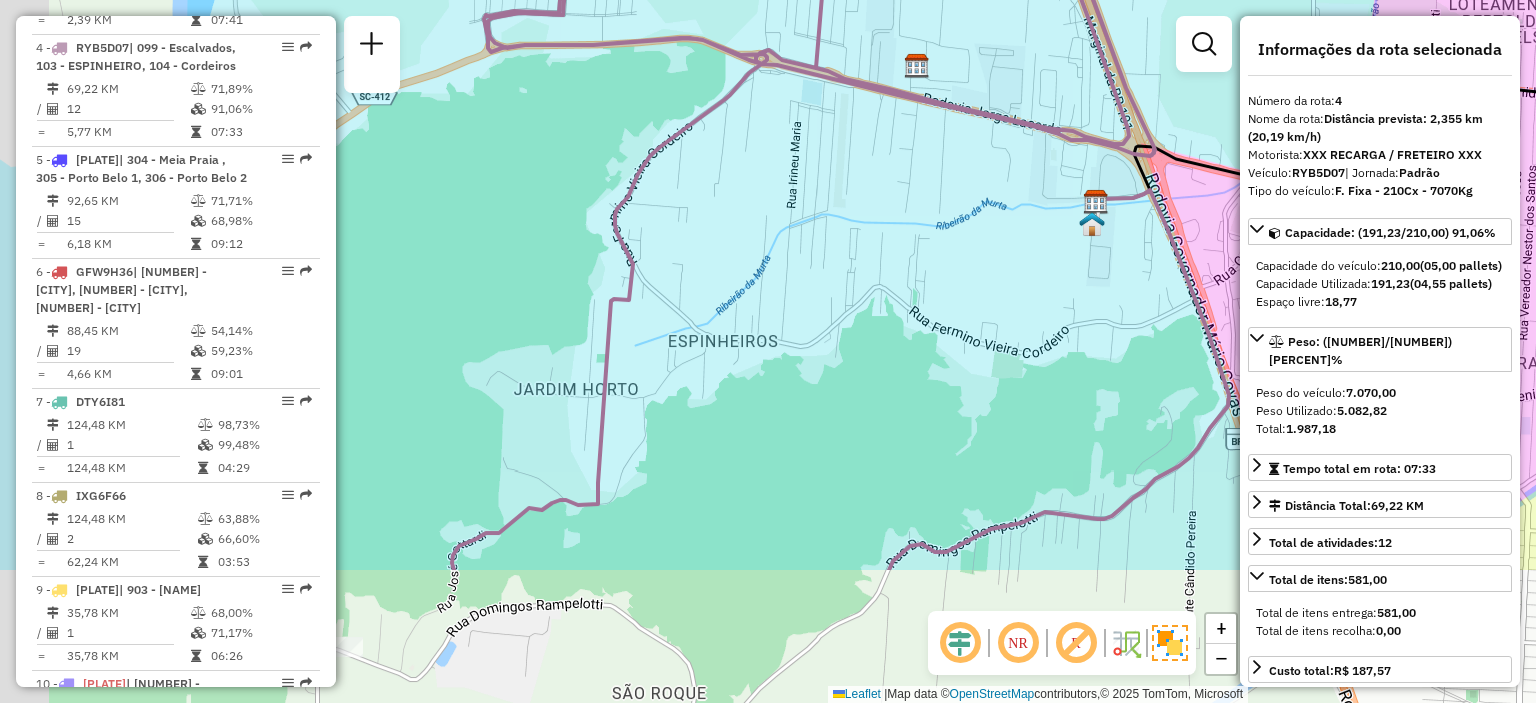 drag, startPoint x: 661, startPoint y: 455, endPoint x: 768, endPoint y: 224, distance: 254.57808 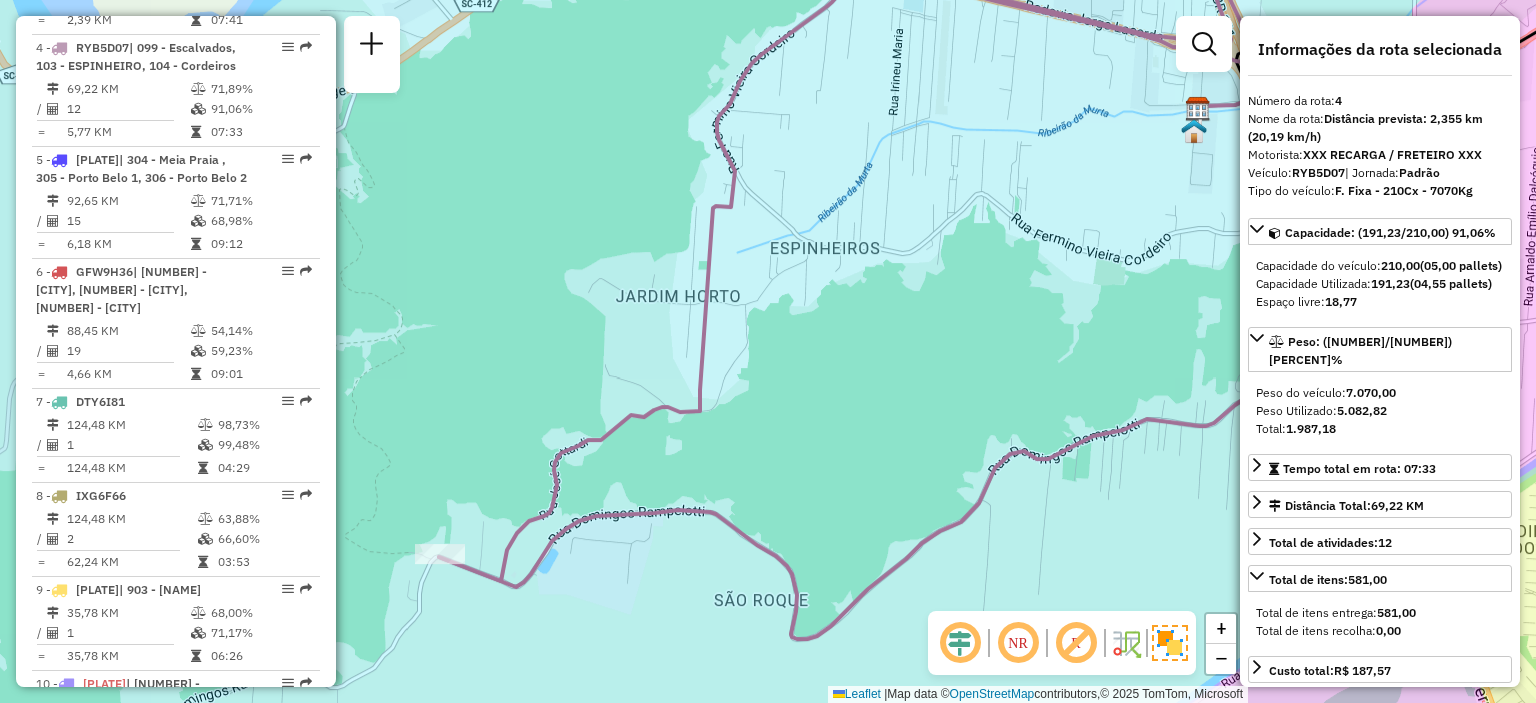 drag, startPoint x: 656, startPoint y: 419, endPoint x: 820, endPoint y: 331, distance: 186.11824 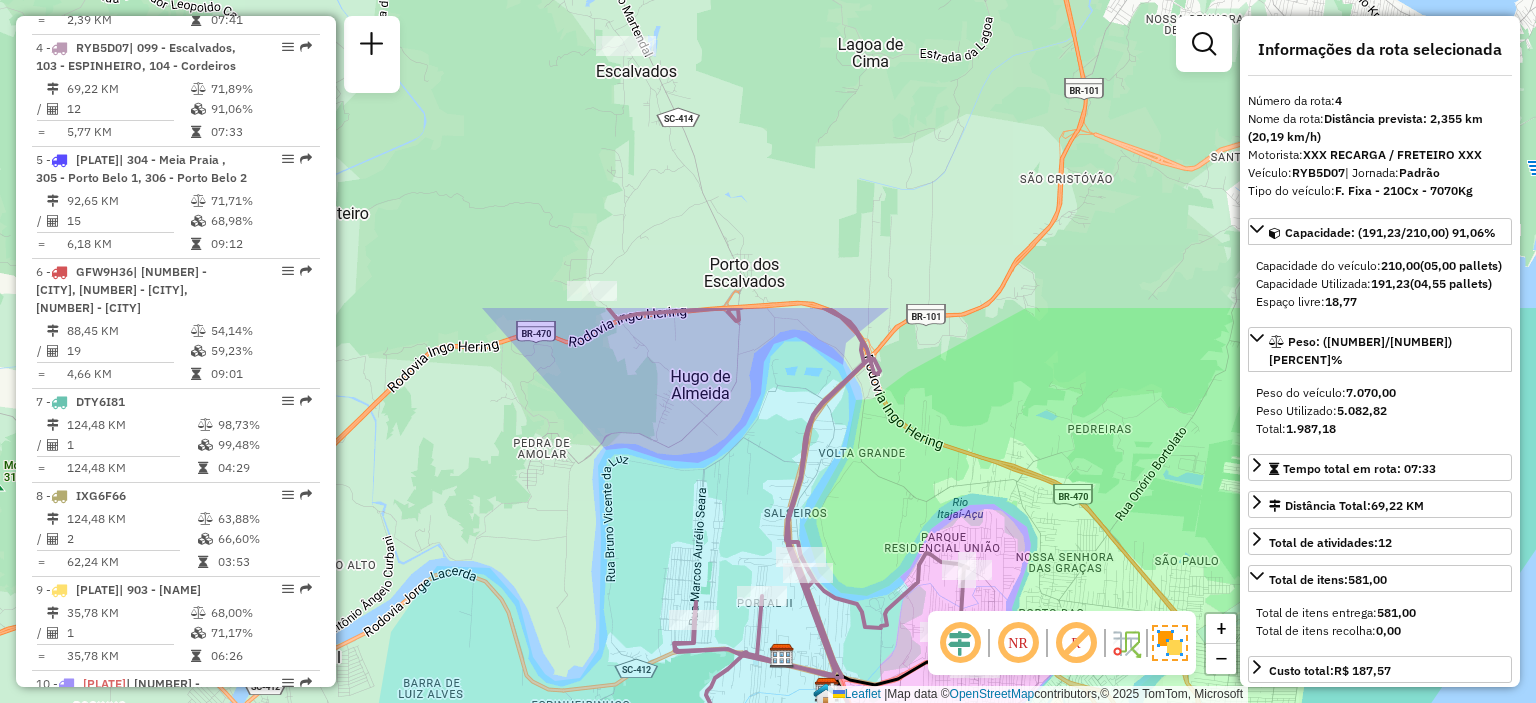 drag, startPoint x: 720, startPoint y: 129, endPoint x: 708, endPoint y: 512, distance: 383.18796 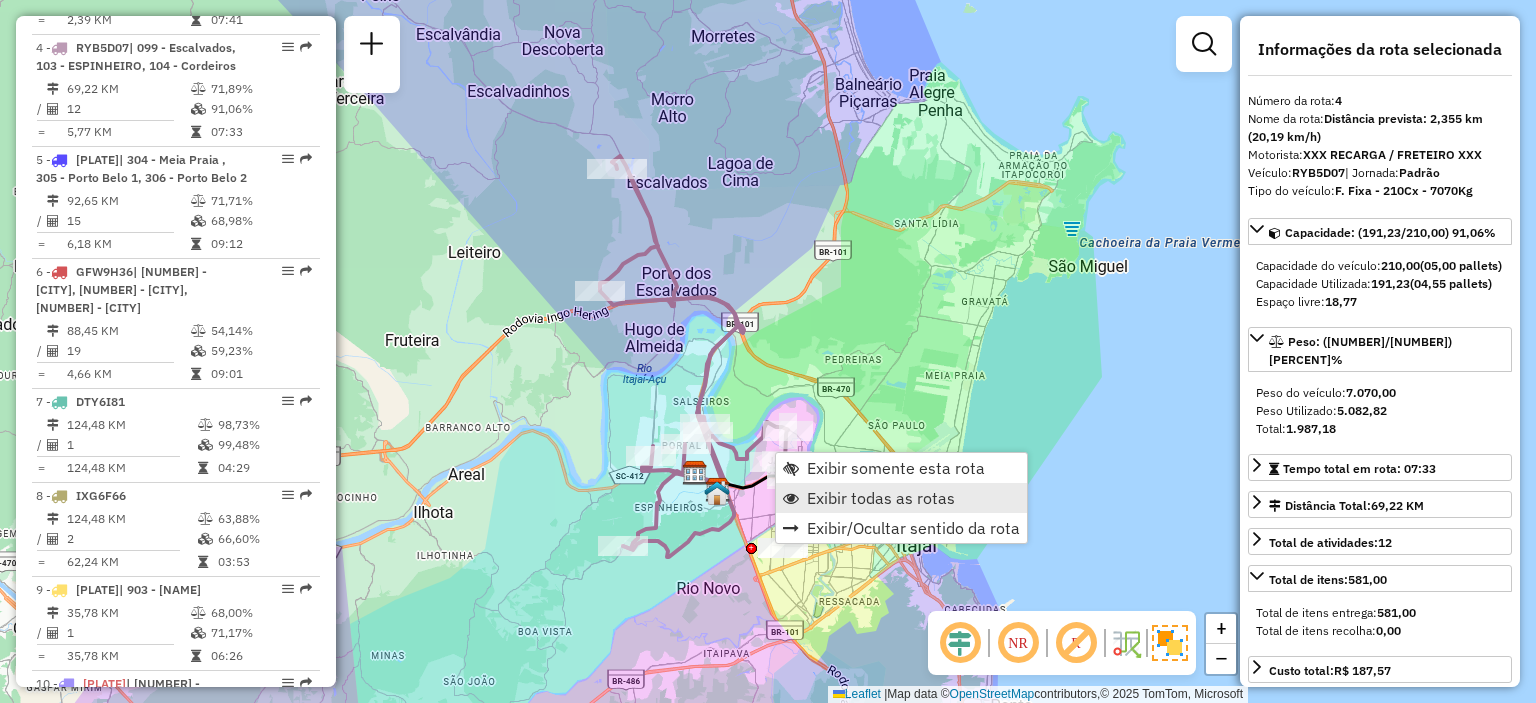 click on "Exibir todas as rotas" at bounding box center (881, 498) 